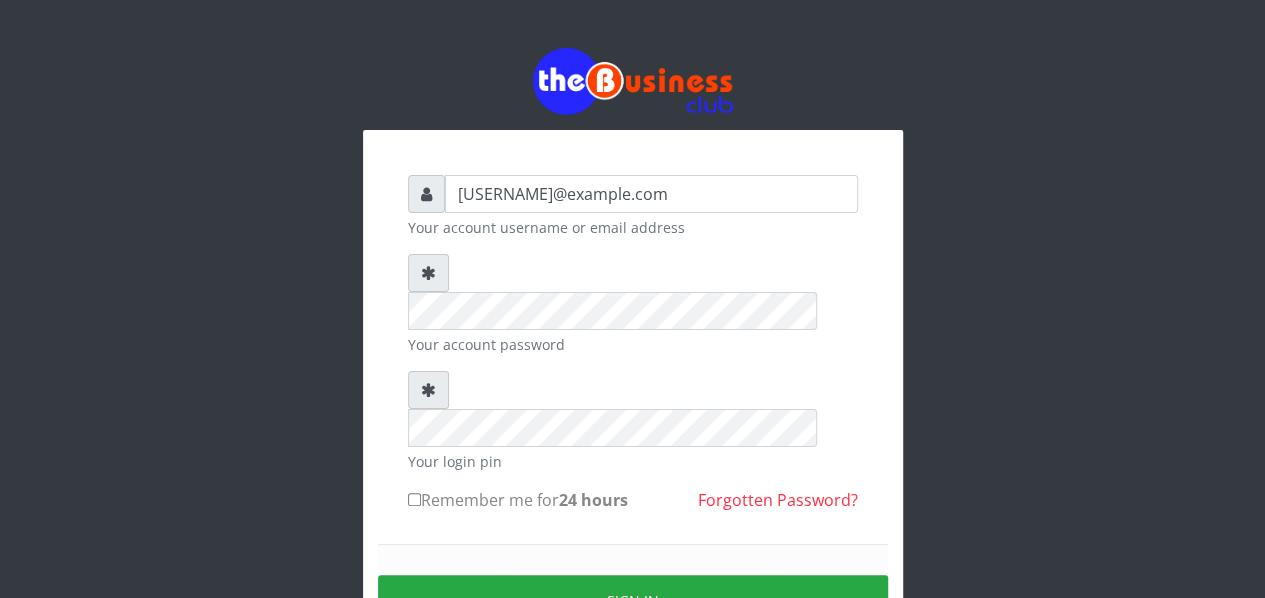 scroll, scrollTop: 0, scrollLeft: 0, axis: both 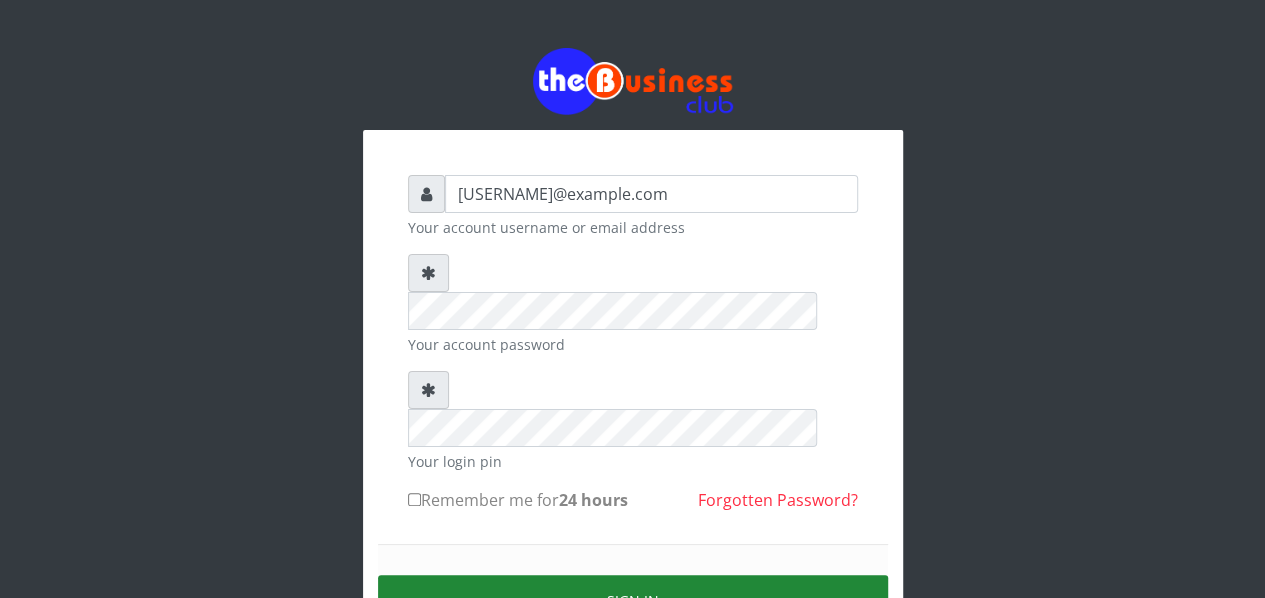 click on "Sign in" at bounding box center (633, 600) 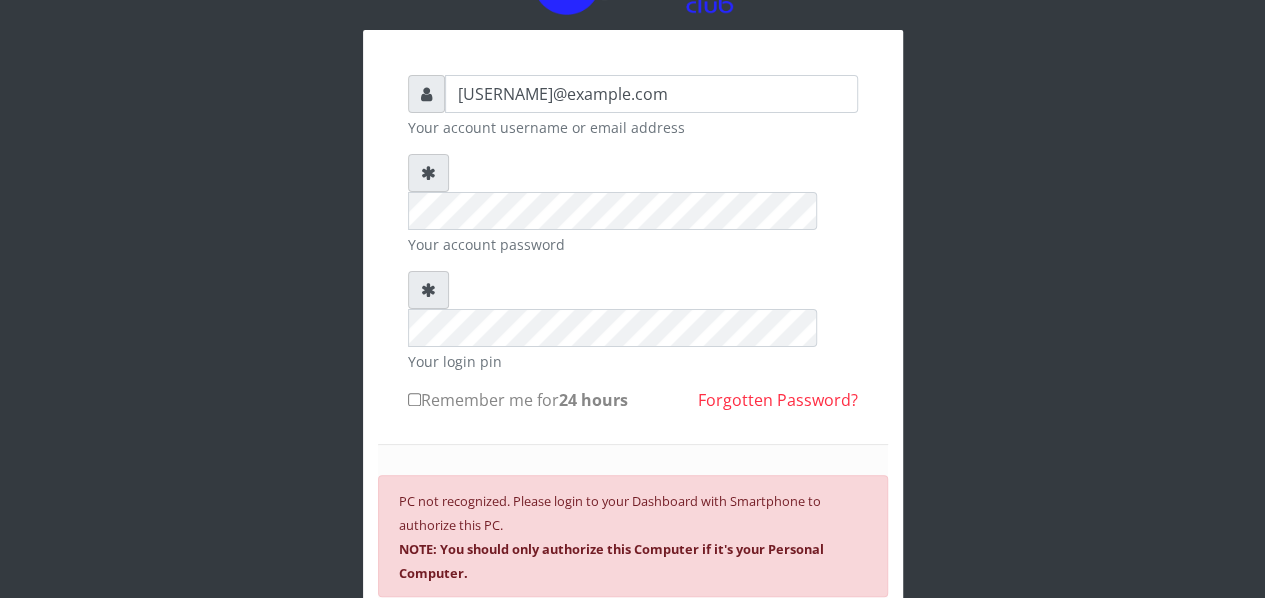 scroll, scrollTop: 200, scrollLeft: 0, axis: vertical 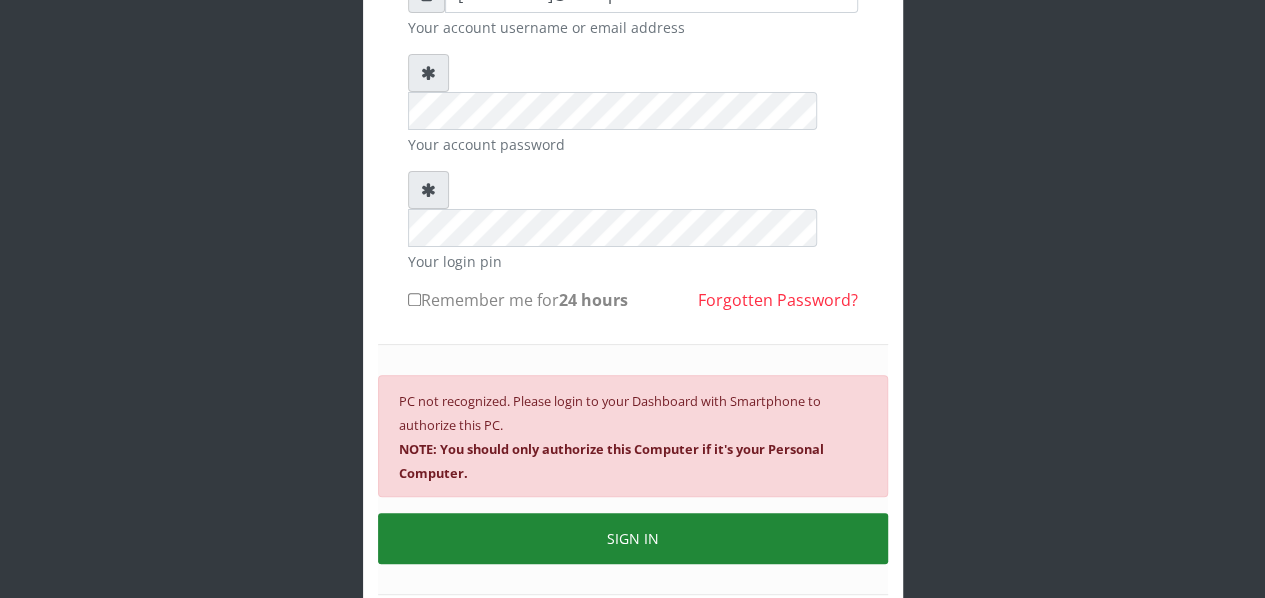 click on "SIGN IN" at bounding box center (633, 538) 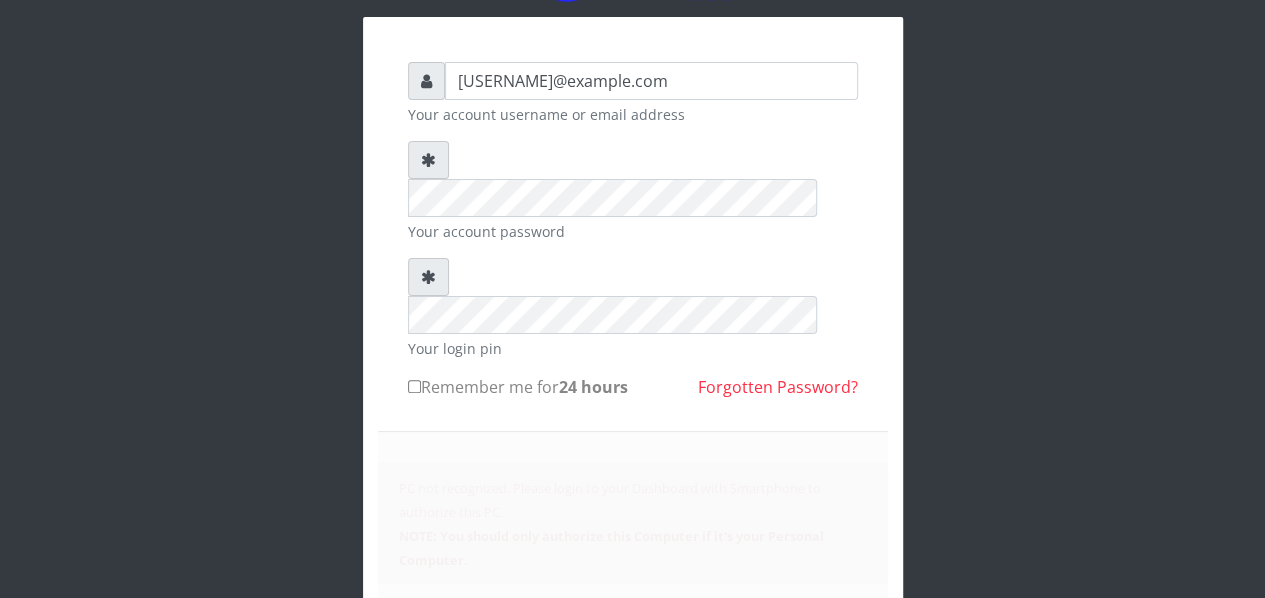 scroll, scrollTop: 200, scrollLeft: 0, axis: vertical 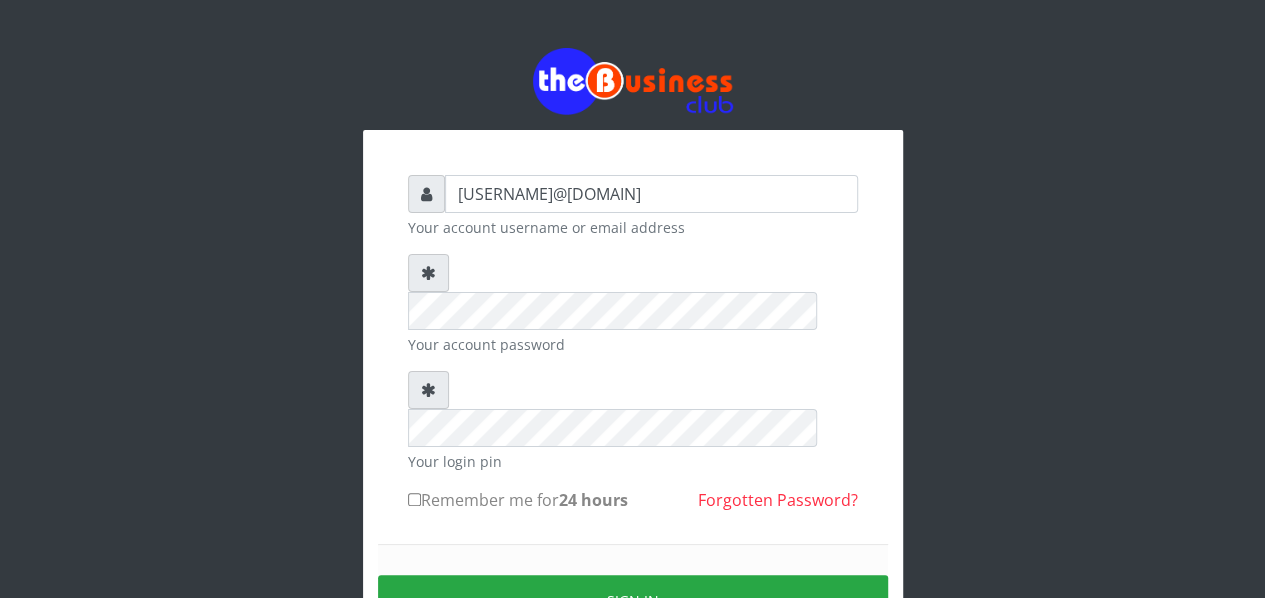 click on "Sign in" at bounding box center (633, 600) 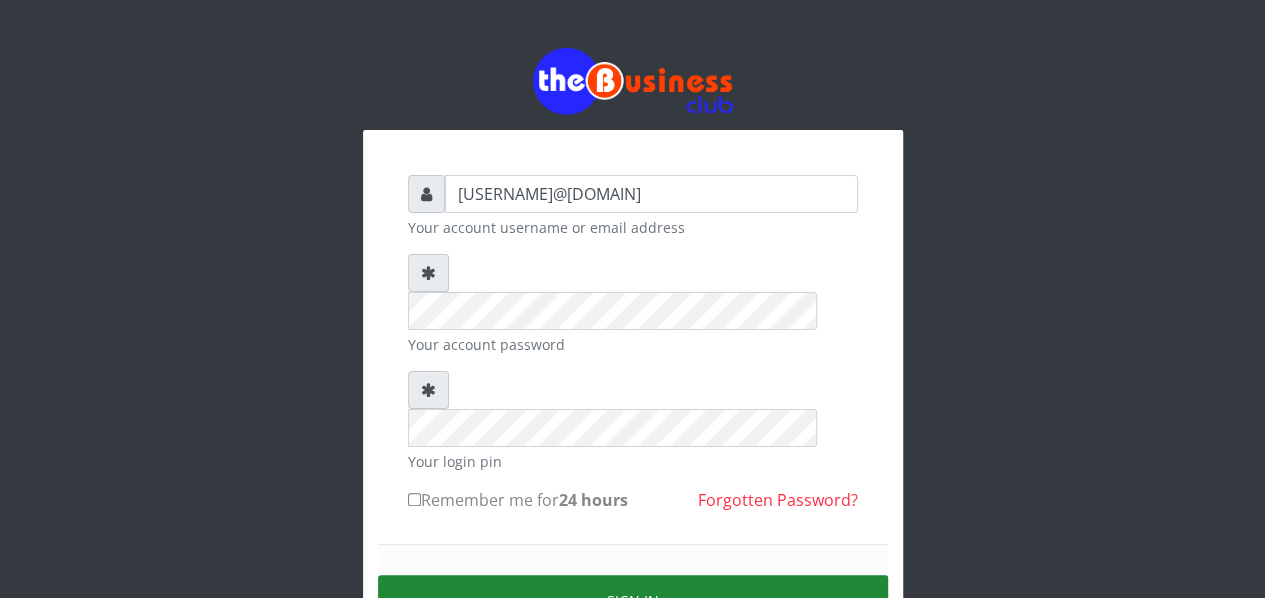 click on "Sign in" at bounding box center [633, 600] 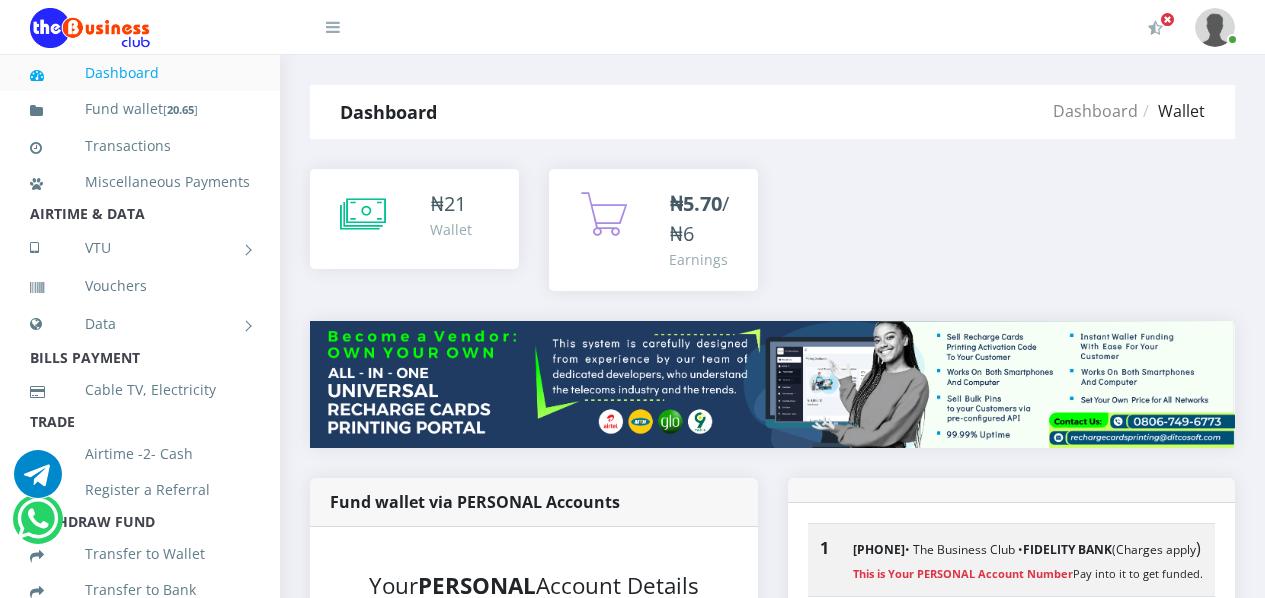 scroll, scrollTop: 0, scrollLeft: 0, axis: both 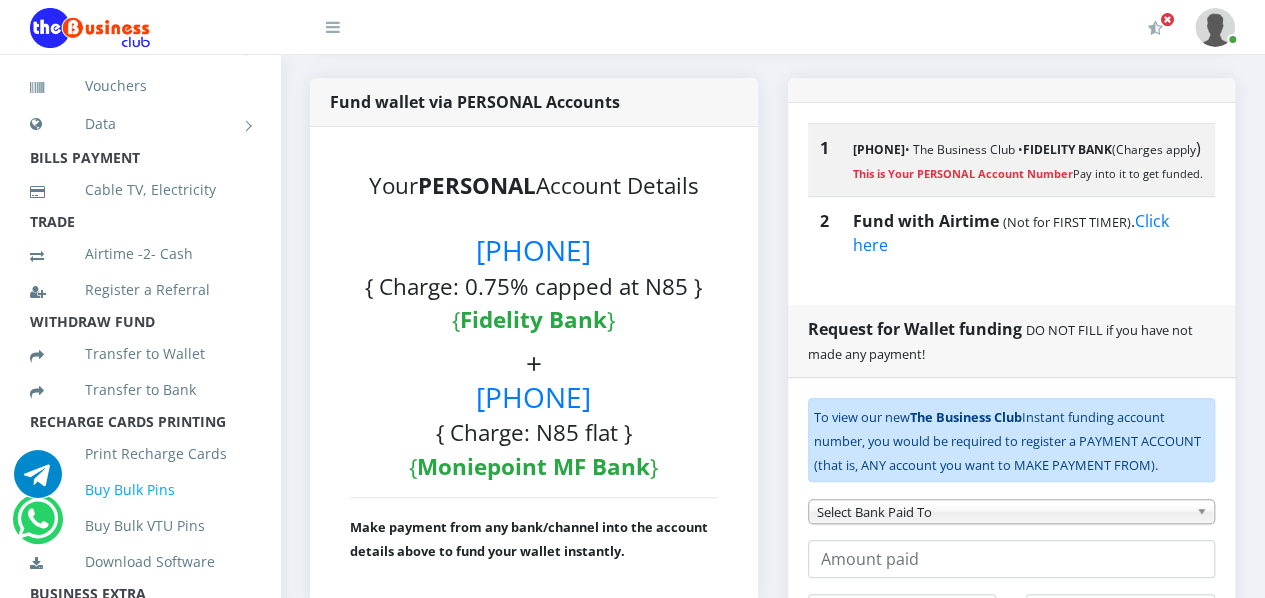 click on "Buy Bulk Pins" at bounding box center (140, 490) 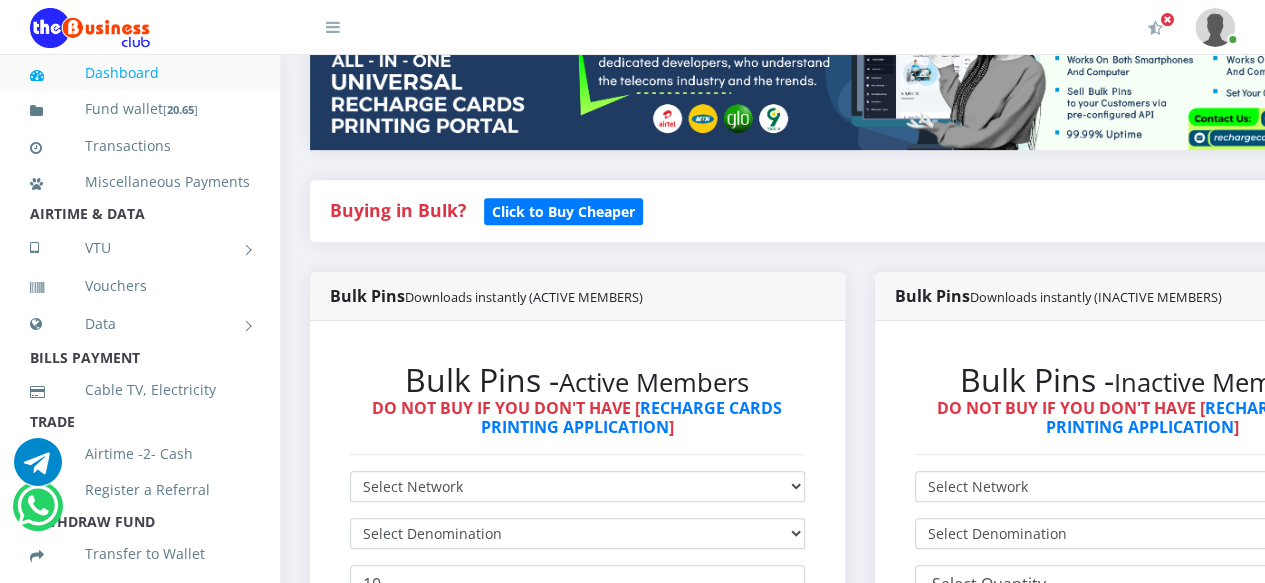 scroll, scrollTop: 0, scrollLeft: 0, axis: both 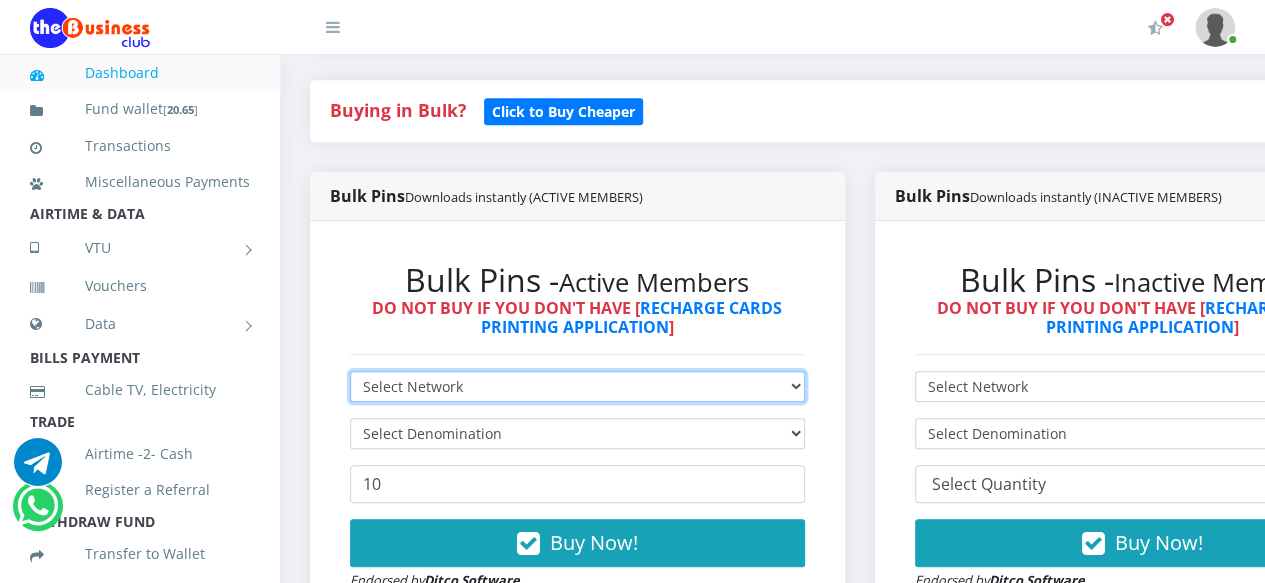 click on "Select Network
MTN
Globacom
9Mobile
Airtel" at bounding box center (577, 386) 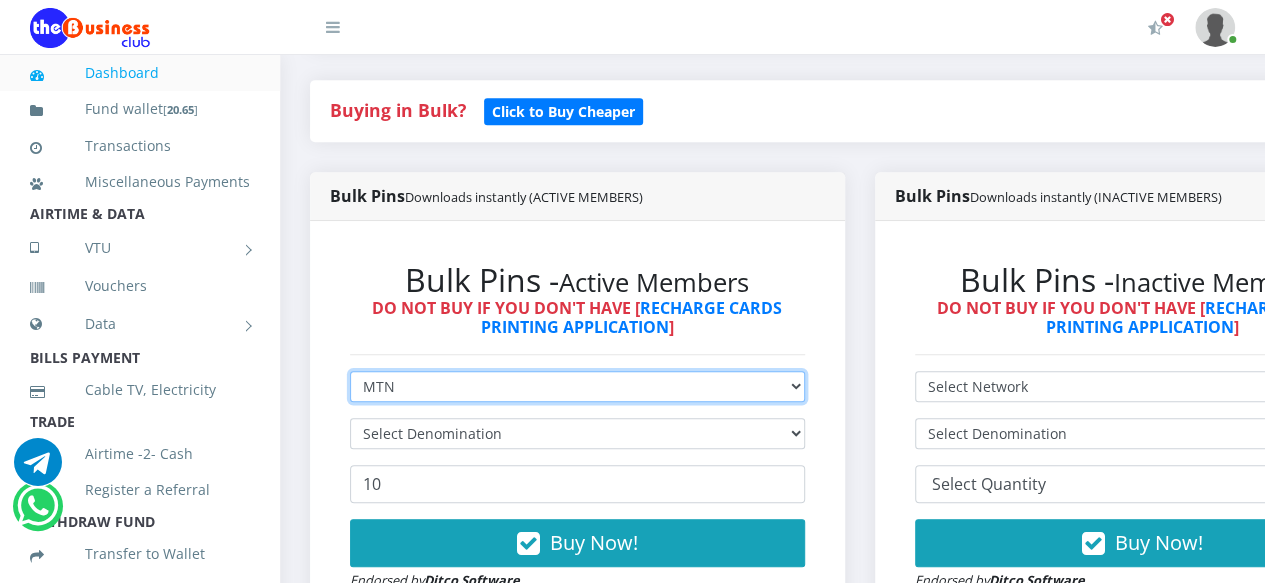 click on "Select Network
MTN
Globacom
9Mobile
Airtel" at bounding box center (577, 386) 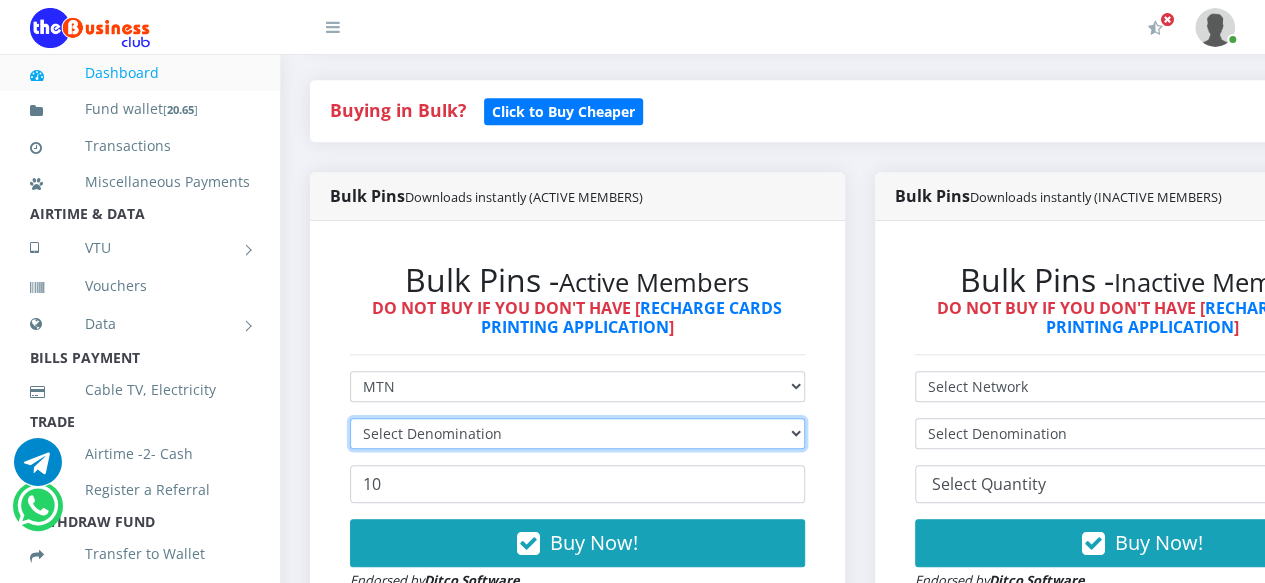 click on "Select Denomination" at bounding box center [577, 433] 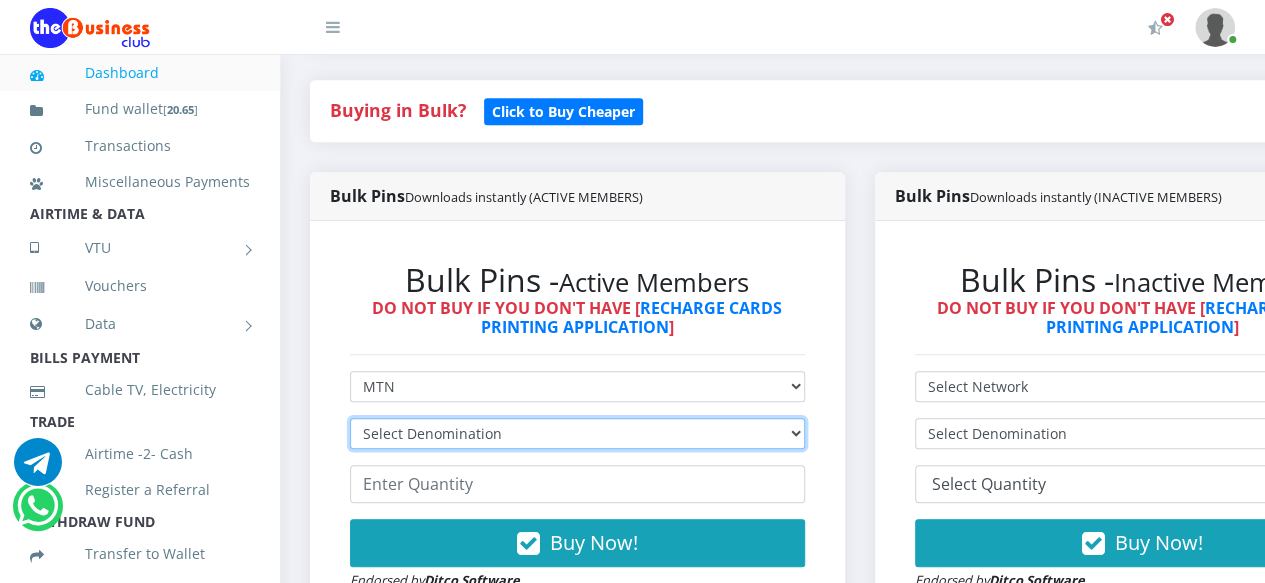 select on "96.99-100" 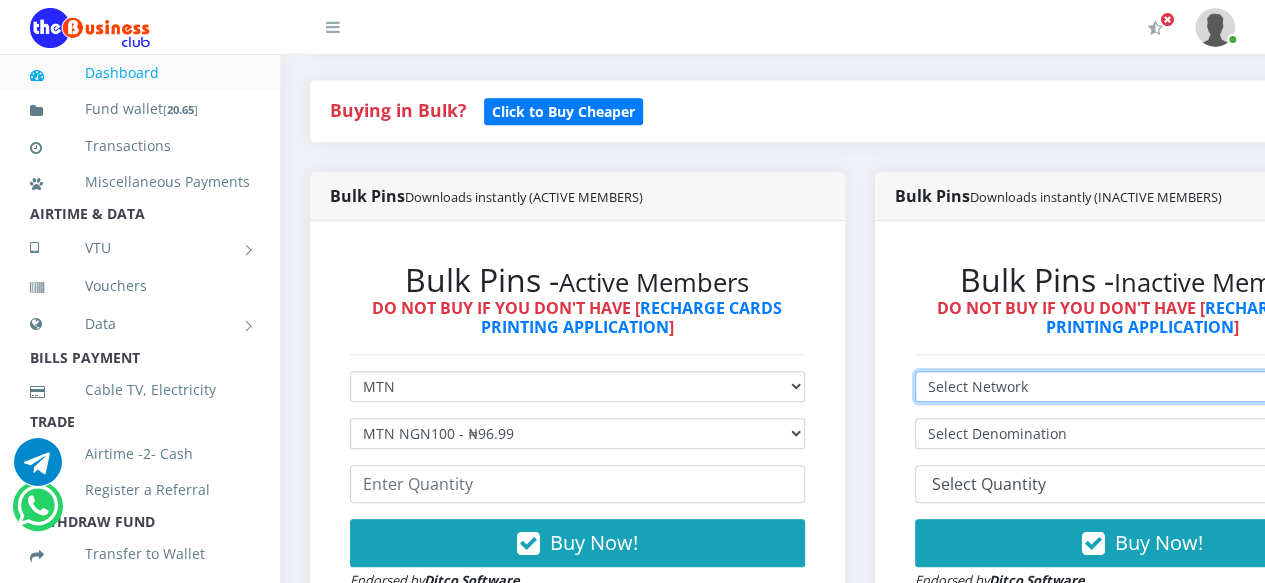 click on "Select Network
MTN
Globacom
9Mobile
Airtel" at bounding box center (1142, 386) 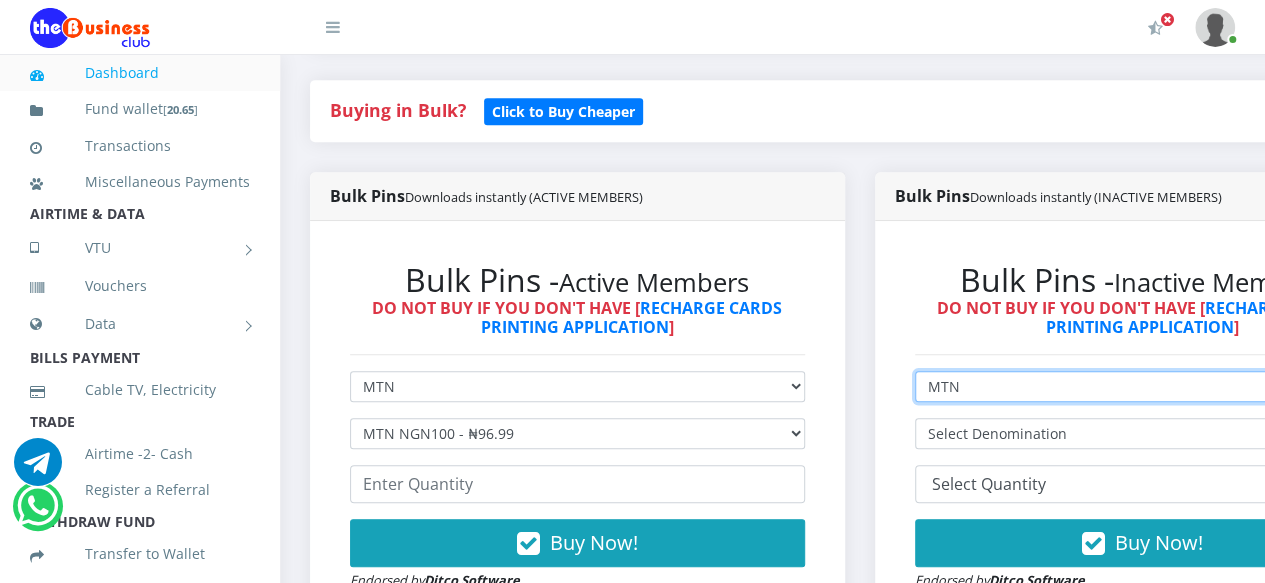 click on "Select Network
MTN
Globacom
9Mobile
Airtel" at bounding box center (1142, 386) 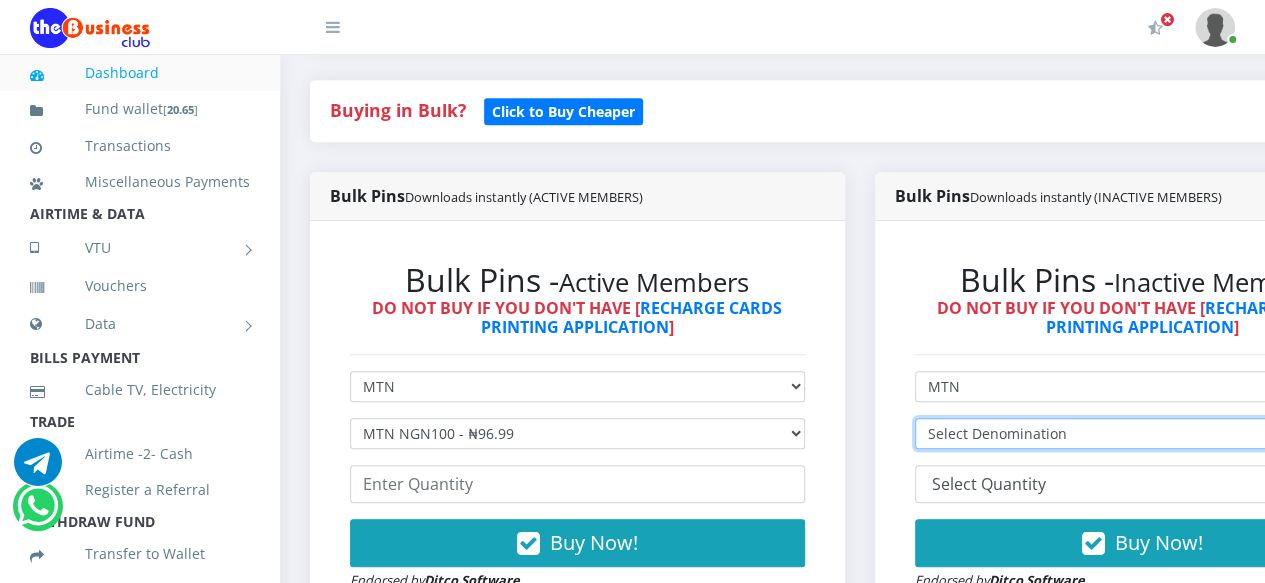 click on "Select Denomination" at bounding box center (1142, 433) 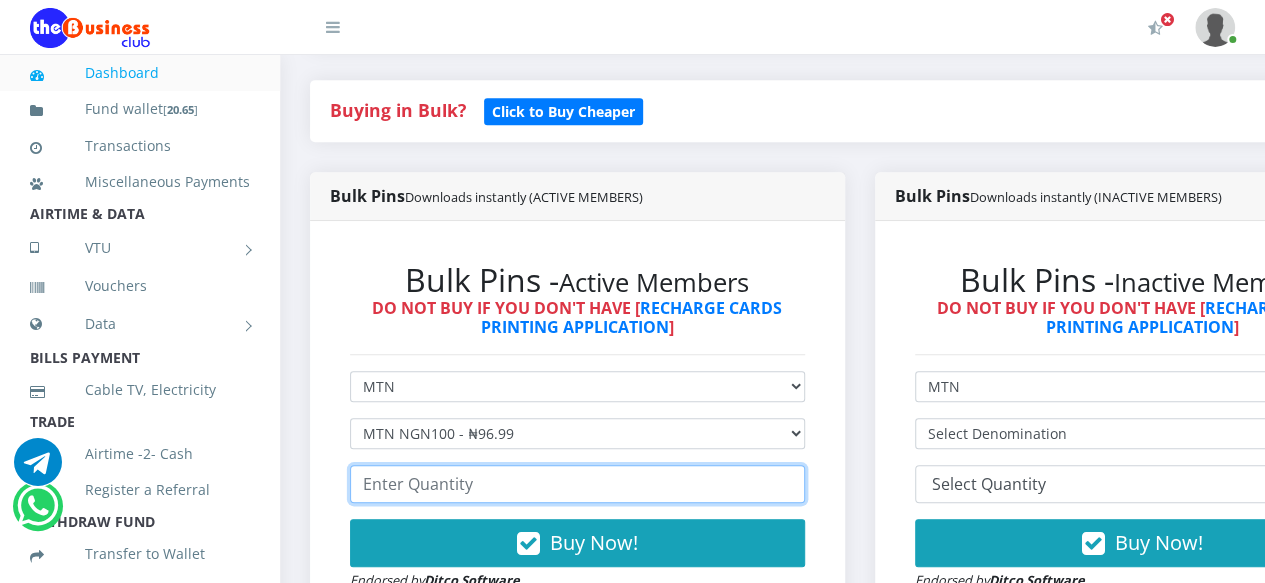 click at bounding box center (577, 484) 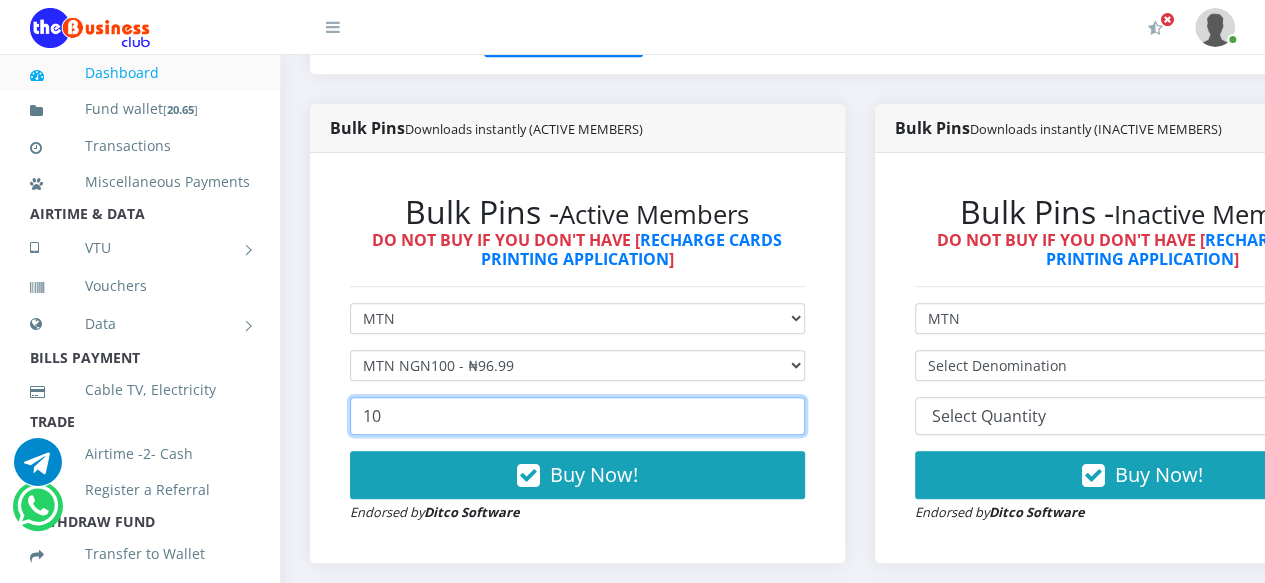 scroll, scrollTop: 500, scrollLeft: 0, axis: vertical 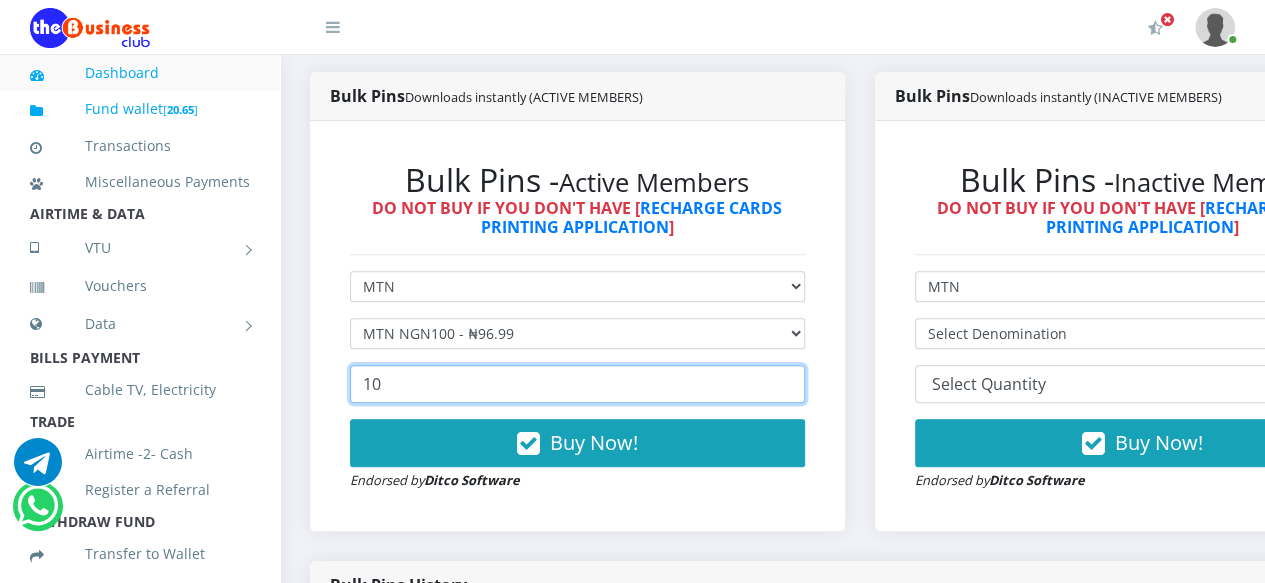 type on "10" 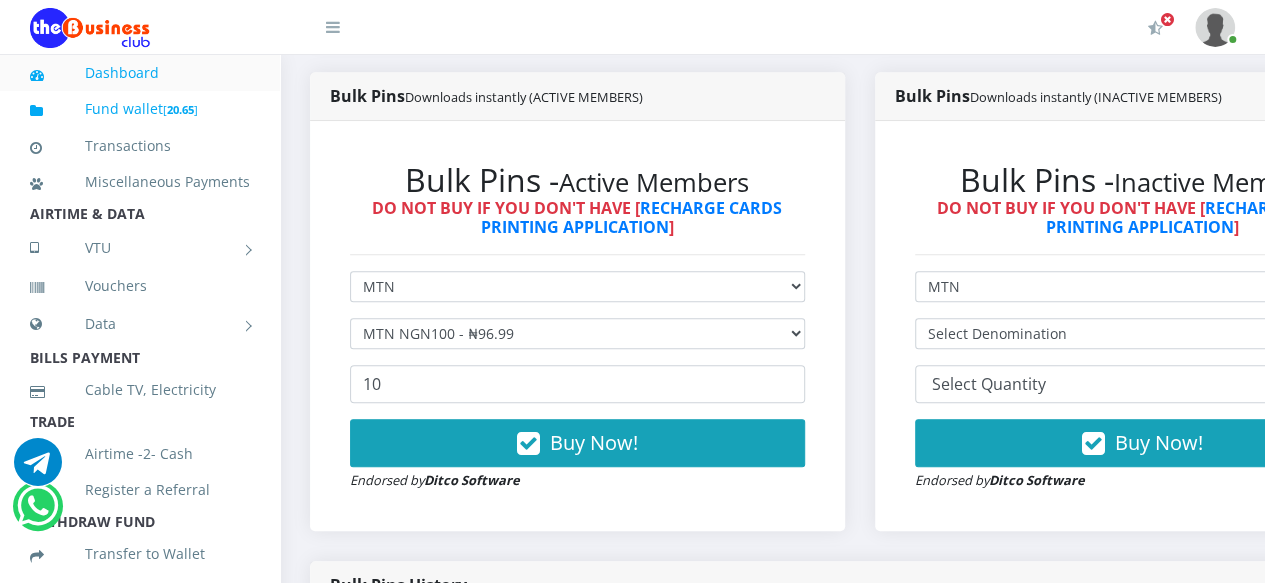click on "Fund wallet  [ 20.65 ]" at bounding box center (140, 109) 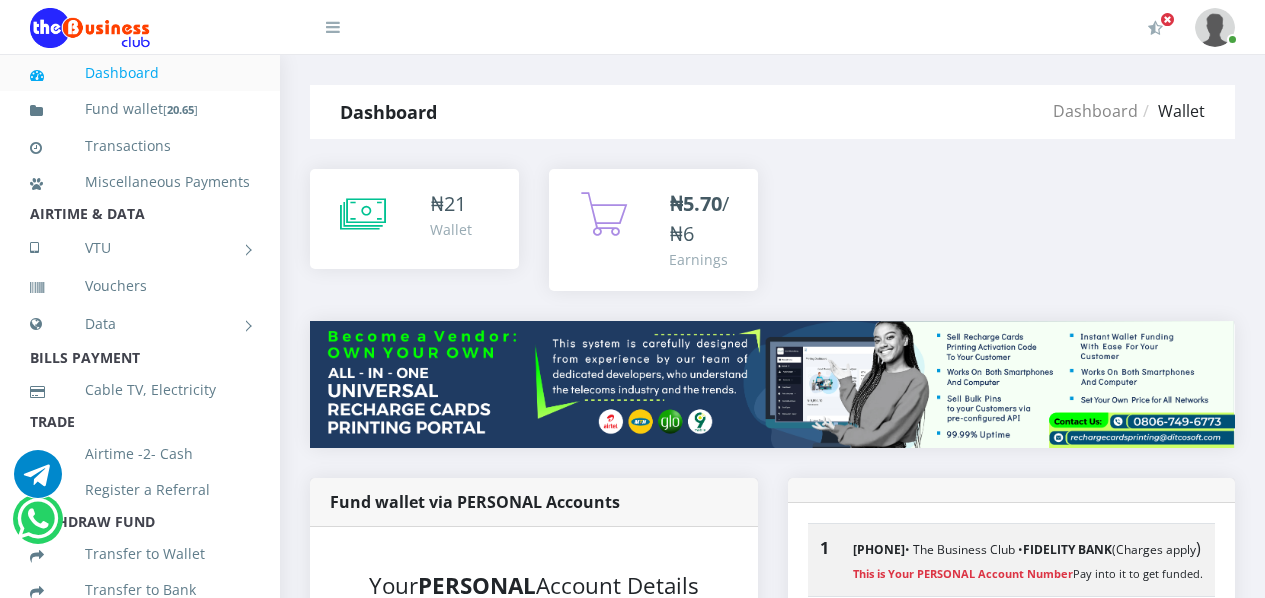 scroll, scrollTop: 0, scrollLeft: 0, axis: both 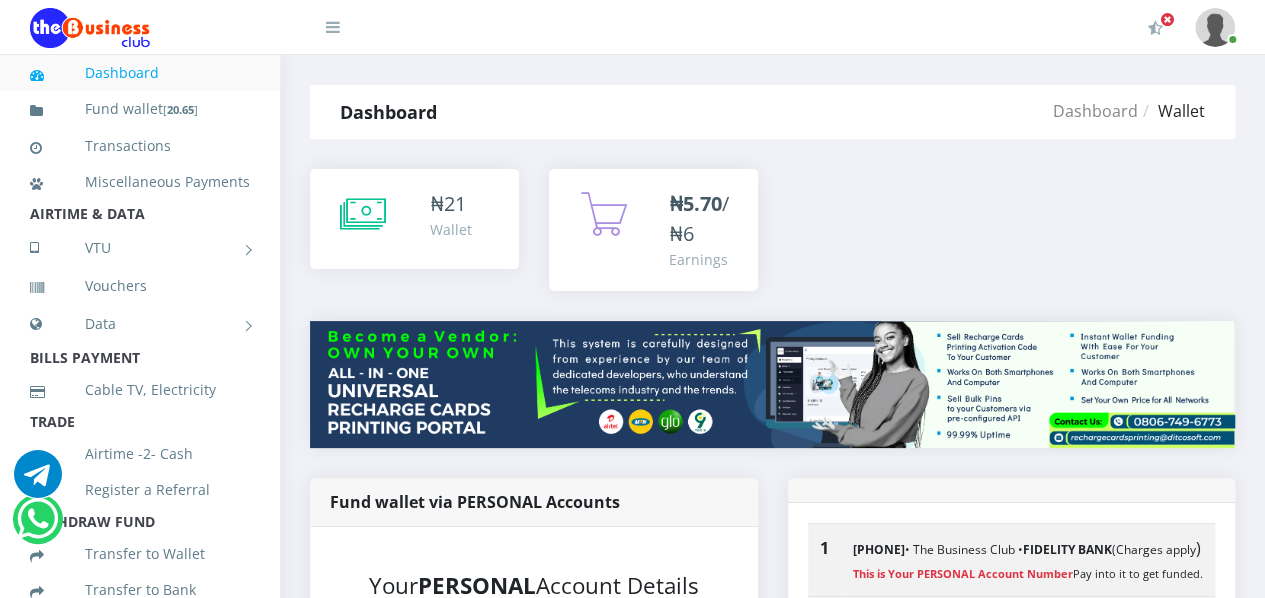 click on "₦ 21
Wallet" at bounding box center (414, 219) 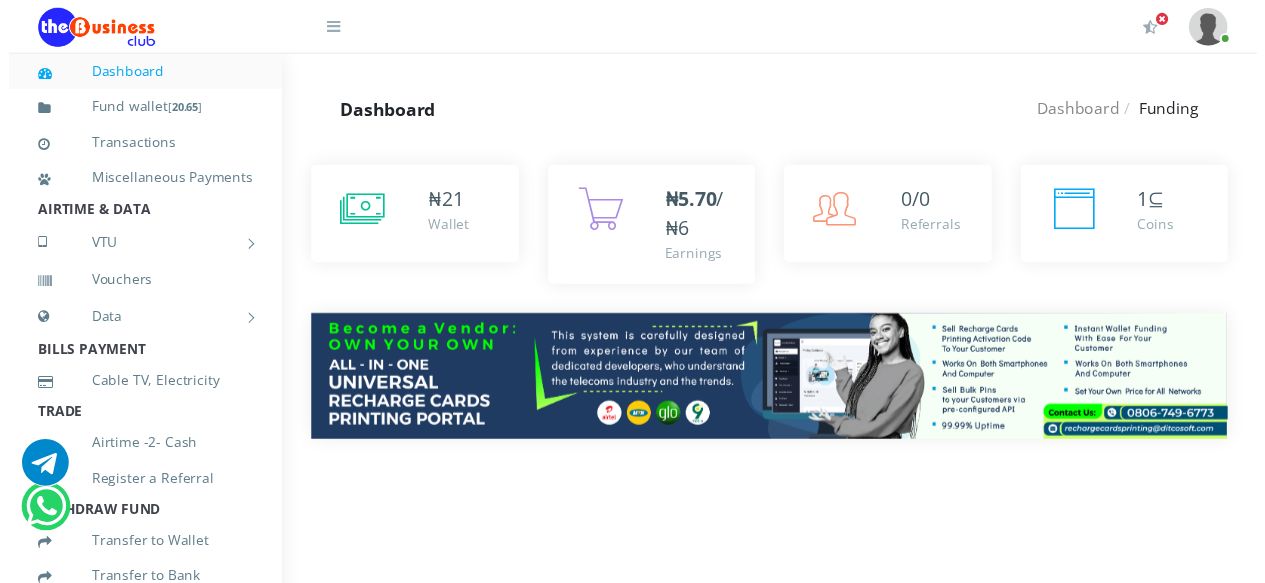 scroll, scrollTop: 0, scrollLeft: 0, axis: both 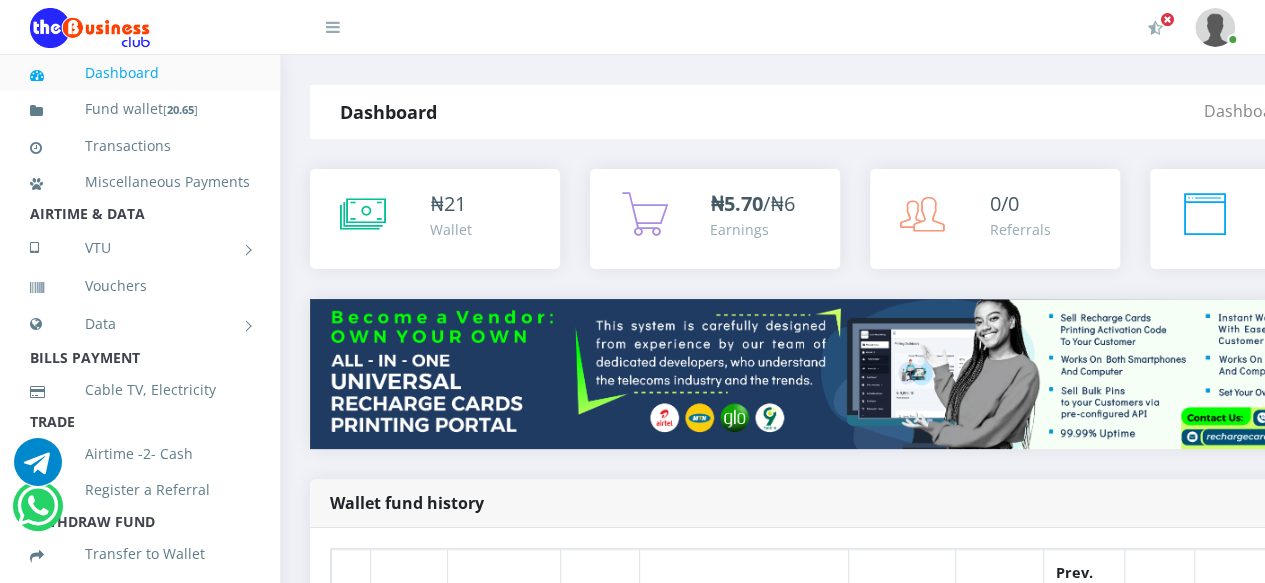 click on "₦ 21
Wallet" at bounding box center [435, 219] 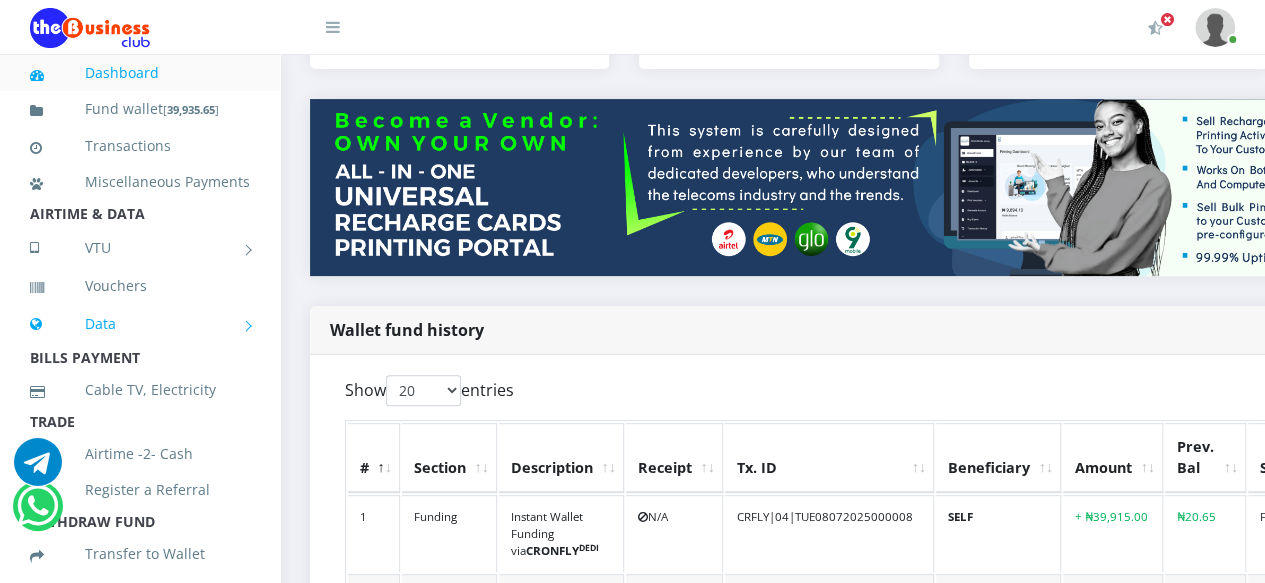 scroll, scrollTop: 0, scrollLeft: 0, axis: both 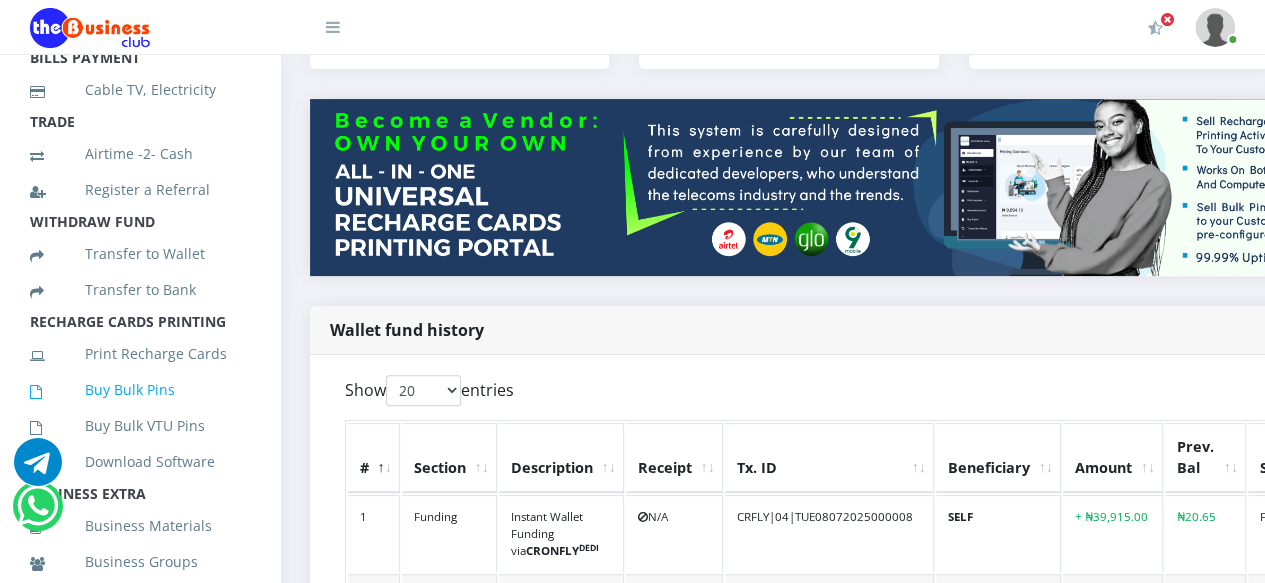 click on "Buy Bulk Pins" at bounding box center [140, 390] 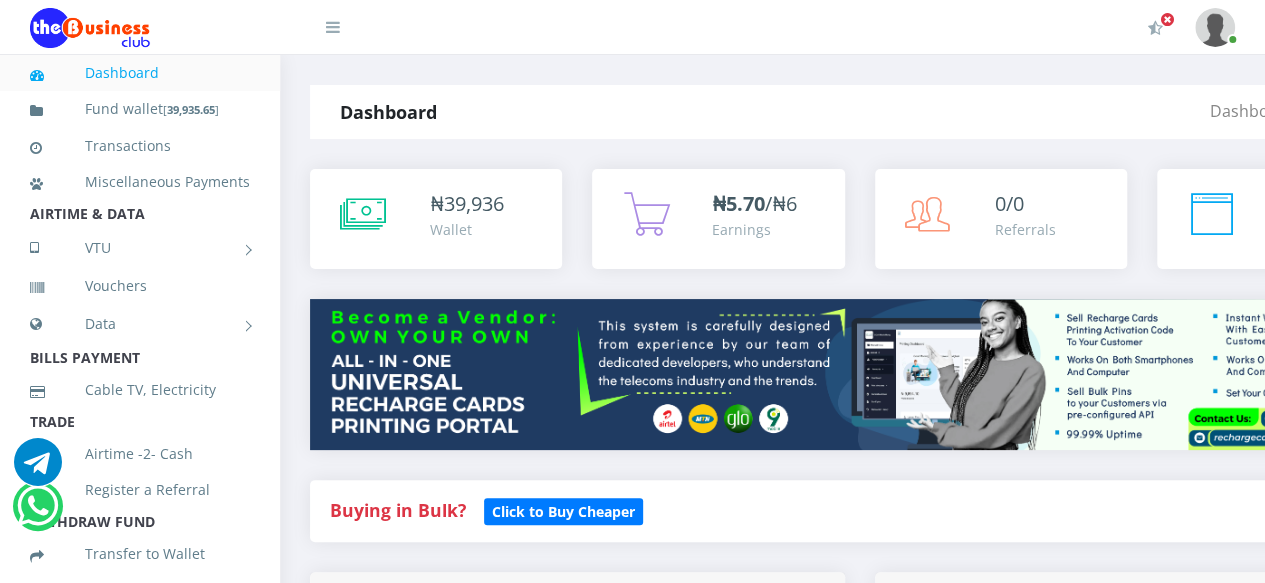 scroll, scrollTop: 0, scrollLeft: 0, axis: both 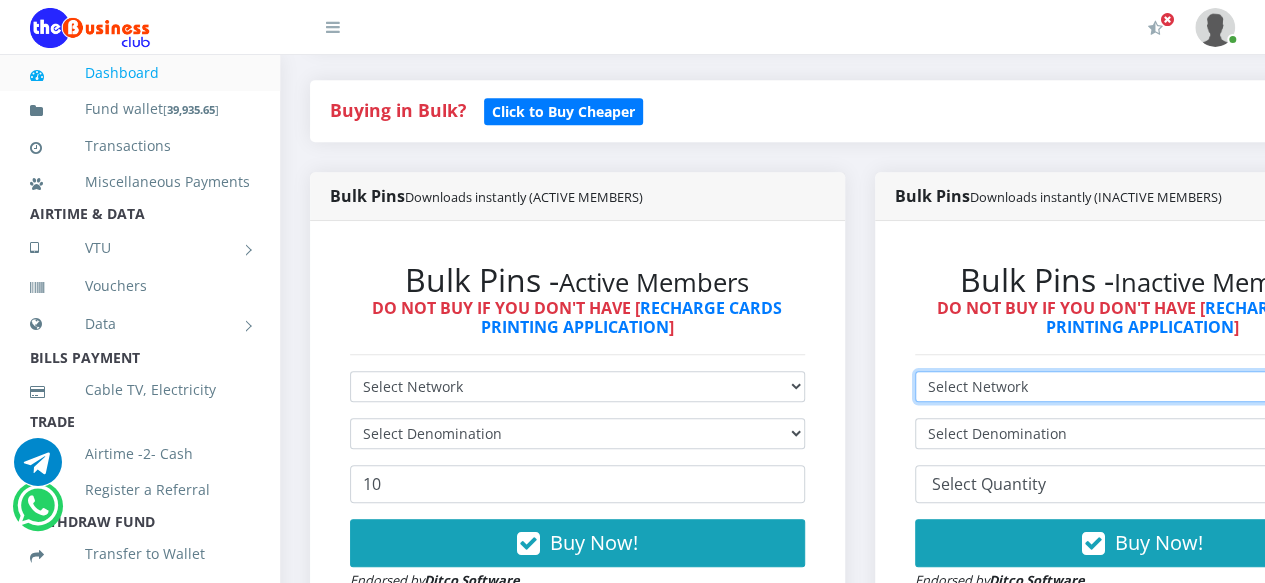 click on "Select Network
MTN
Globacom
9Mobile
Airtel" at bounding box center (1142, 386) 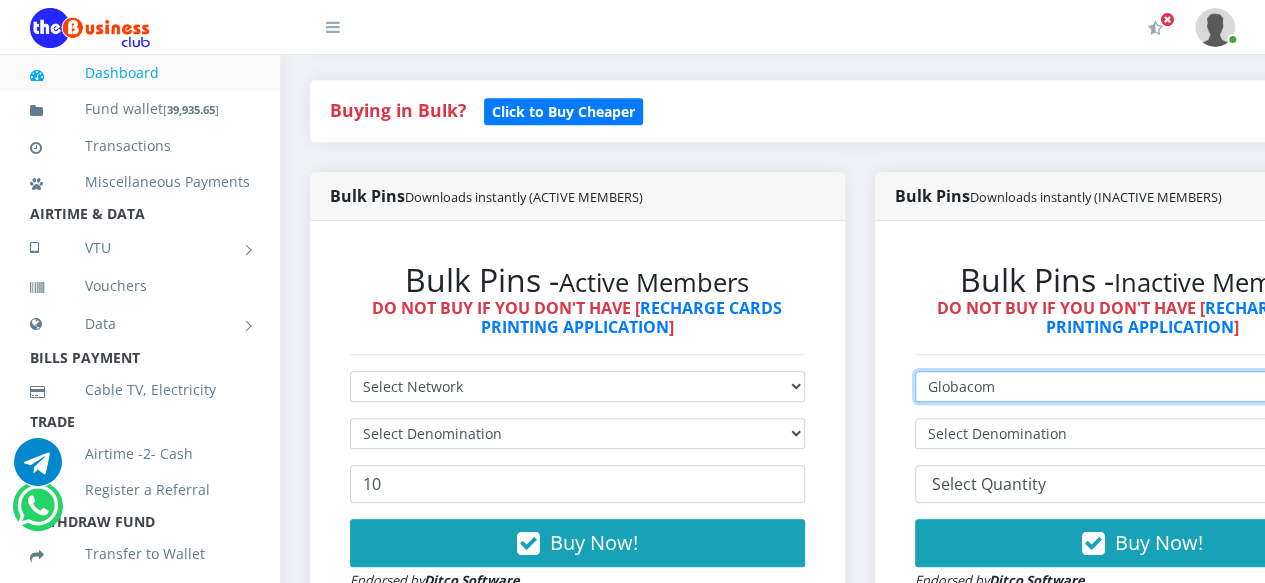 click on "Select Network
MTN
Globacom
9Mobile
Airtel" at bounding box center (1142, 386) 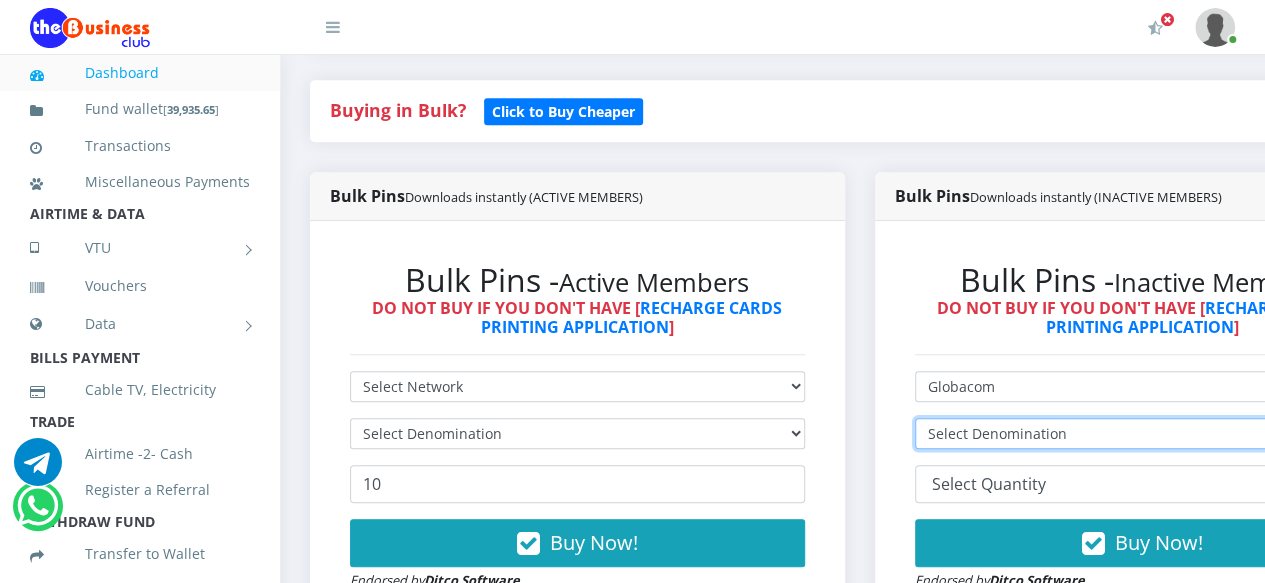 click on "Select Denomination Glo NGN100 - ₦97.00 Glo NGN200 - ₦194.00 Glo NGN500 - ₦485.00 Glo NGN1000 - ₦970.00" at bounding box center [1142, 433] 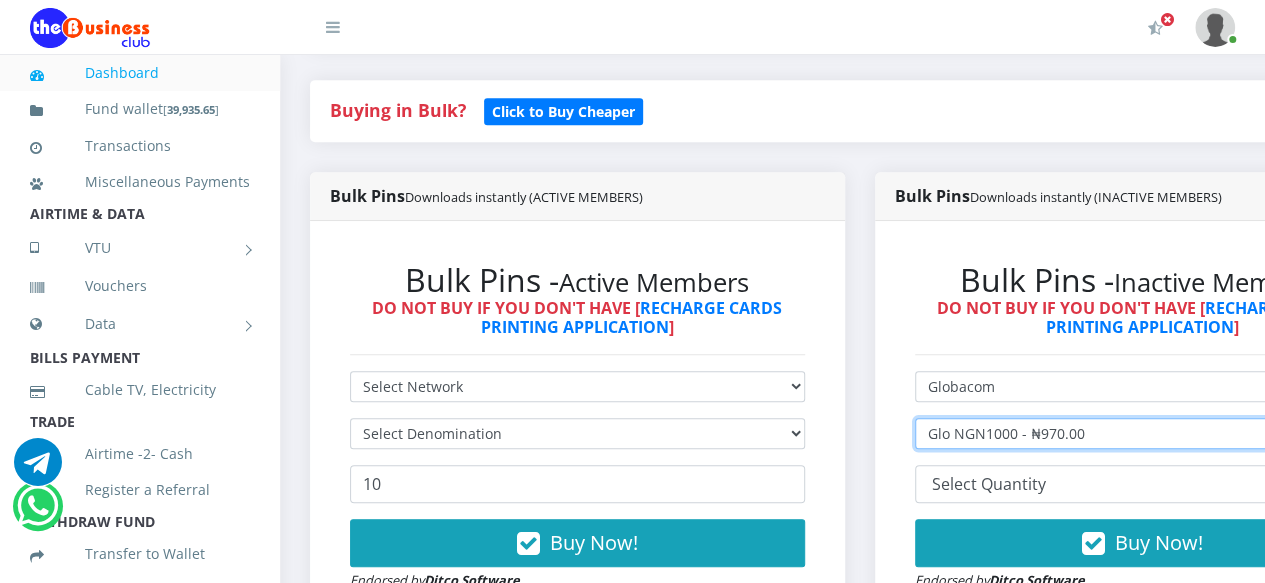 click on "Select Denomination Glo NGN100 - ₦97.00 Glo NGN200 - ₦194.00 Glo NGN500 - ₦485.00 Glo NGN1000 - ₦970.00" at bounding box center (1142, 433) 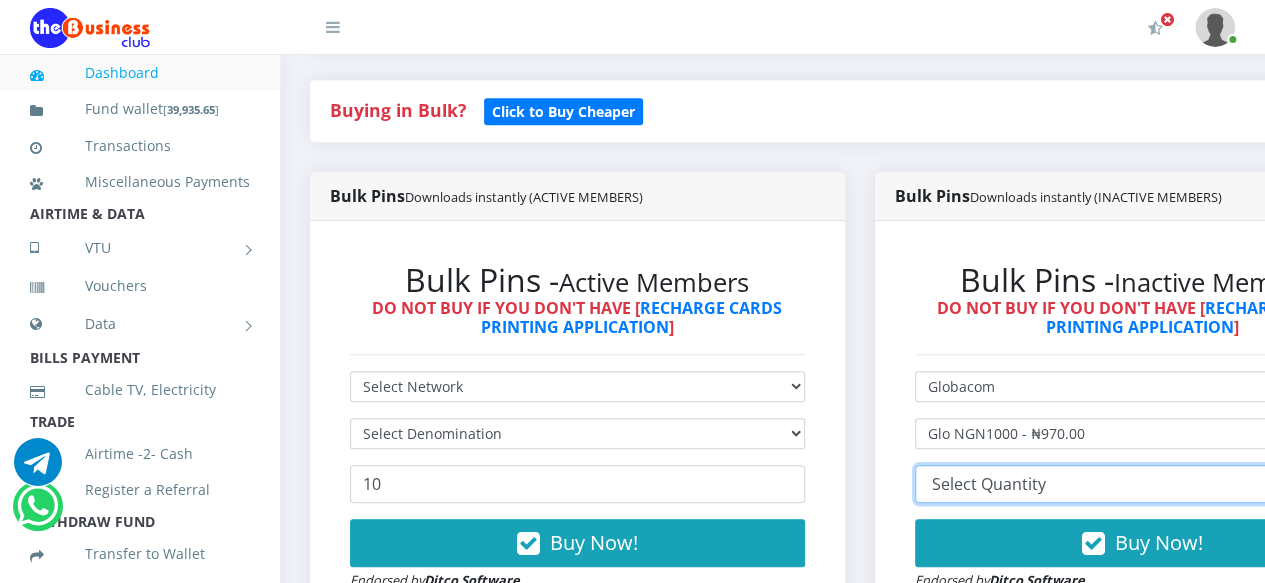 click on "10
20
30
40
44 (Online Printing, Portrait)
60 (Online Printing, Landscape)
70 (Online Printing, Portrait)
72 (Online Printing, Landscape)
85 (Online Printing, Portrait)
100
150
200
300
500" at bounding box center [1142, 484] 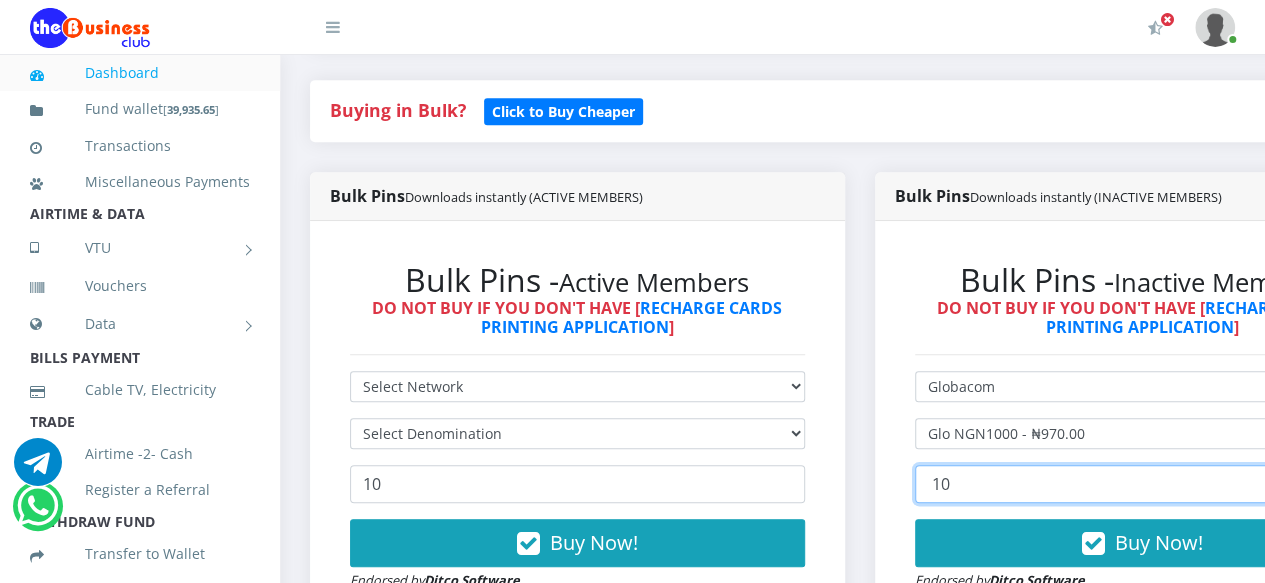 click on "10
20
30
40
44 (Online Printing, Portrait)
60 (Online Printing, Landscape)
70 (Online Printing, Portrait)
72 (Online Printing, Landscape)
85 (Online Printing, Portrait)
100
150
200
300
500" at bounding box center [1142, 484] 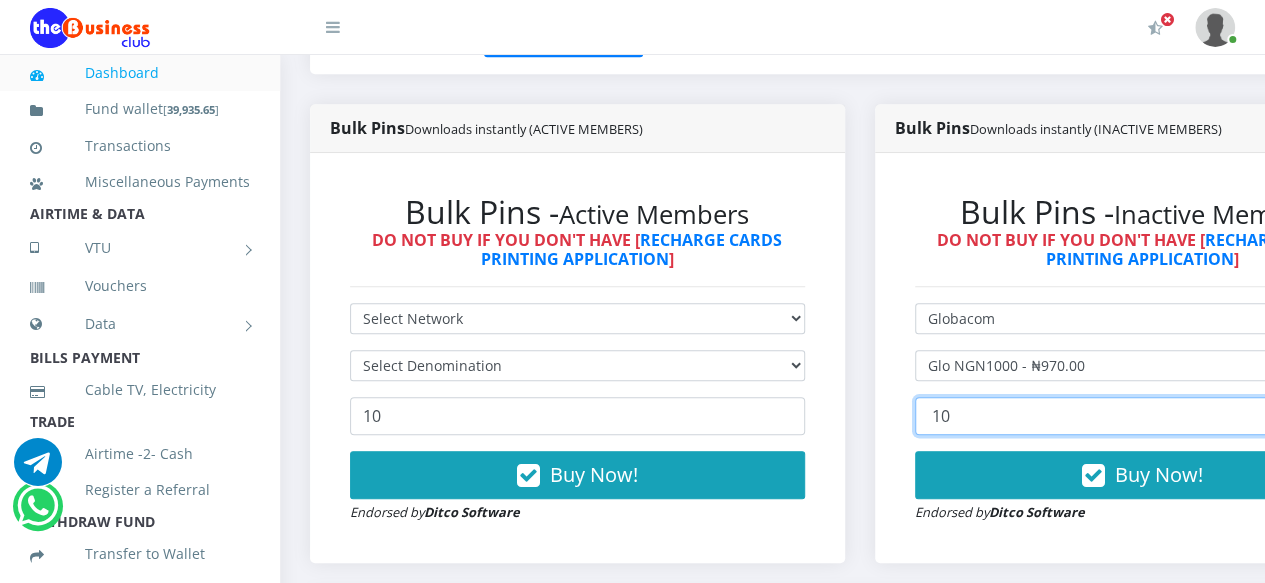 scroll, scrollTop: 500, scrollLeft: 0, axis: vertical 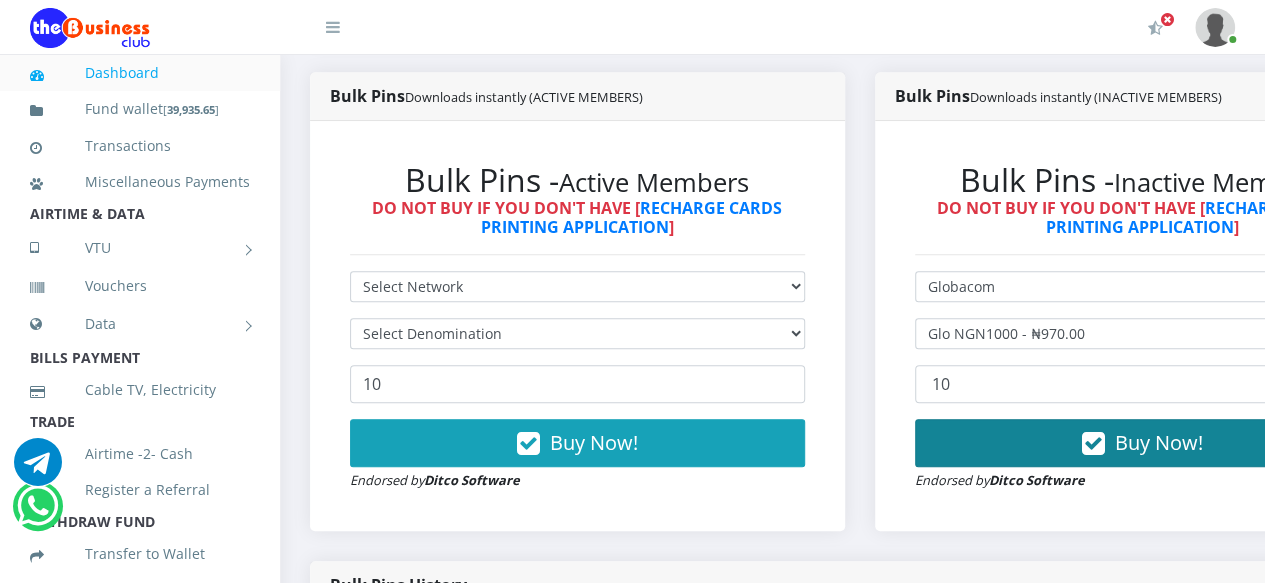 click on "Buy Now!" at bounding box center (1142, 443) 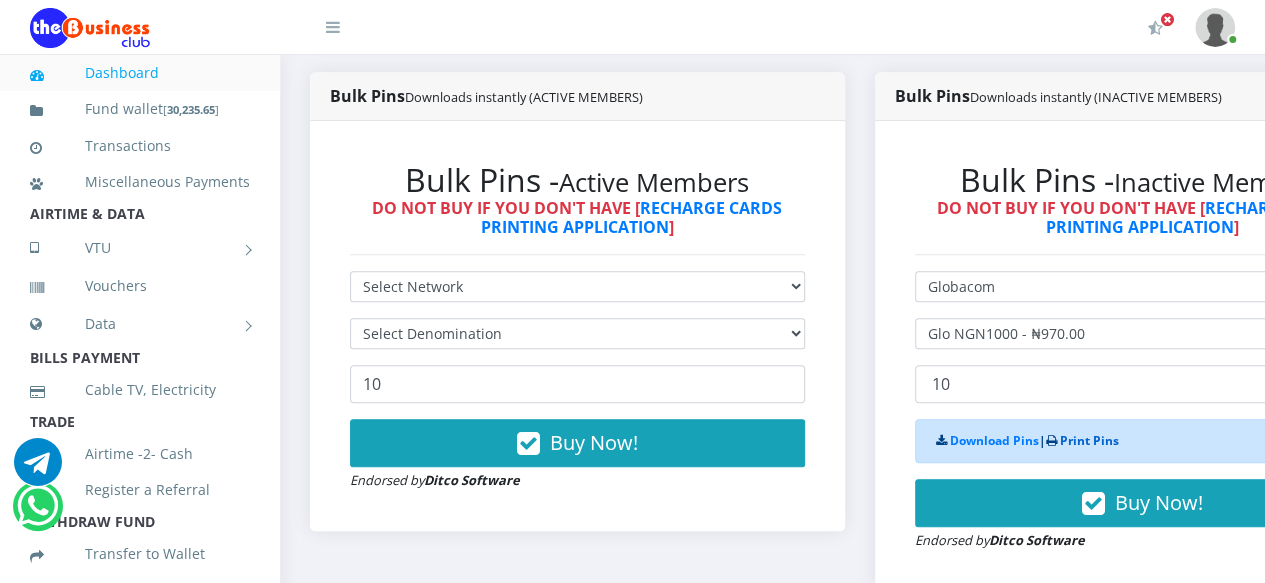 click on "Print Pins" at bounding box center [1089, 440] 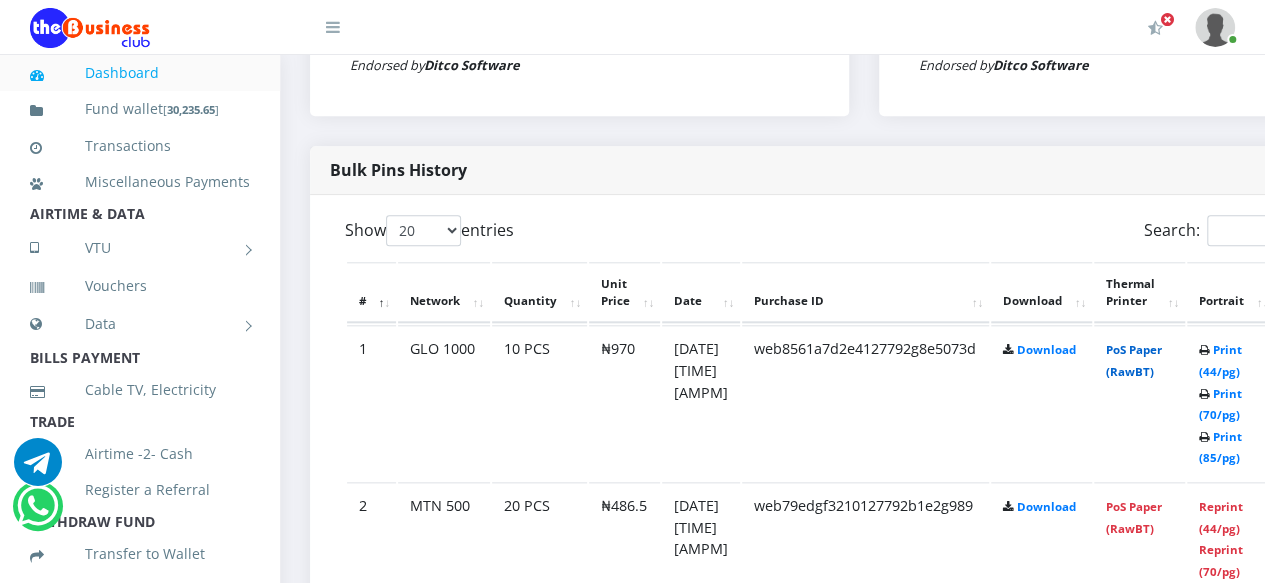 scroll, scrollTop: 0, scrollLeft: 0, axis: both 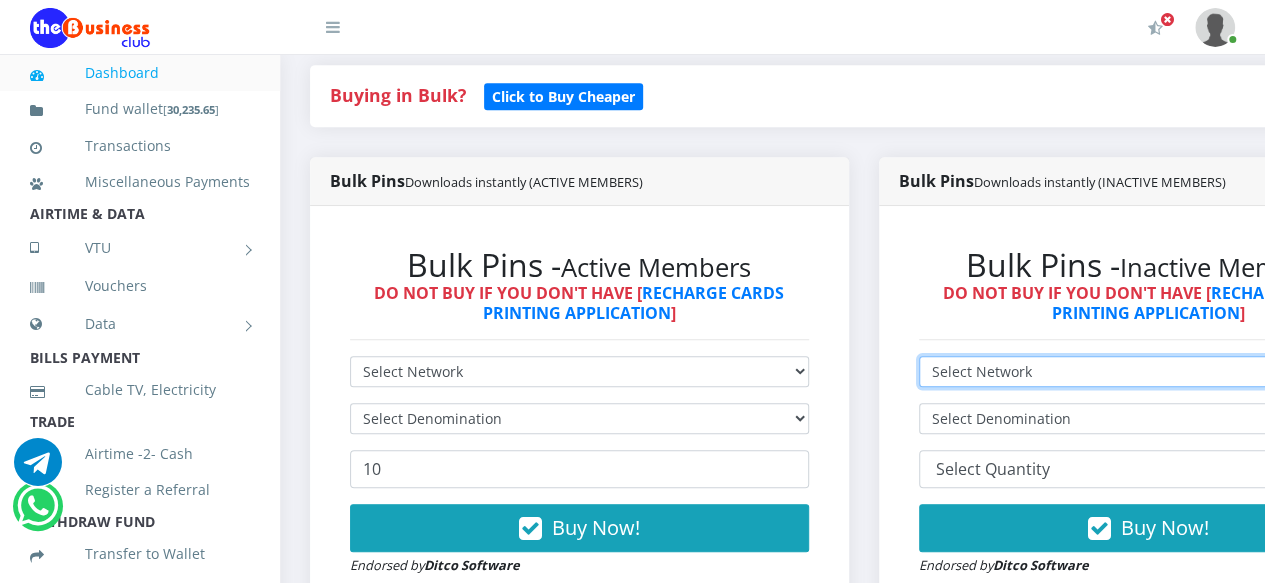 click on "Select Network
MTN
Globacom
9Mobile
Airtel" at bounding box center [1148, 371] 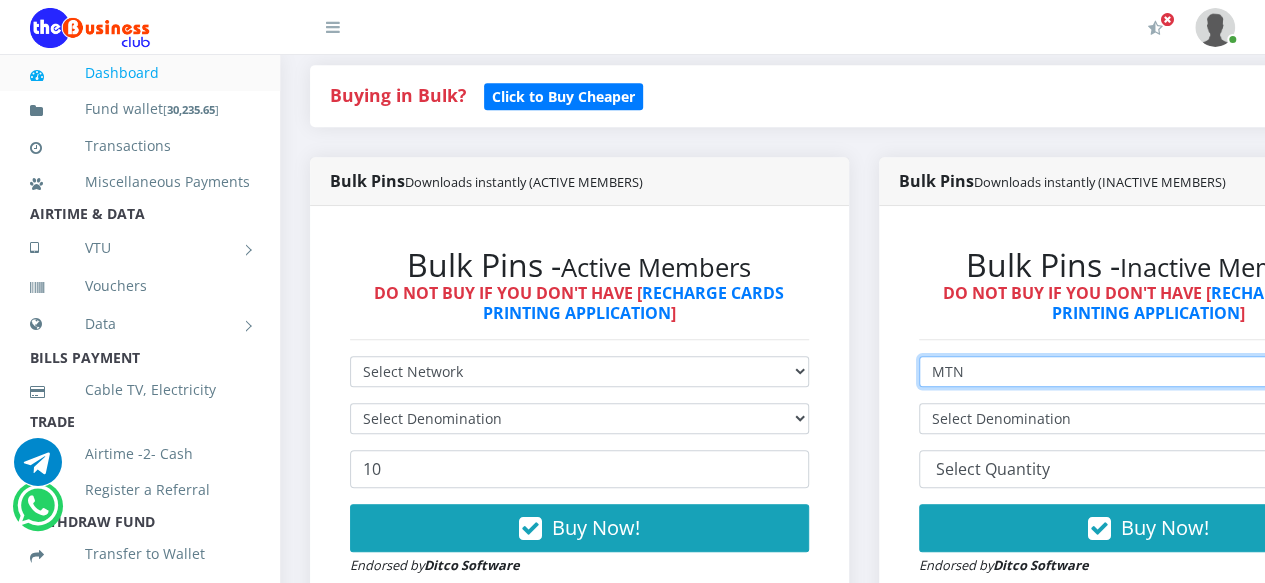 click on "Select Network
MTN
Globacom
9Mobile
Airtel" at bounding box center [1148, 371] 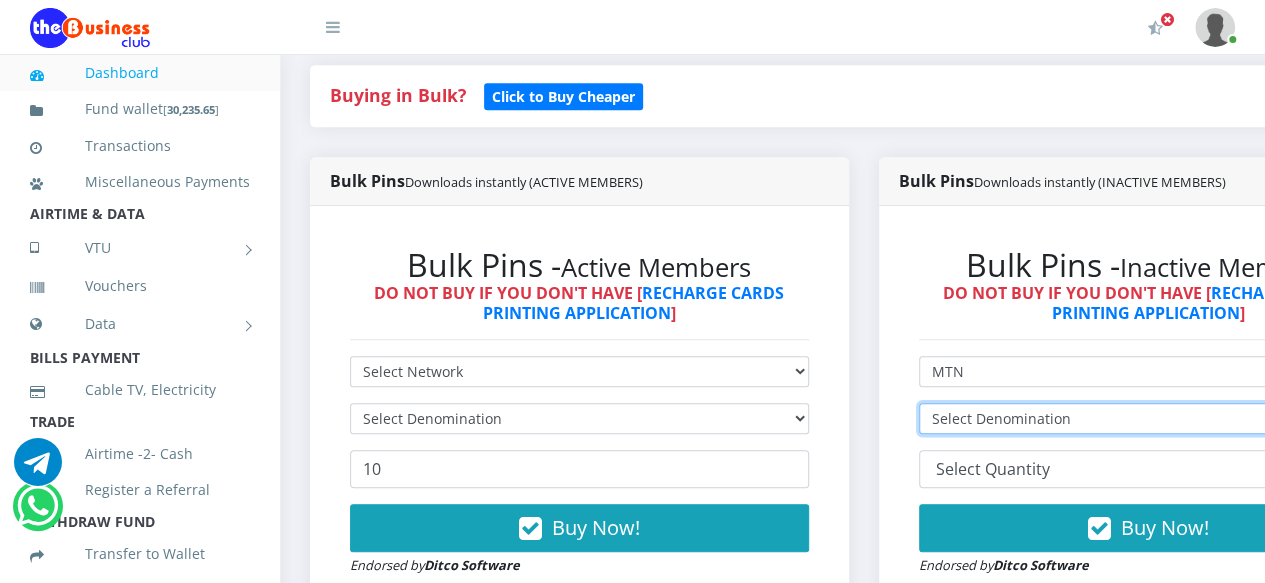 click on "Select Denomination" at bounding box center (1148, 418) 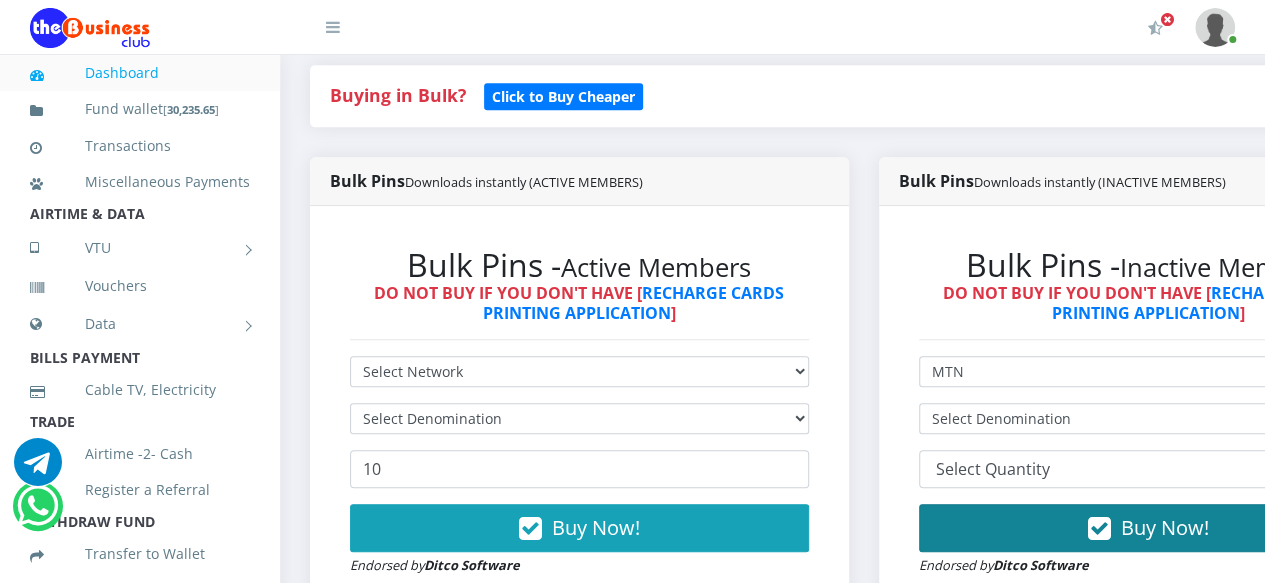 click on "Buy Now!" at bounding box center (1148, 528) 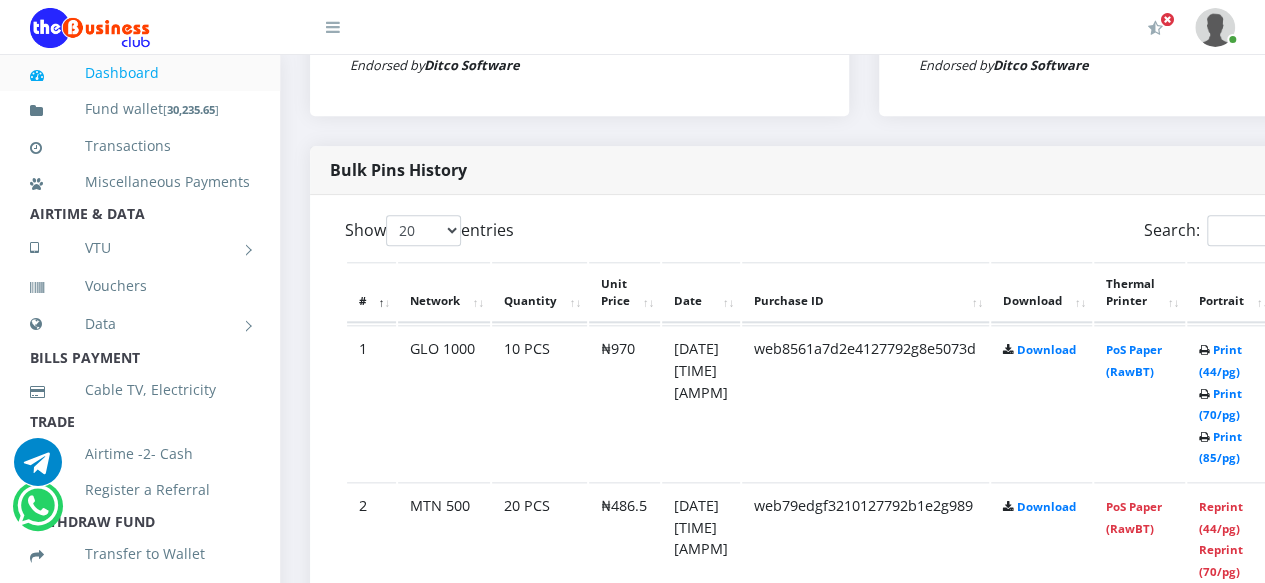 scroll, scrollTop: 516, scrollLeft: 0, axis: vertical 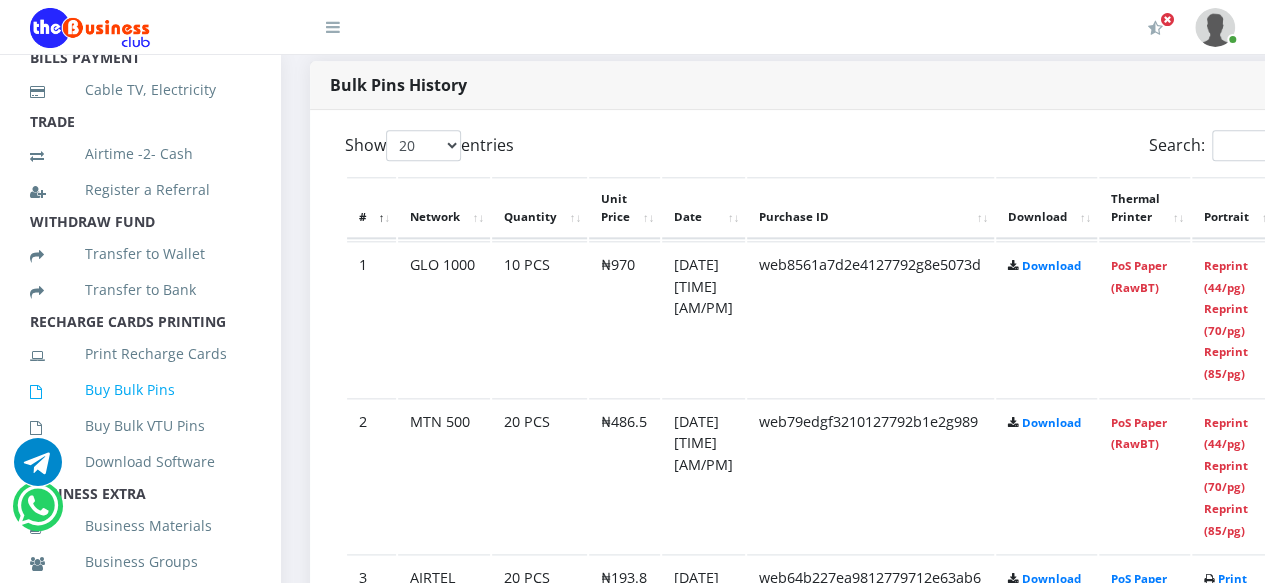 click on "Buy Bulk Pins" at bounding box center [140, 390] 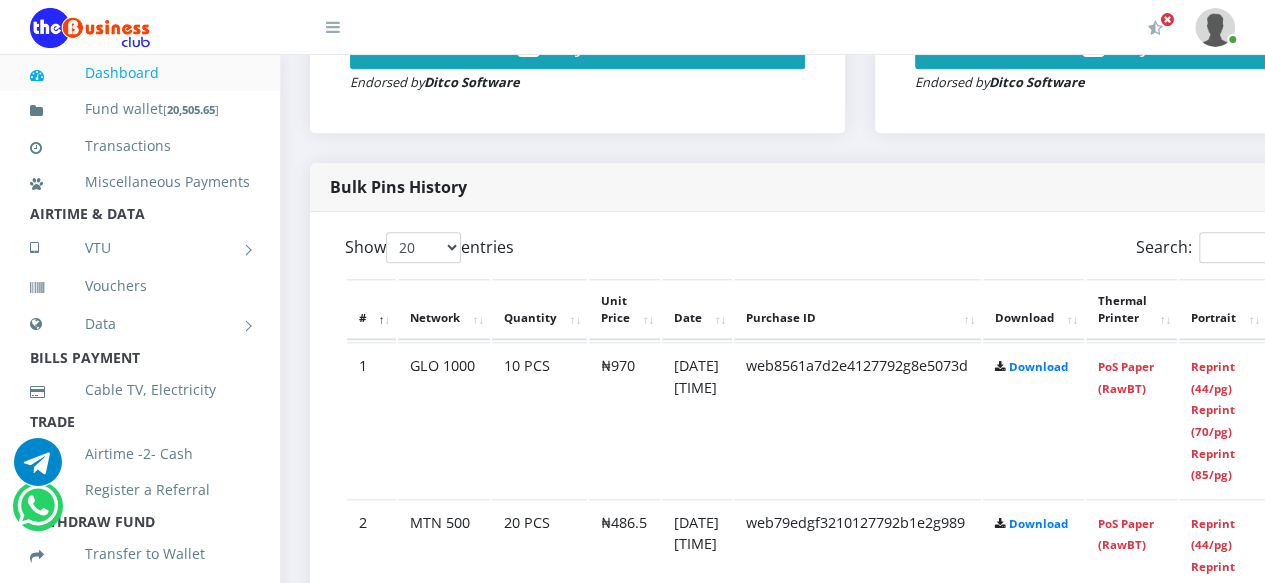 scroll, scrollTop: 0, scrollLeft: 0, axis: both 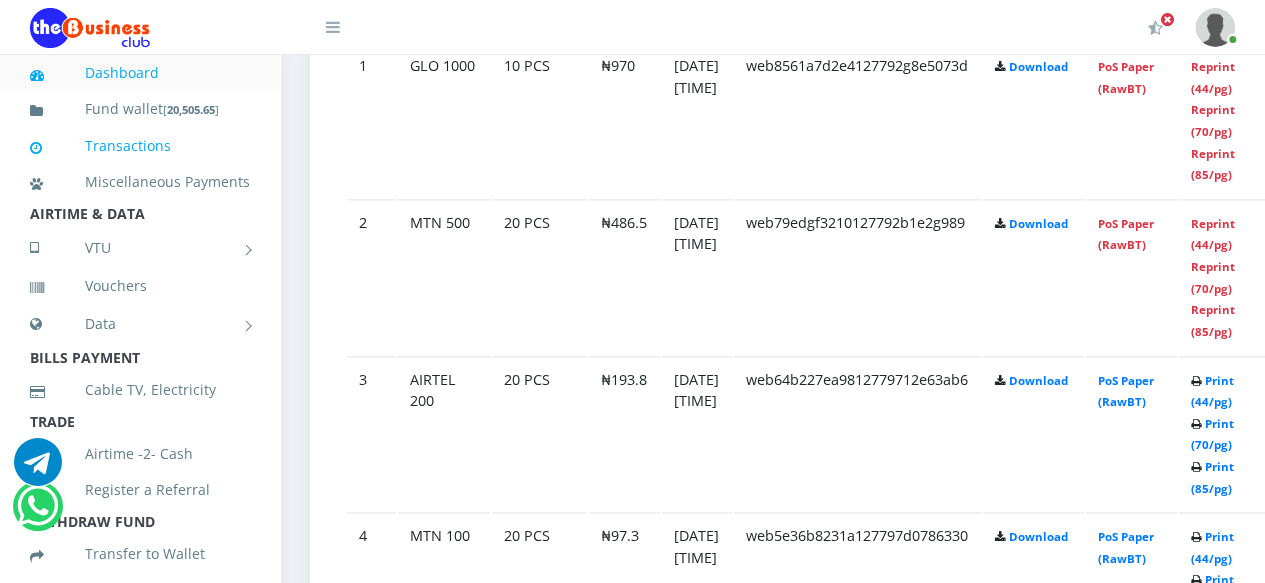 click on "Transactions" at bounding box center (140, 146) 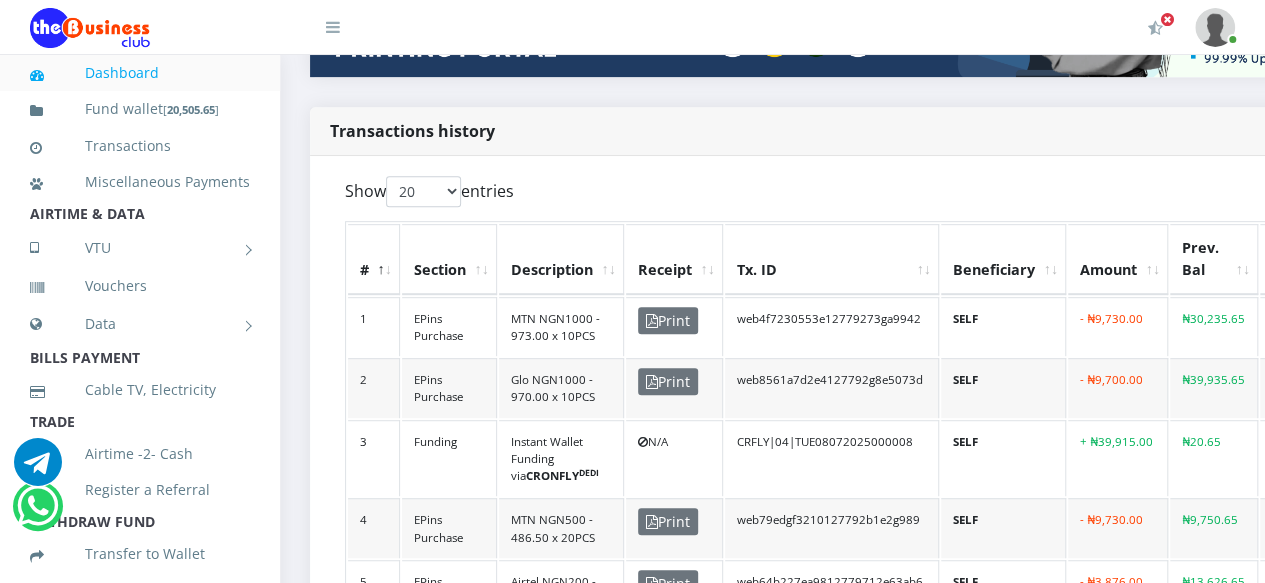 scroll, scrollTop: 0, scrollLeft: 0, axis: both 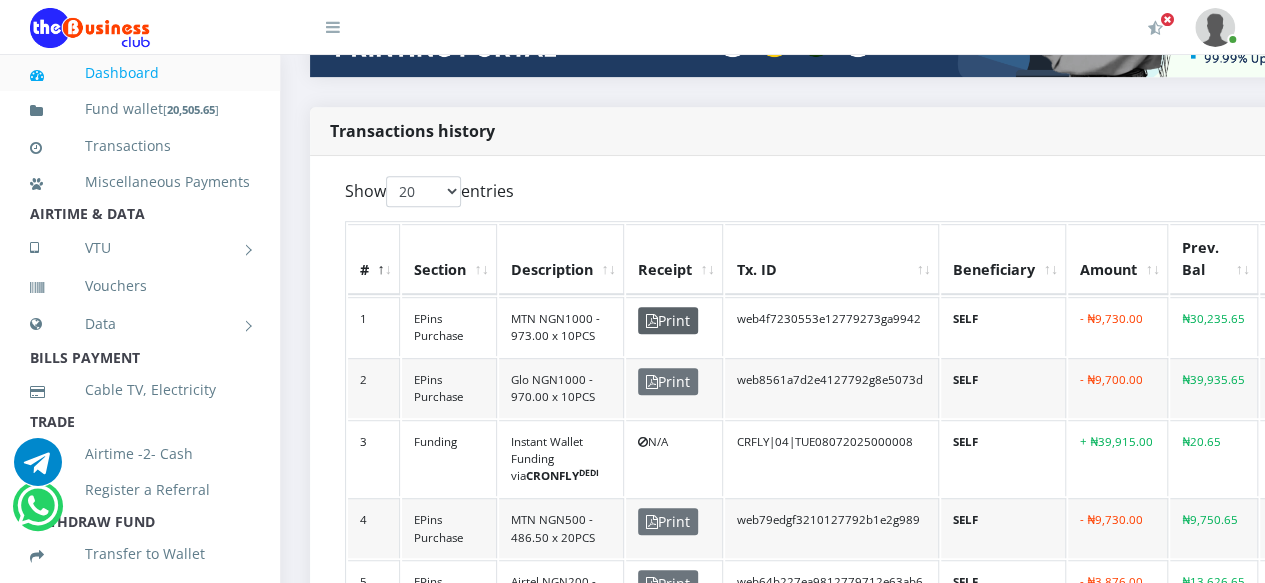 click on "Print" at bounding box center [668, 320] 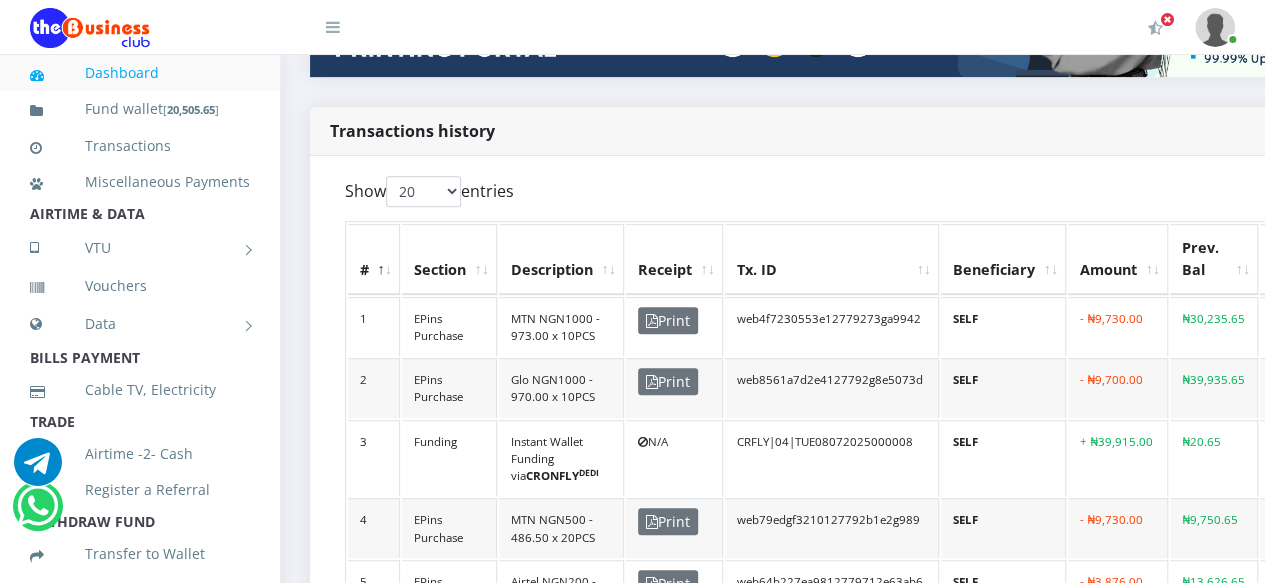click on "- ₦9,730.00" at bounding box center [1118, 327] 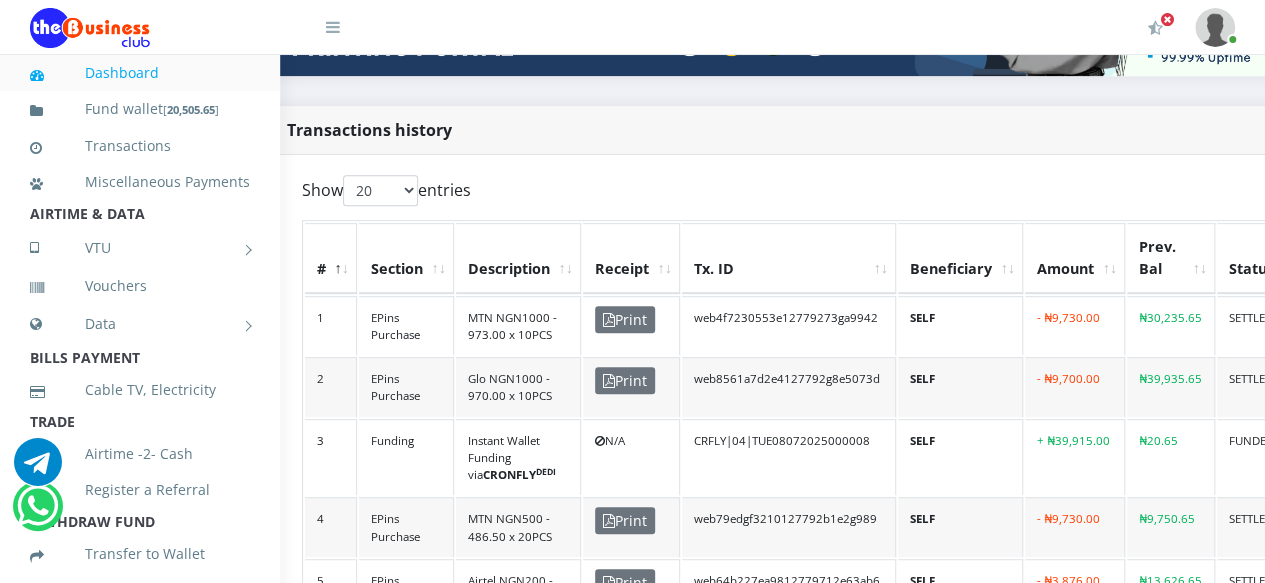 scroll, scrollTop: 400, scrollLeft: 43, axis: both 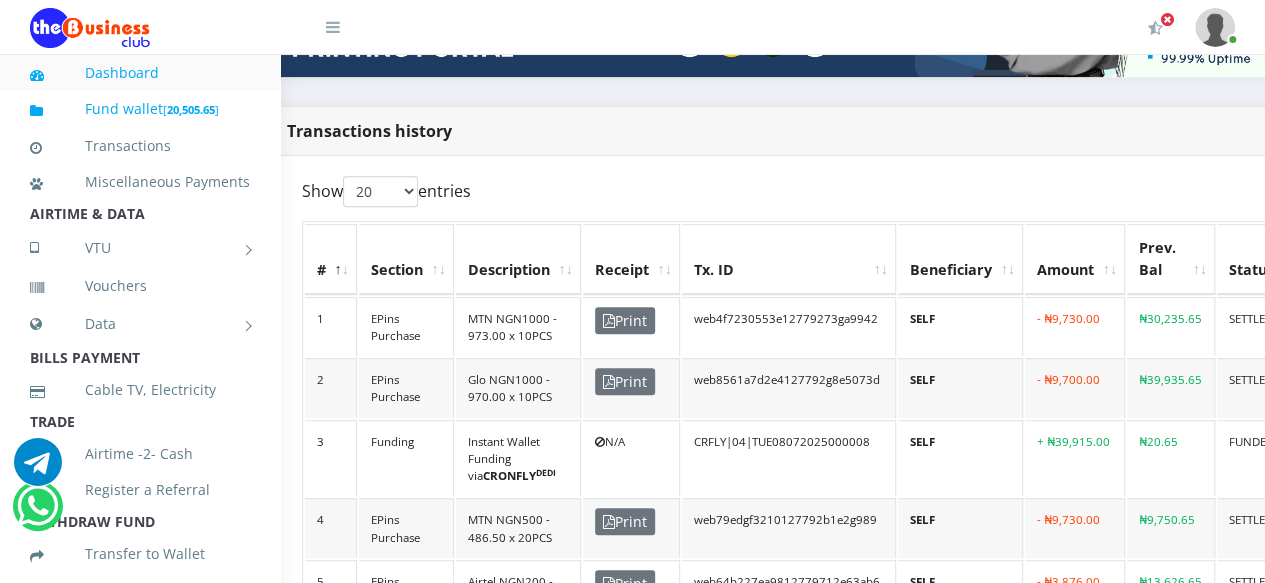 click on "[ 20,505.65 ]" at bounding box center [191, 109] 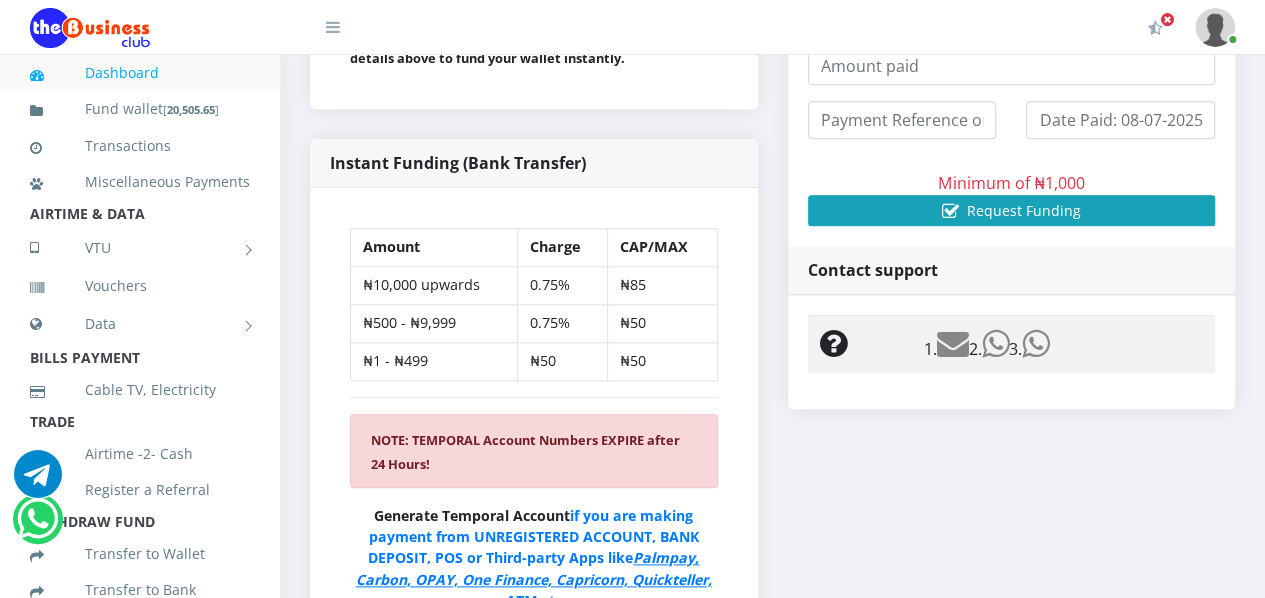 scroll, scrollTop: 0, scrollLeft: 0, axis: both 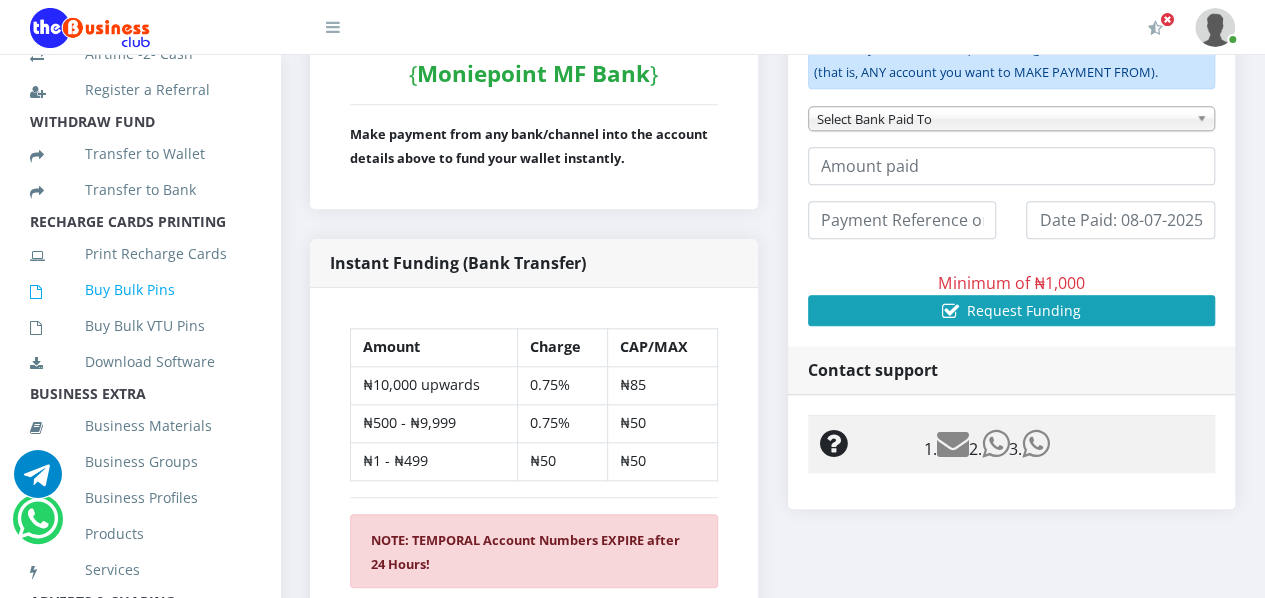 click on "Buy Bulk Pins" at bounding box center [140, 290] 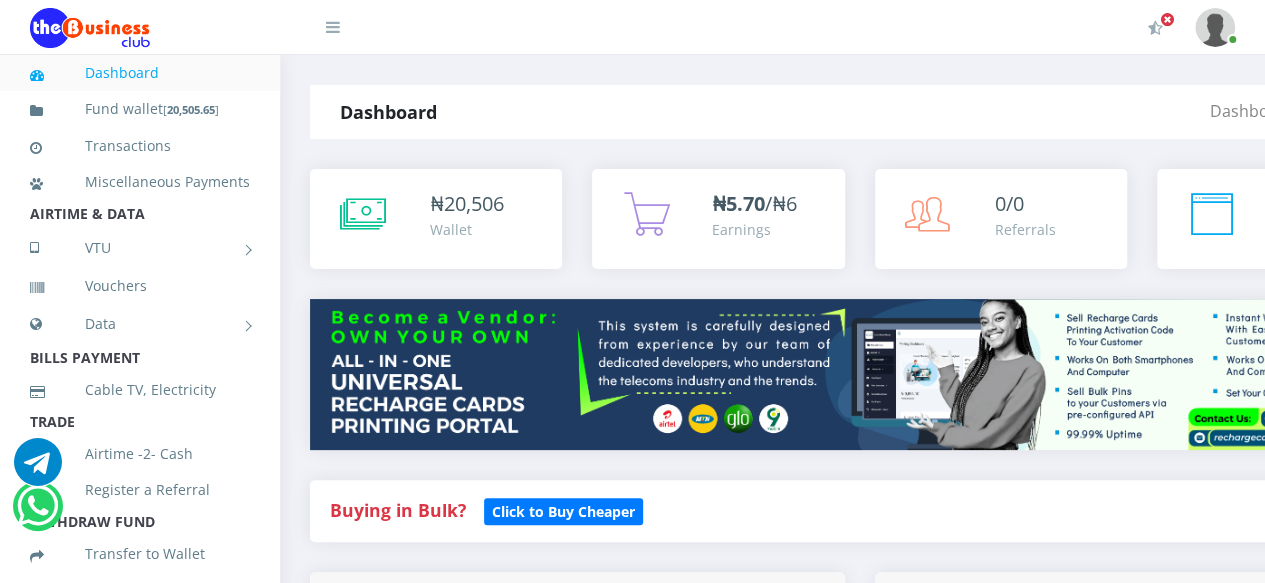 scroll, scrollTop: 0, scrollLeft: 0, axis: both 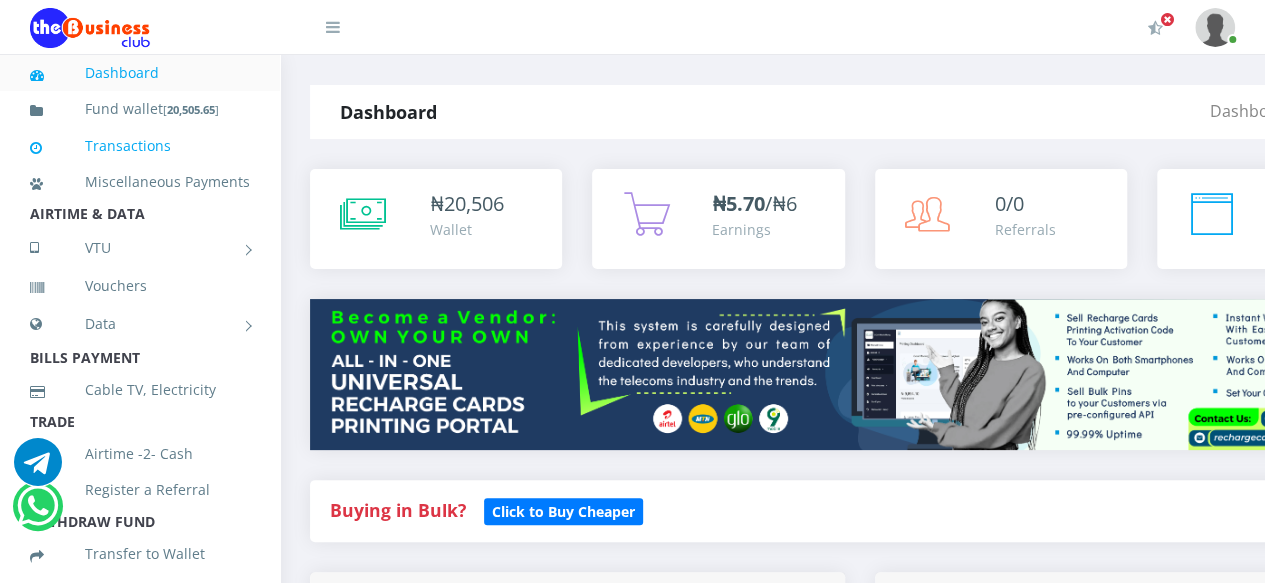 click on "Transactions" at bounding box center (140, 146) 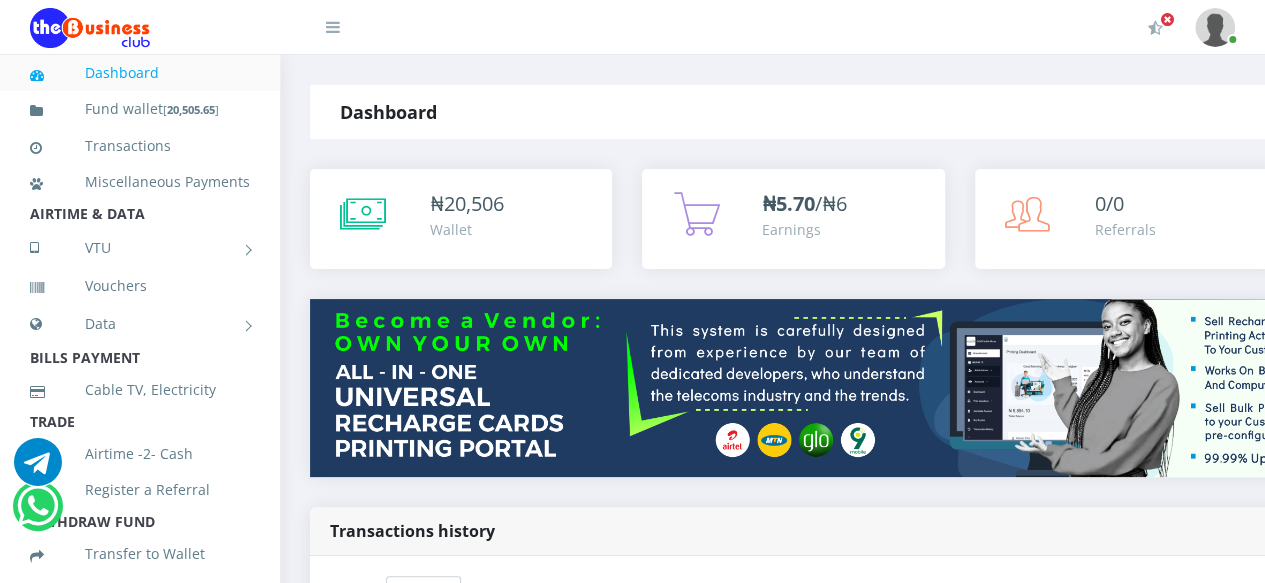 scroll, scrollTop: 0, scrollLeft: 0, axis: both 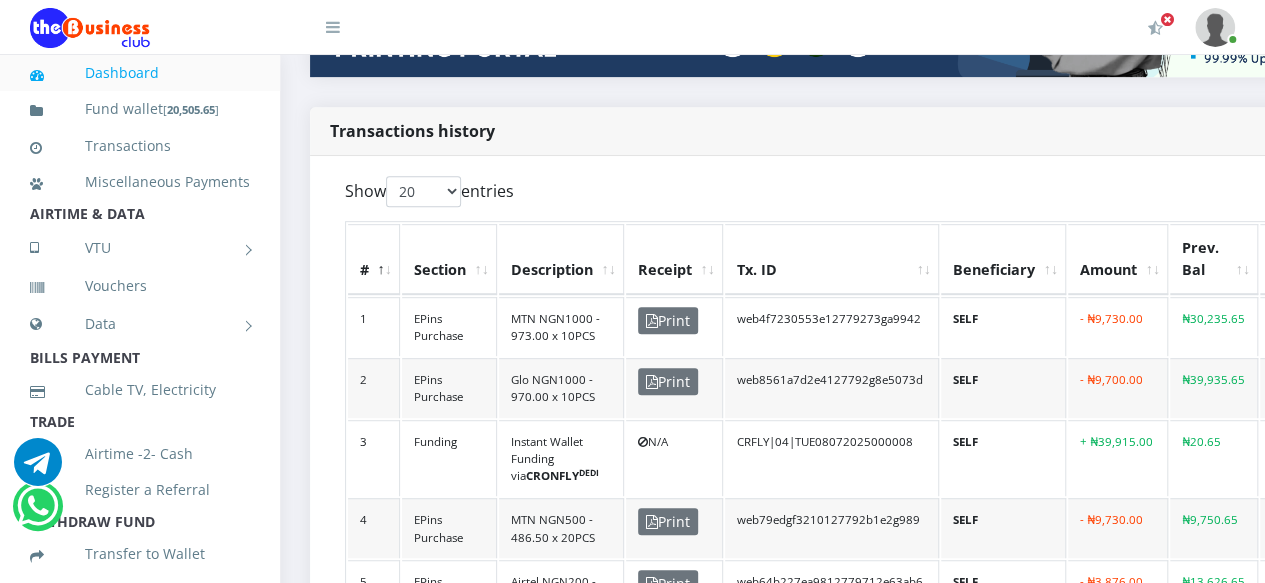 drag, startPoint x: 942, startPoint y: 331, endPoint x: 841, endPoint y: 333, distance: 101.0198 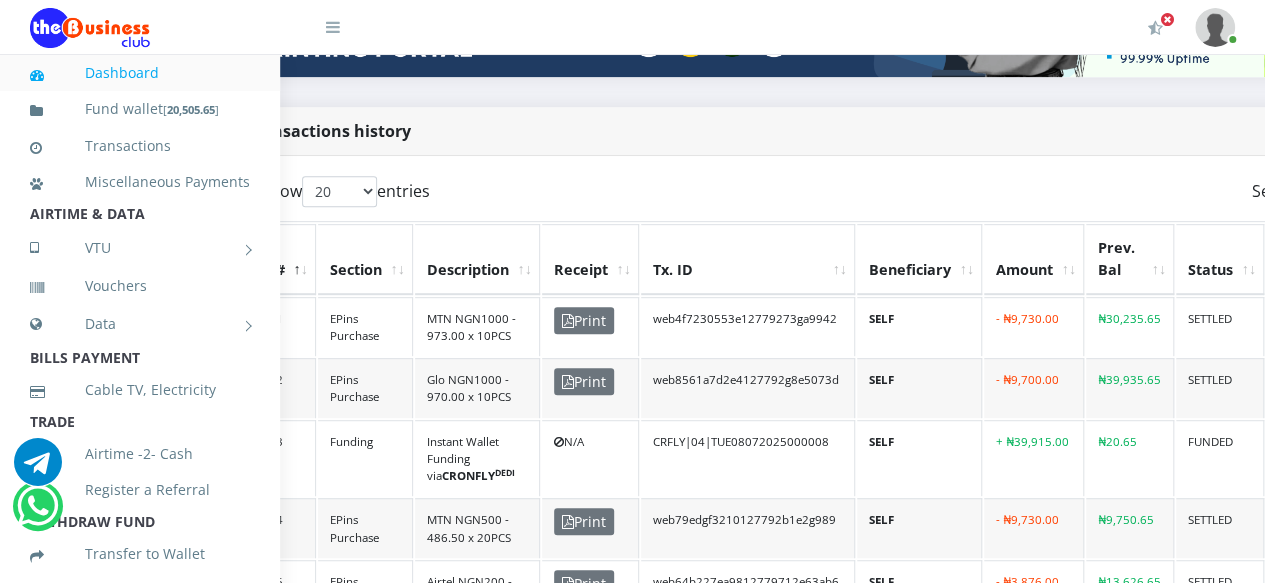 scroll, scrollTop: 400, scrollLeft: 80, axis: both 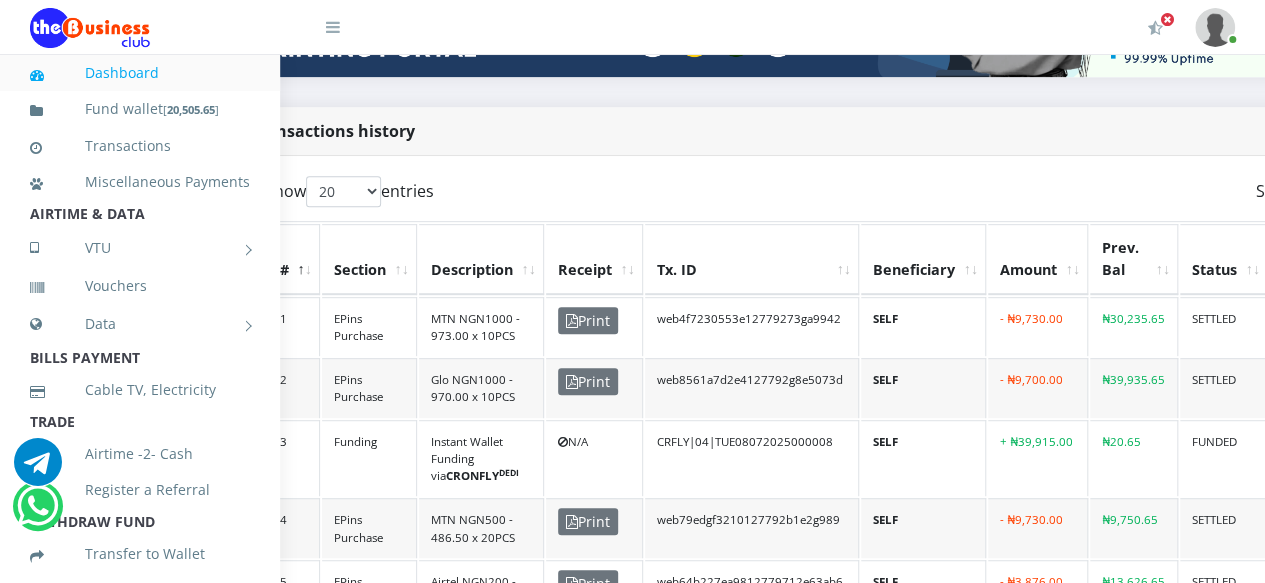 click on "MTN NGN1000 - 973.00 x 10PCS" at bounding box center [481, 327] 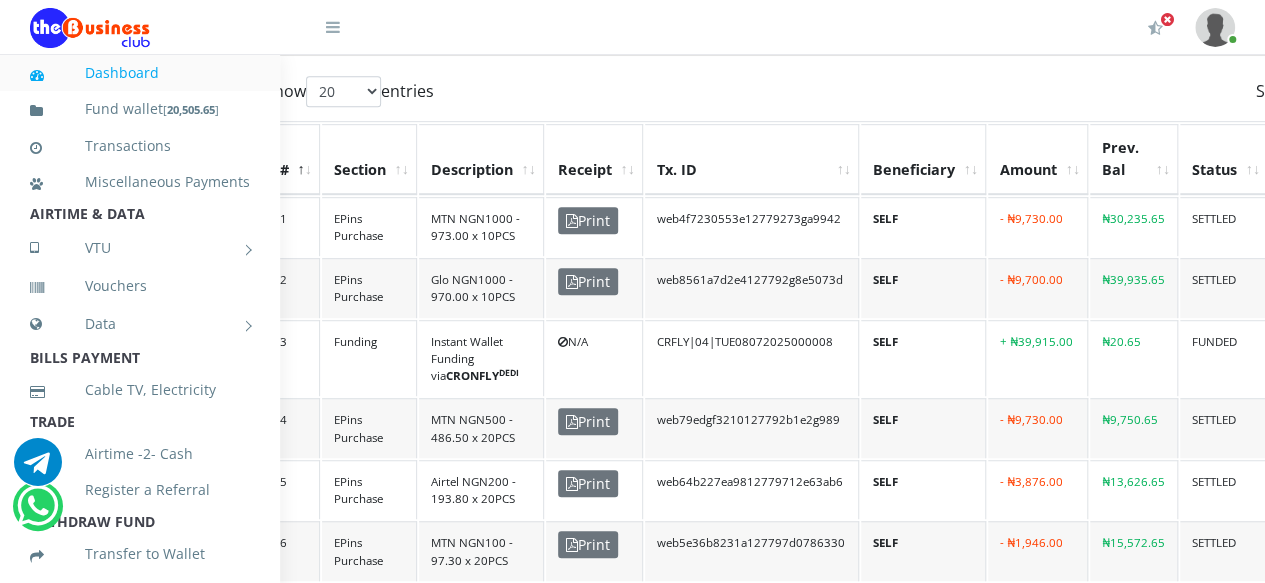 scroll, scrollTop: 0, scrollLeft: 0, axis: both 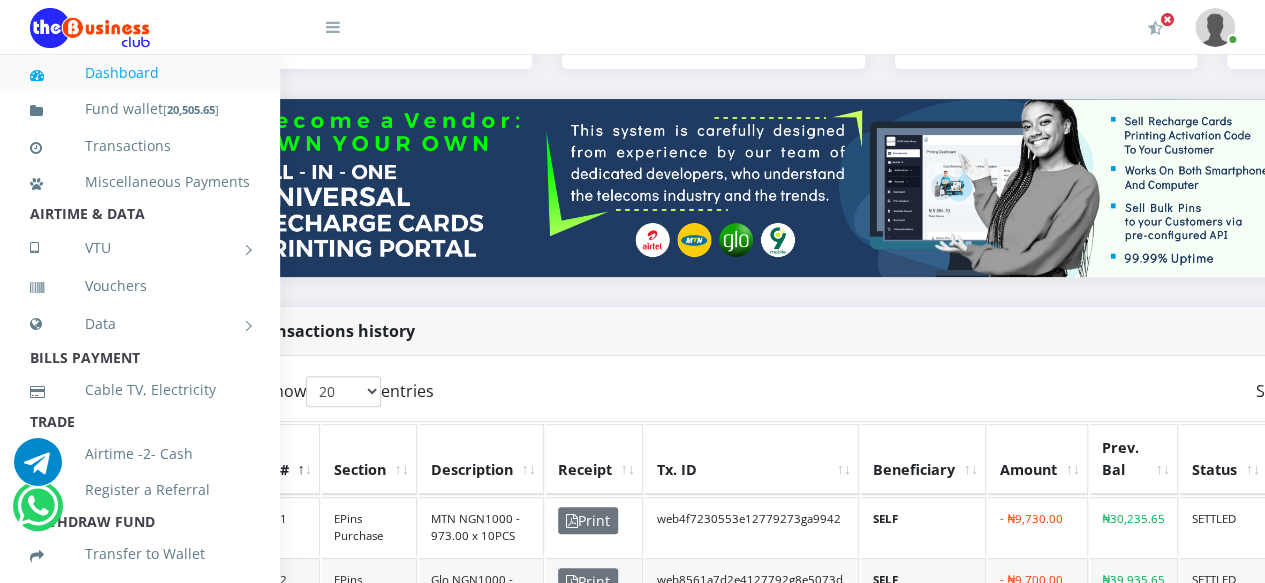 click on "Show  20 50 100 All  entries" at bounding box center [565, 395] 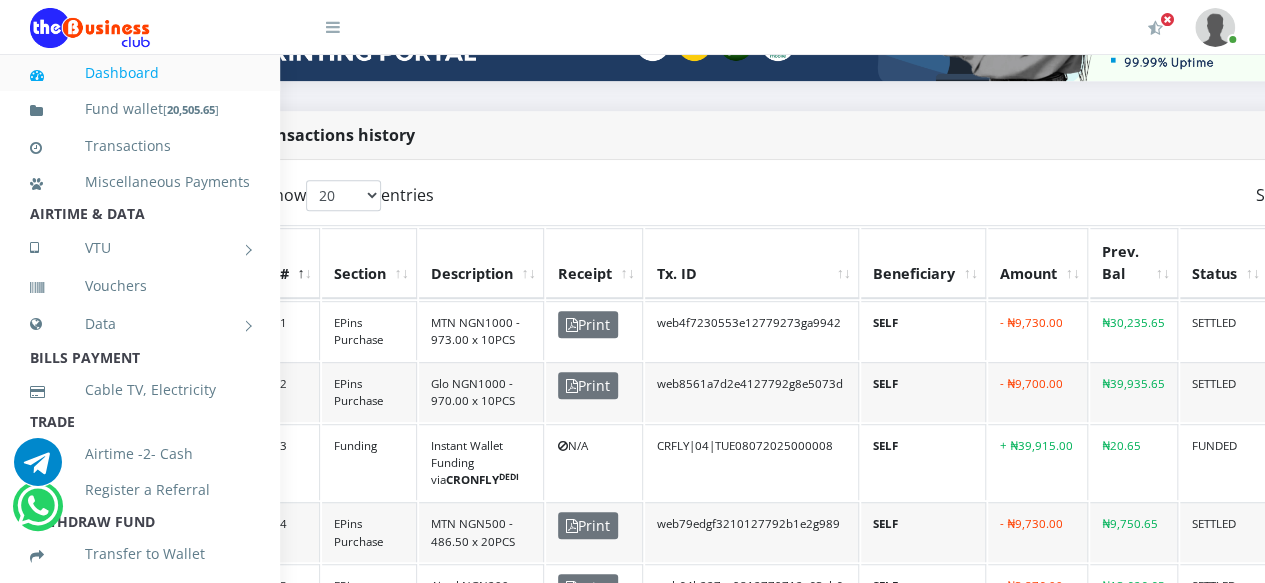 scroll, scrollTop: 400, scrollLeft: 80, axis: both 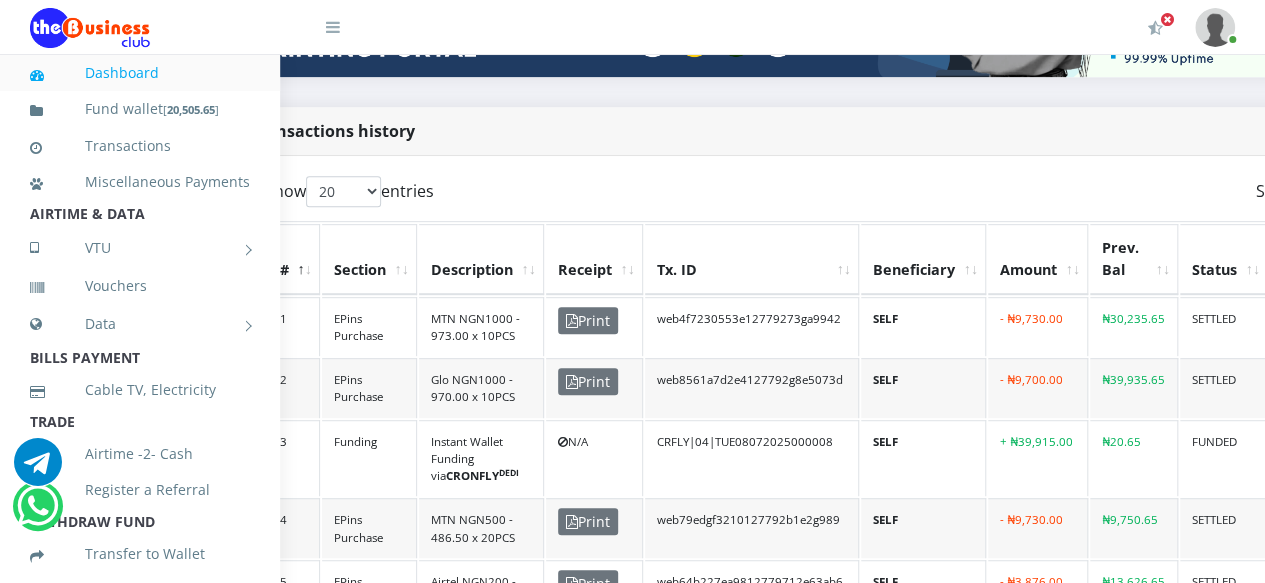 click on "SETTLED" at bounding box center (1224, 327) 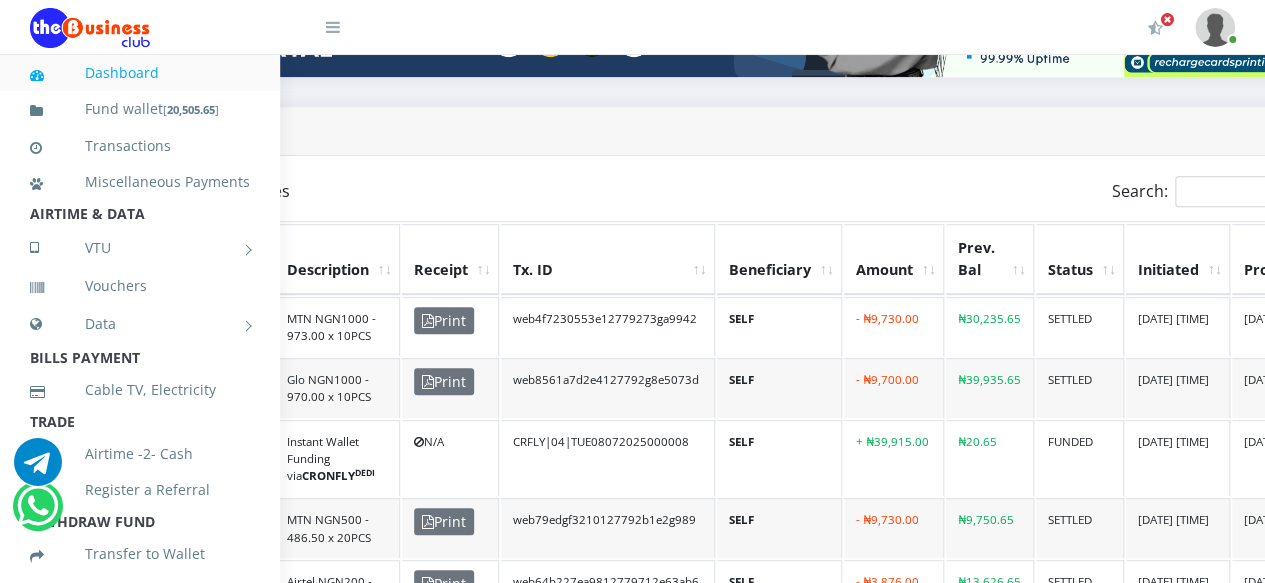scroll, scrollTop: 400, scrollLeft: 0, axis: vertical 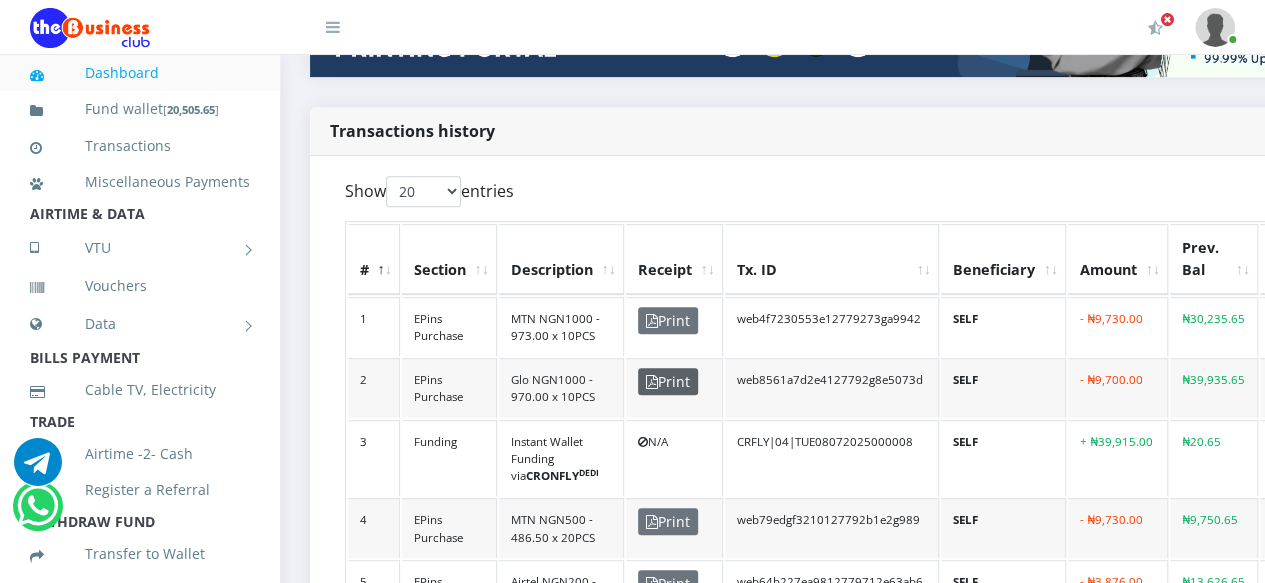 click on "Print" at bounding box center (668, 381) 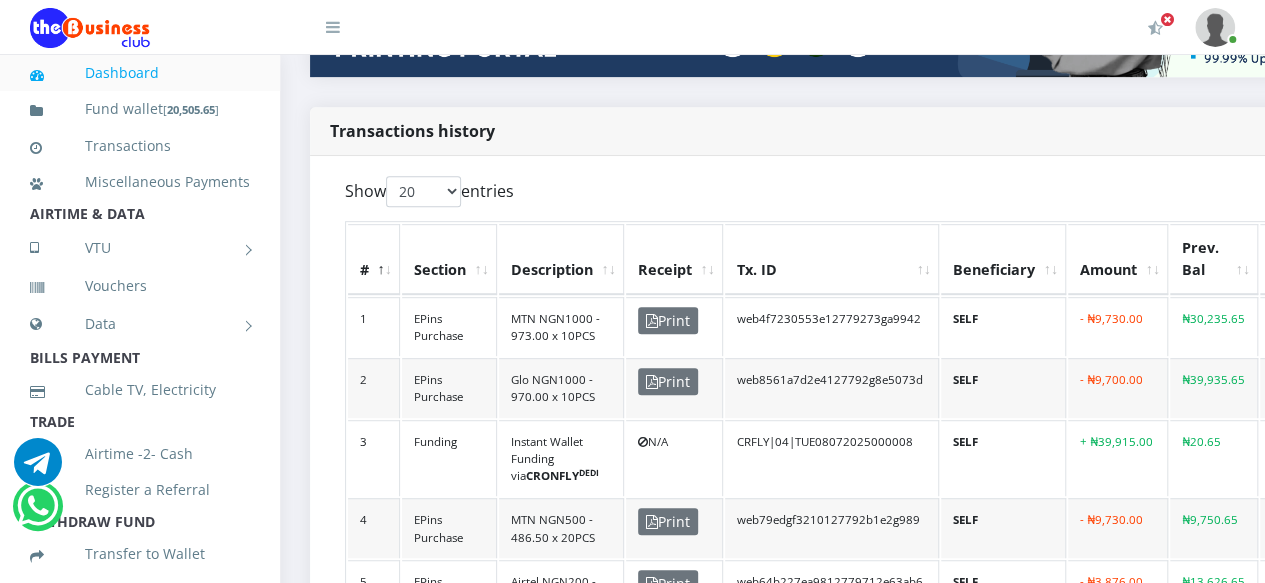 click on "web4f7230553e12779273ga9942" at bounding box center (832, 327) 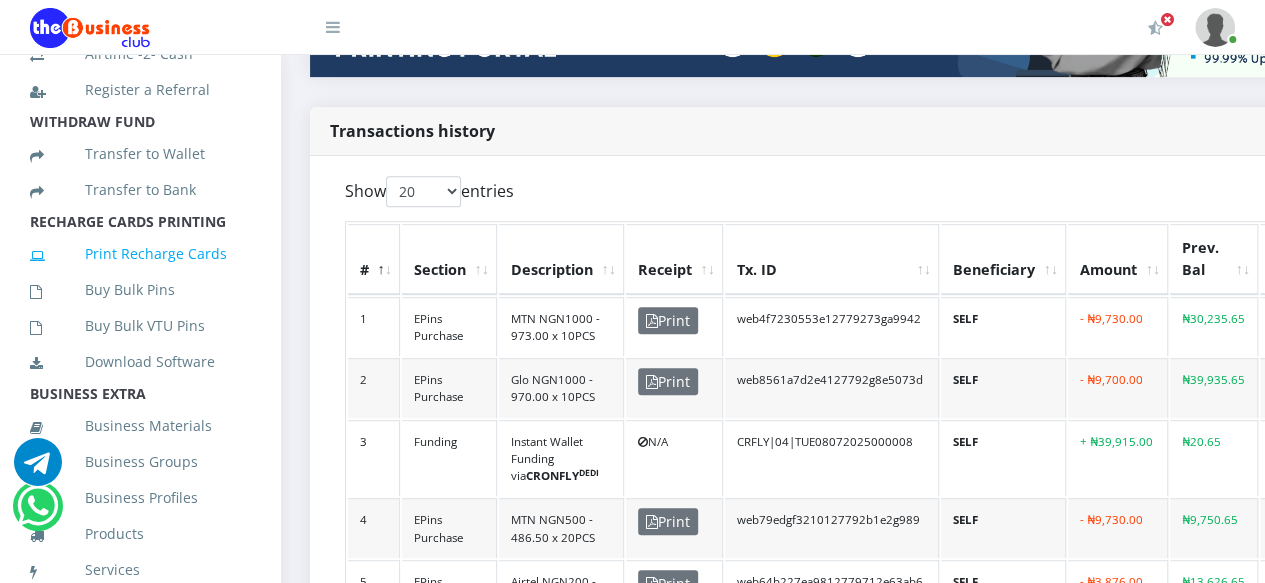 scroll, scrollTop: 426, scrollLeft: 0, axis: vertical 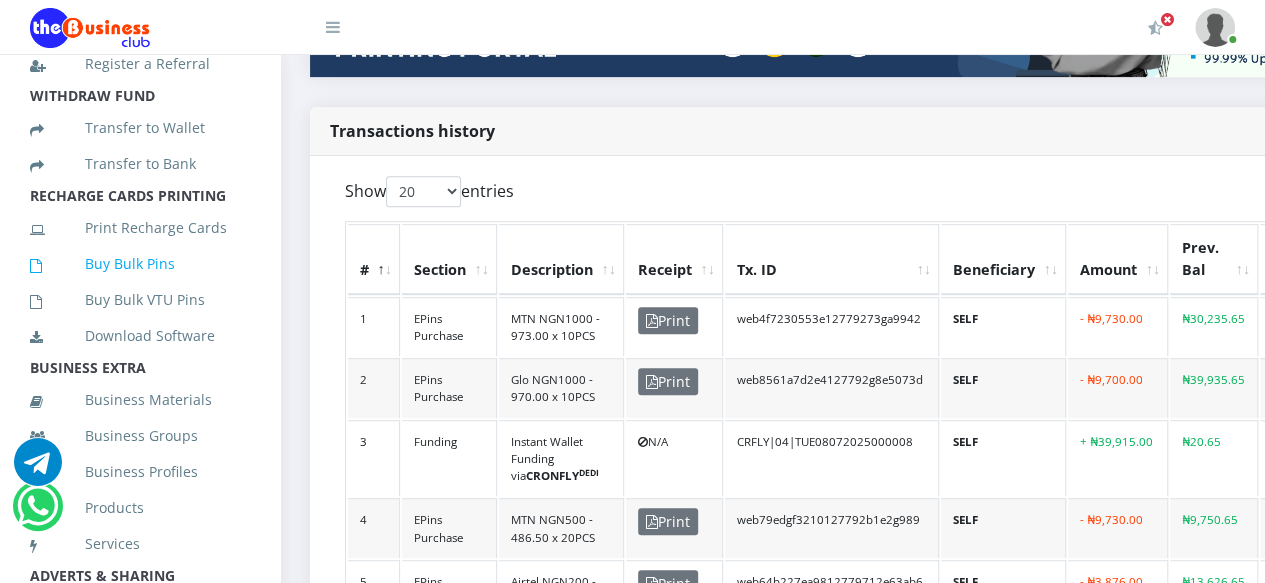click on "Buy Bulk Pins" at bounding box center [140, 264] 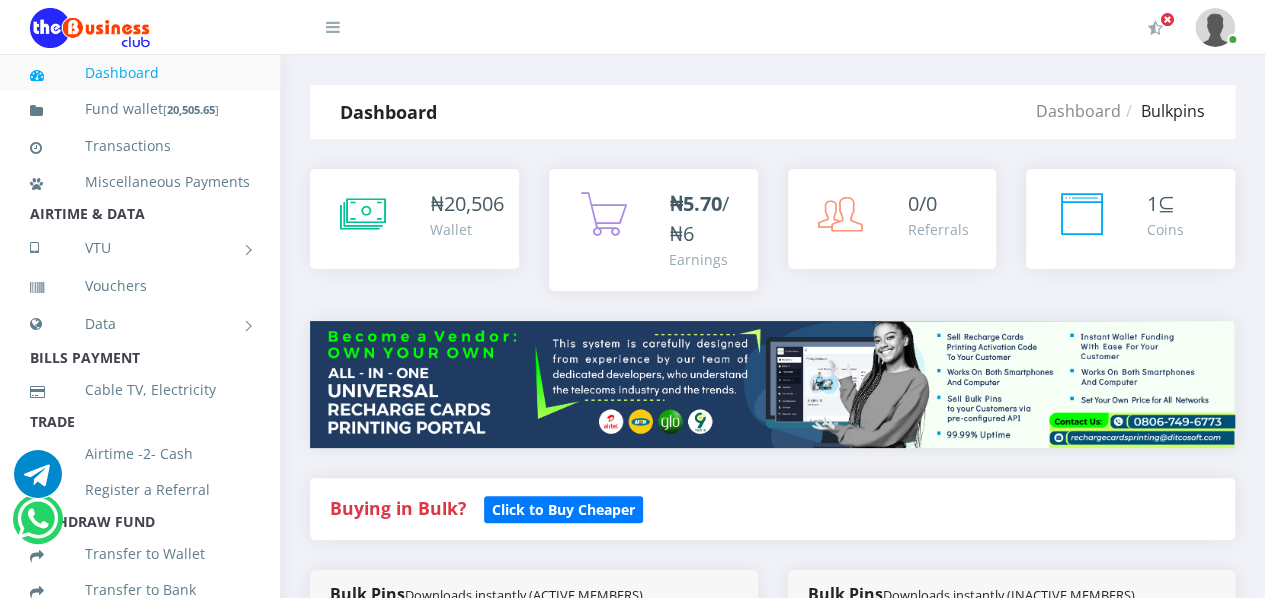 scroll, scrollTop: 0, scrollLeft: 0, axis: both 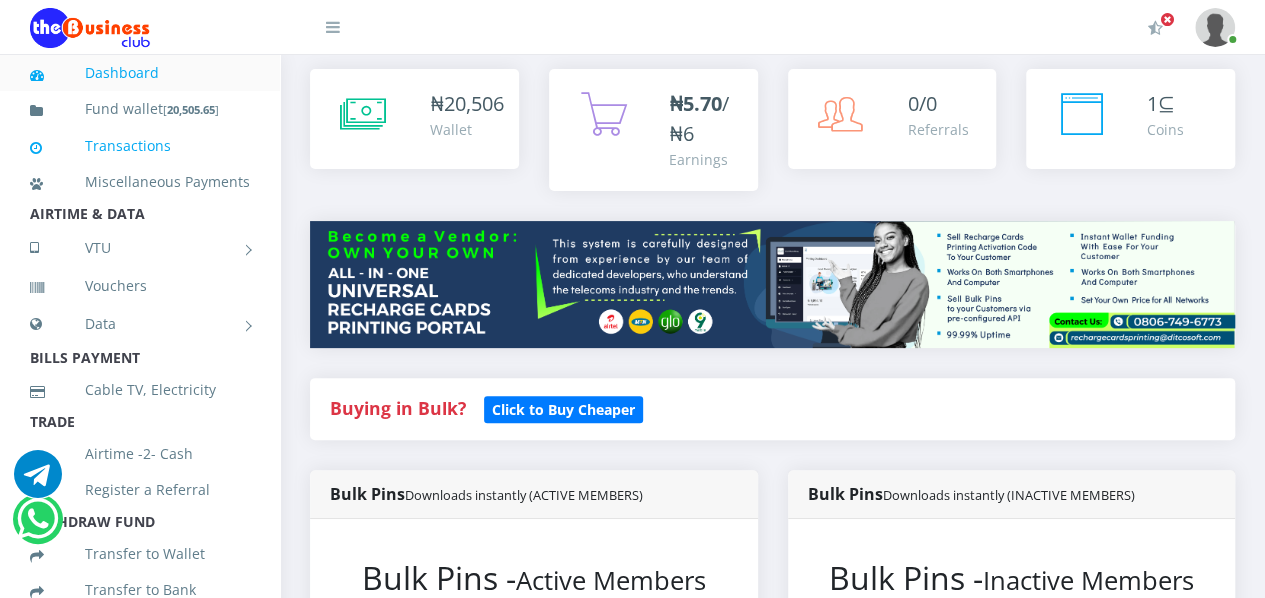 click on "Transactions" at bounding box center [140, 146] 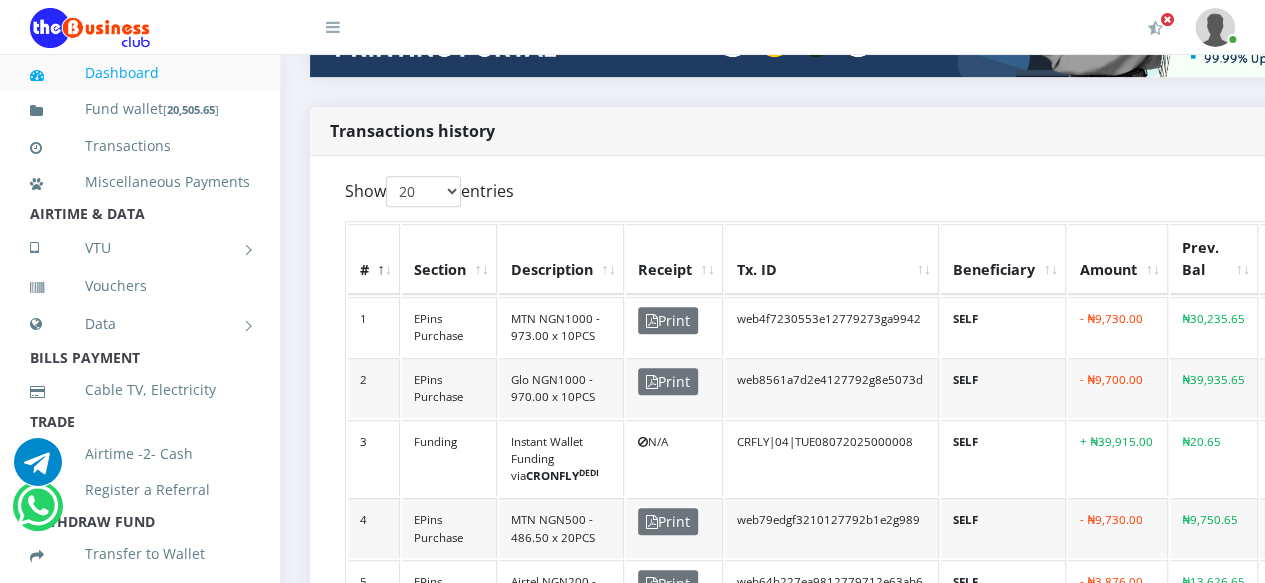 scroll, scrollTop: 0, scrollLeft: 0, axis: both 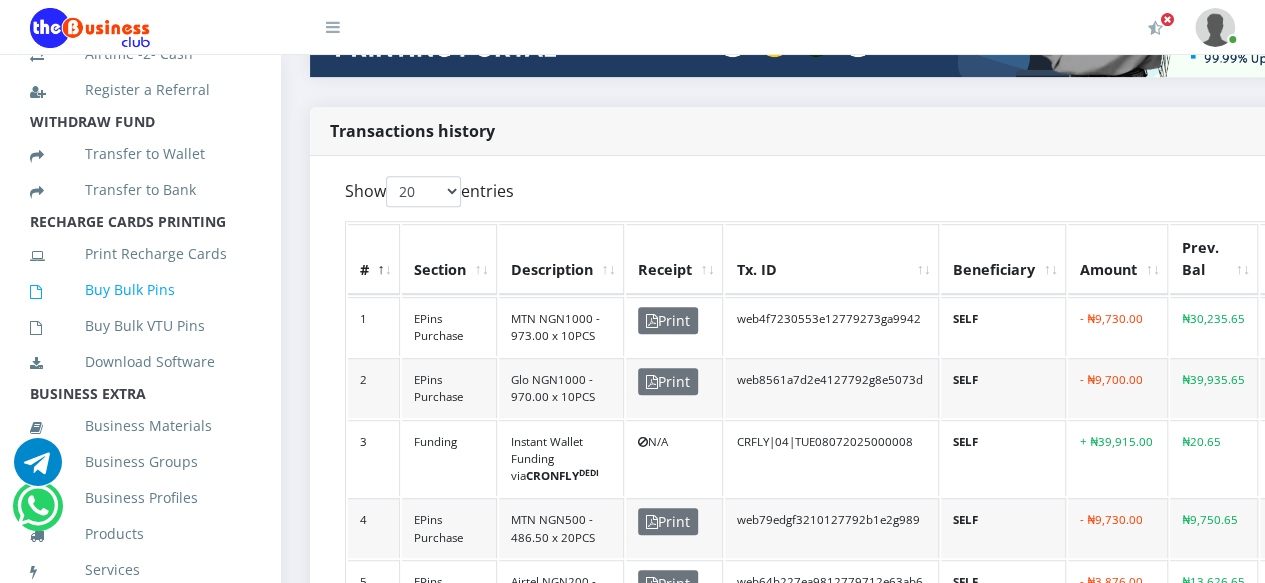 click on "Buy Bulk Pins" at bounding box center (140, 290) 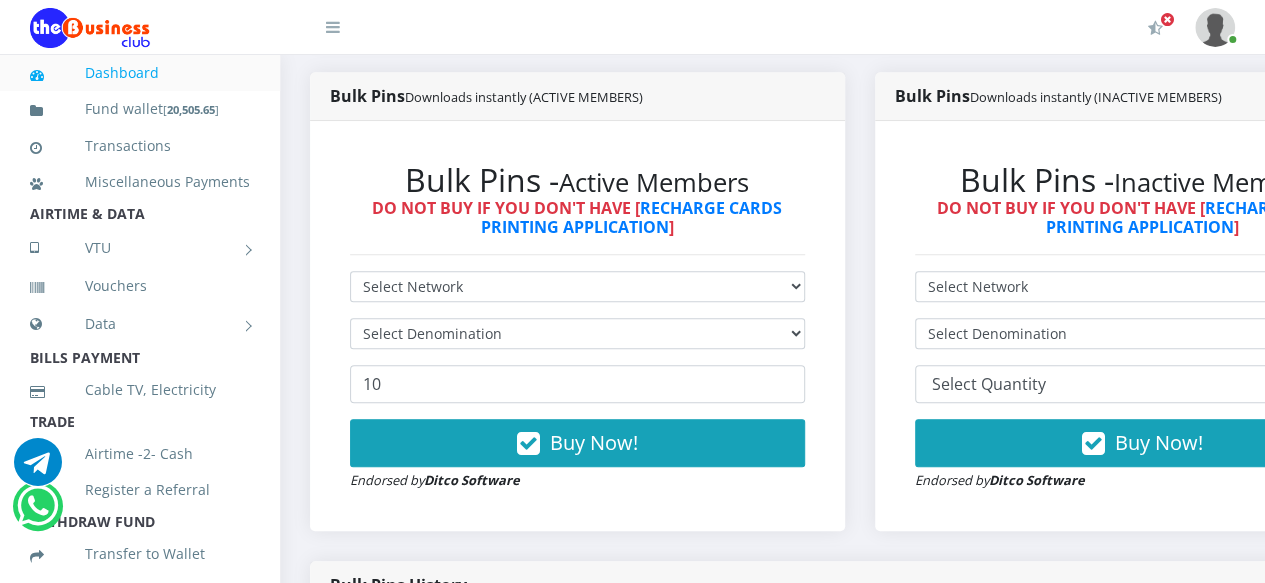 scroll, scrollTop: 900, scrollLeft: 0, axis: vertical 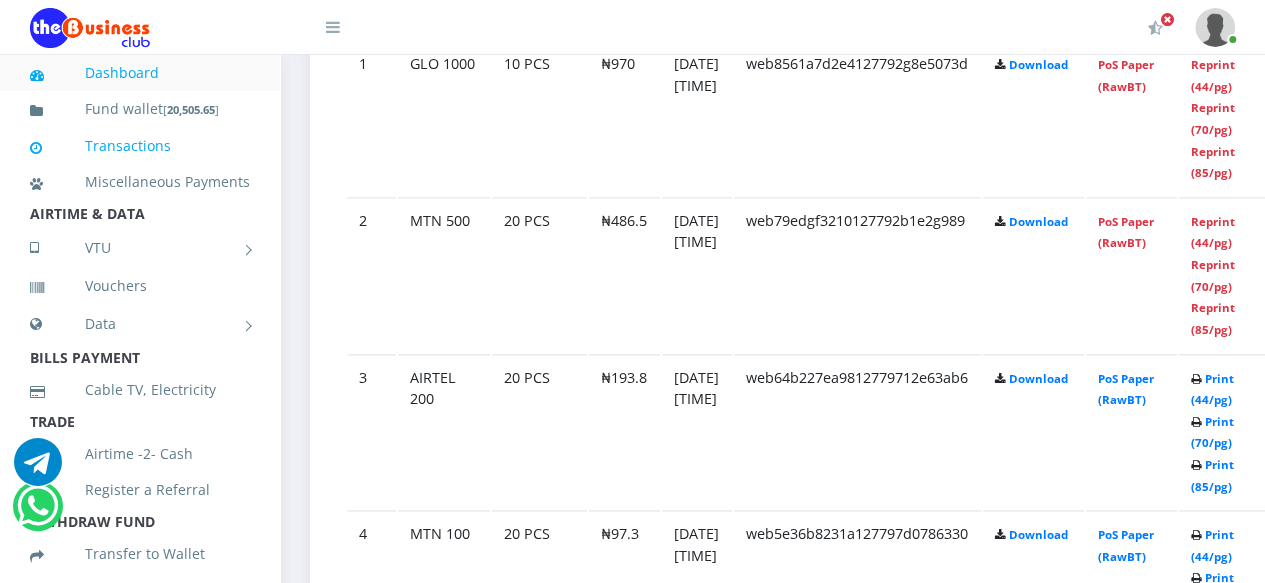 click on "Transactions" at bounding box center [140, 146] 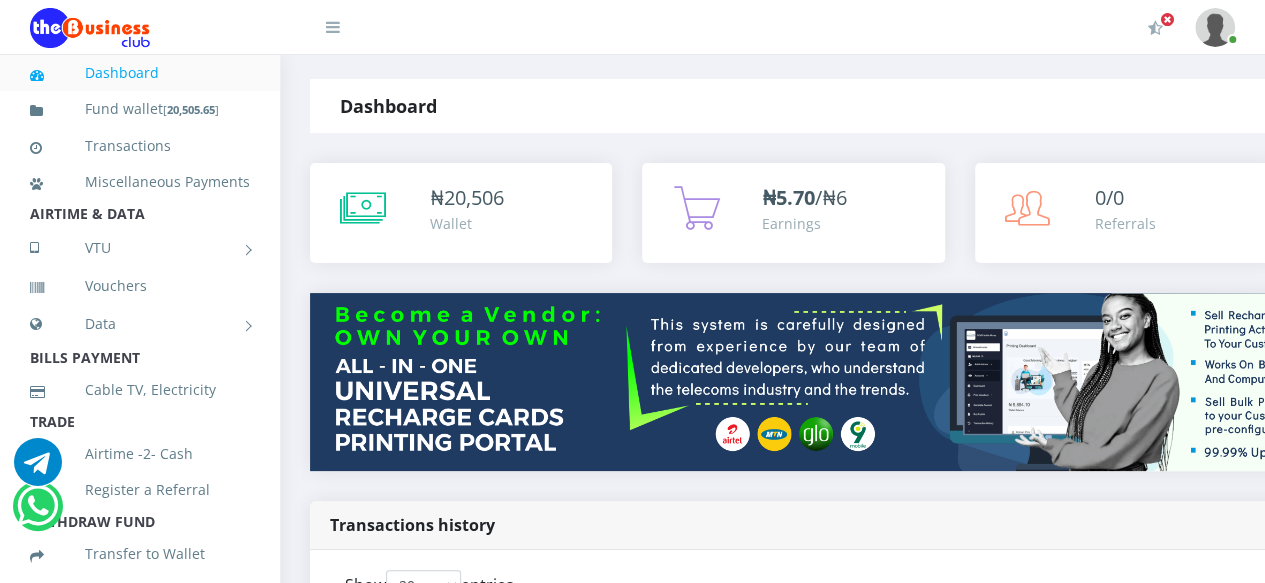 scroll, scrollTop: 400, scrollLeft: 0, axis: vertical 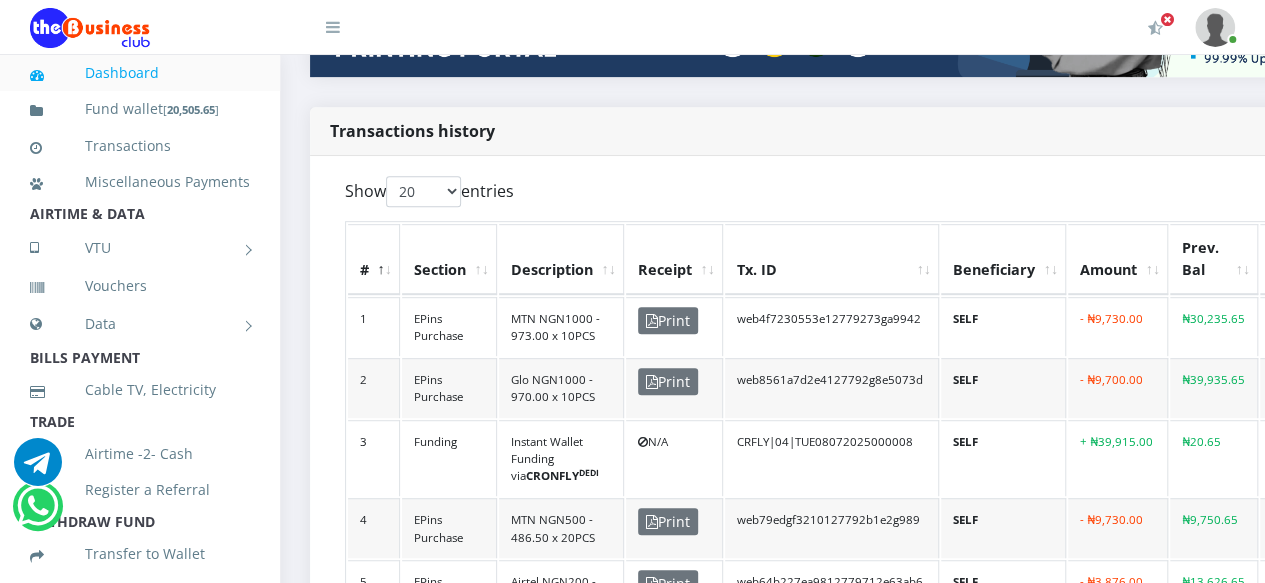 click on "Show  20 50 100 All  entries Search: # Section Description Receipt Tx. ID Beneficiary Amount Prev. Bal Status Initiated Processed
1
EPins Purchase
MTN NGN1000 - 973.00 x 10PCS
Print
web4f7230553e12779273ga9942
SELF
- ₦9,730.00
₦30,235.65
SETTLED
08.JUL.2025 10:38:19 AM
08.JUL.2025
2
EPins Purchase
Glo NGN1000 - 970.00 x 10PCS
Print
web8561a7d2e4127792g8e5073d
SELF
- ₦9,700.00
₦39,935.65 SETTLED 3" at bounding box center [959, 919] 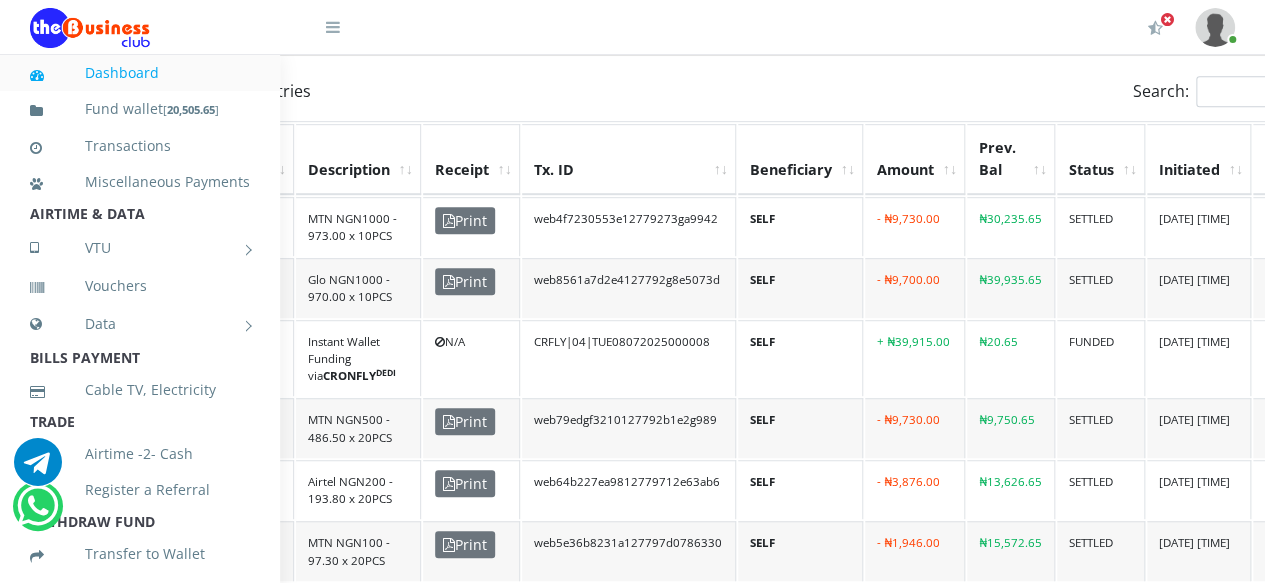 scroll, scrollTop: 500, scrollLeft: 243, axis: both 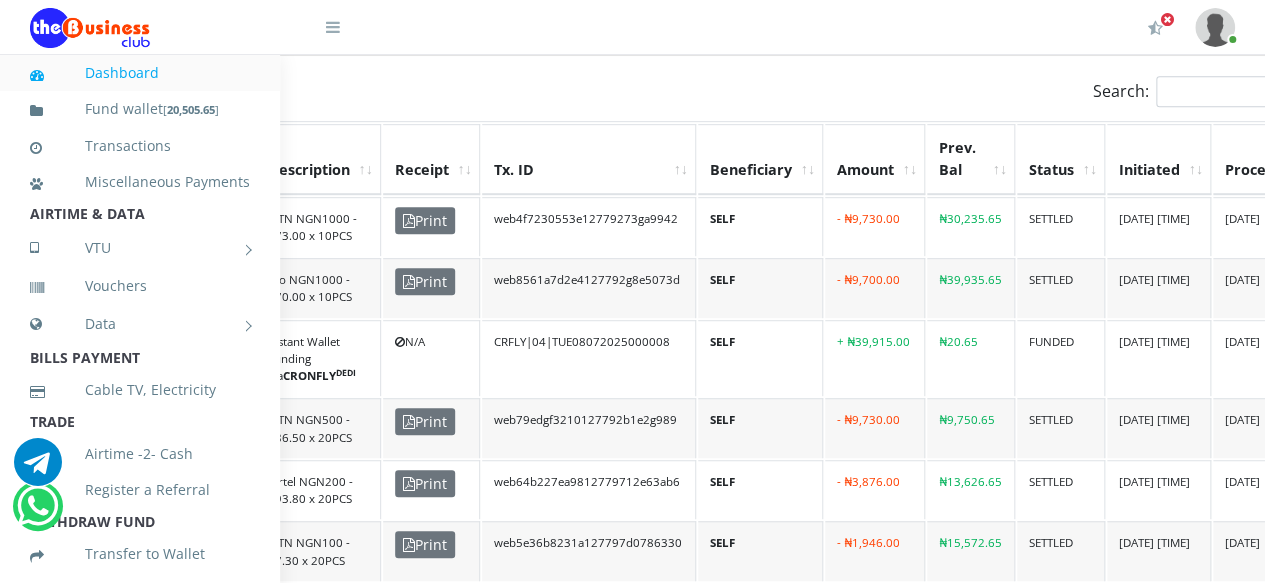 click on "x" at bounding box center [389, 23791] 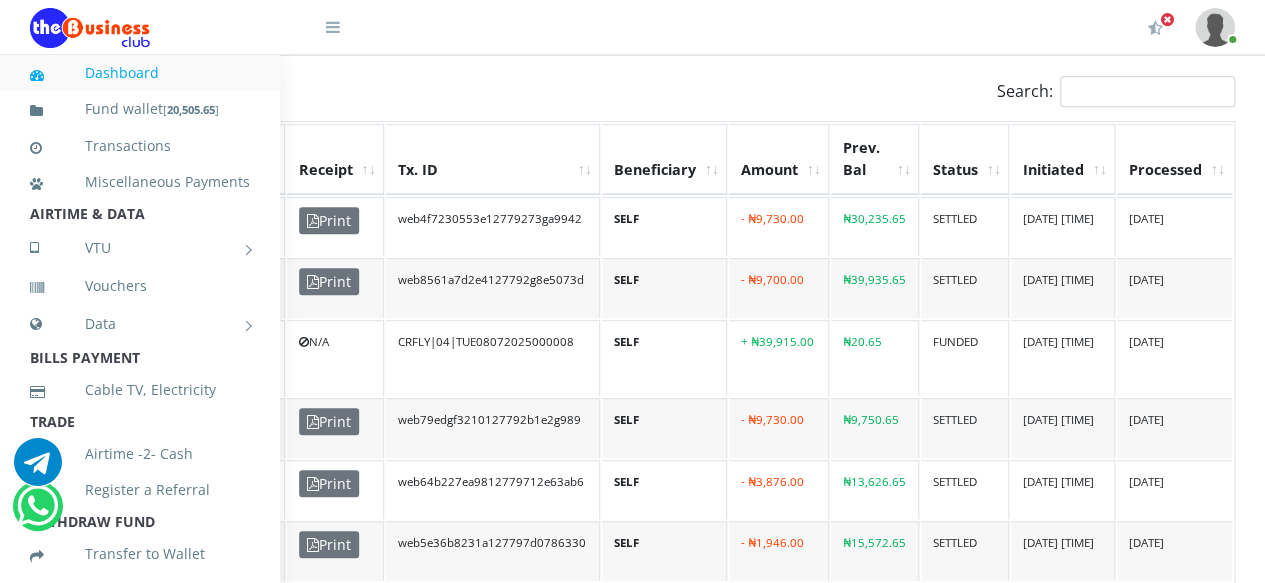 scroll, scrollTop: 500, scrollLeft: 363, axis: both 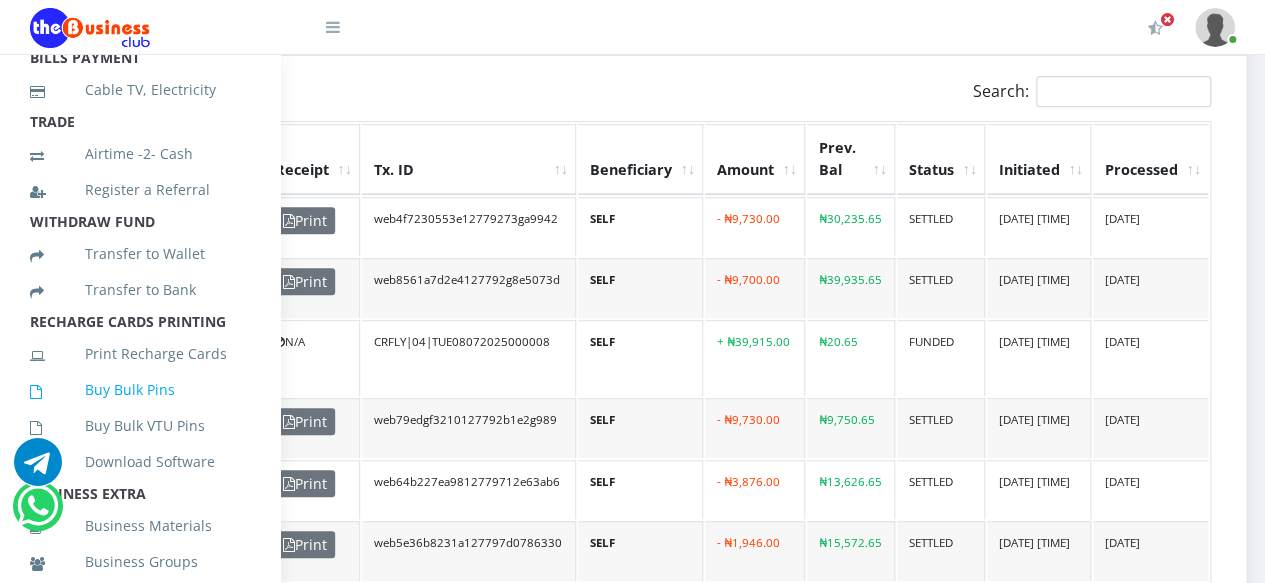 click on "Buy Bulk Pins" at bounding box center [140, 390] 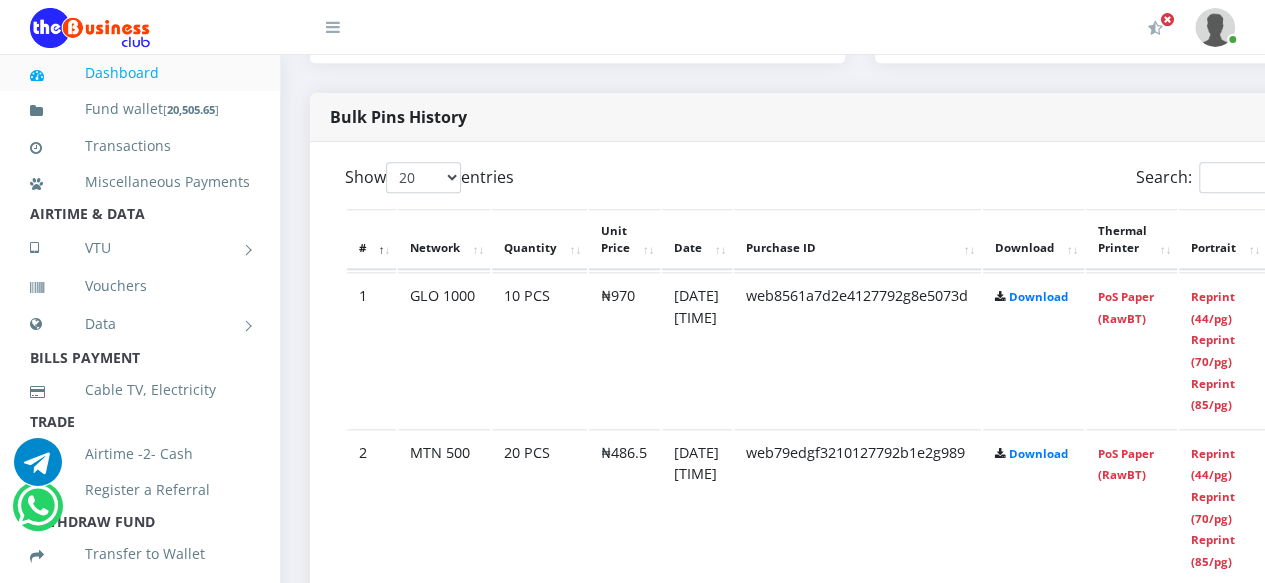 scroll, scrollTop: 1002, scrollLeft: 0, axis: vertical 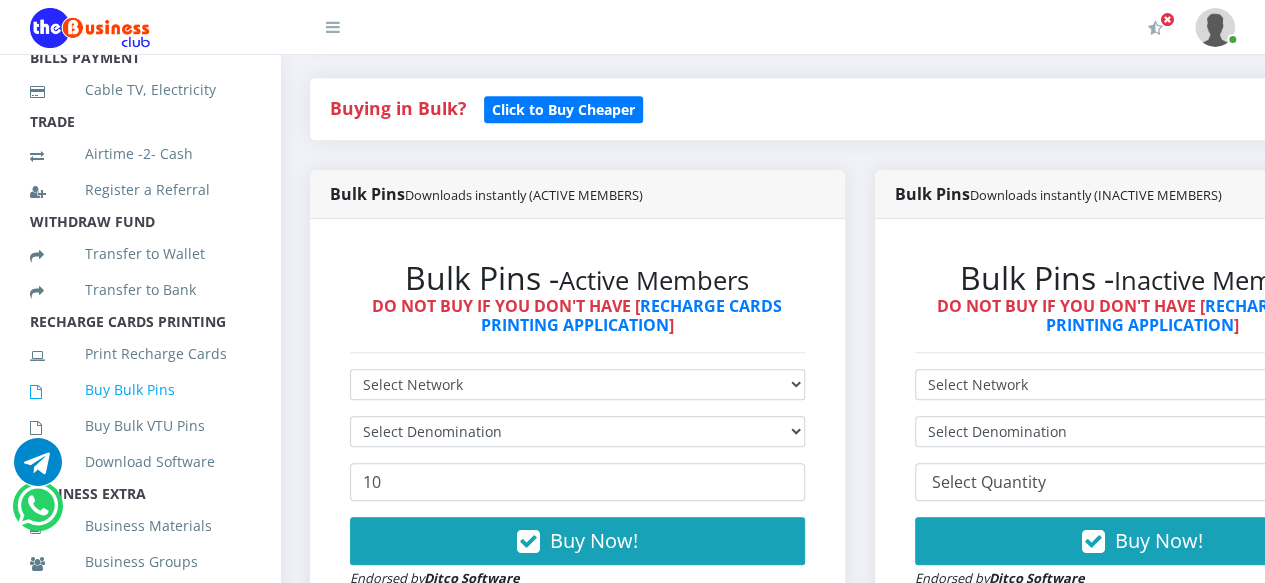 click on "Buy Bulk Pins" at bounding box center [140, 390] 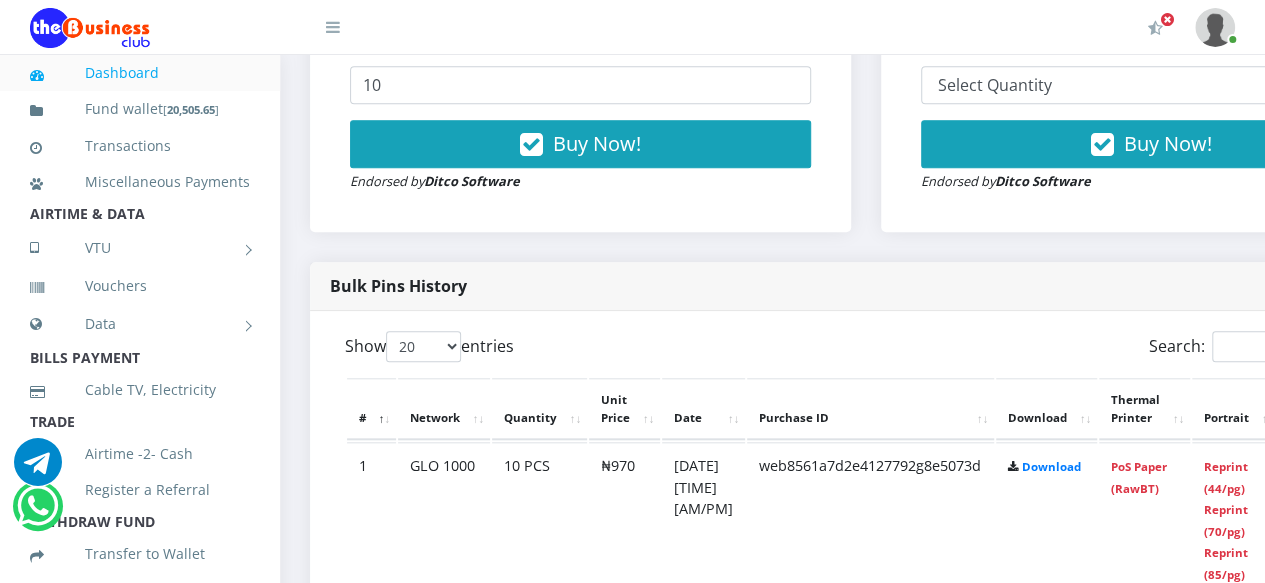 scroll, scrollTop: 0, scrollLeft: 0, axis: both 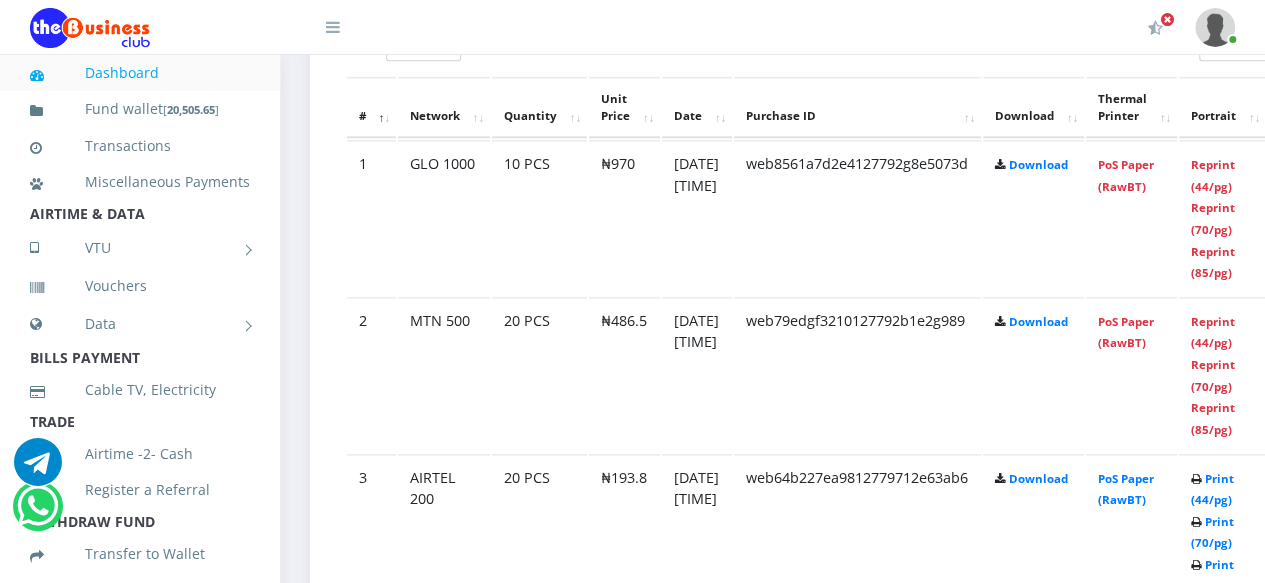 click on "web79edgf3210127792b1e2g989" at bounding box center (857, 374) 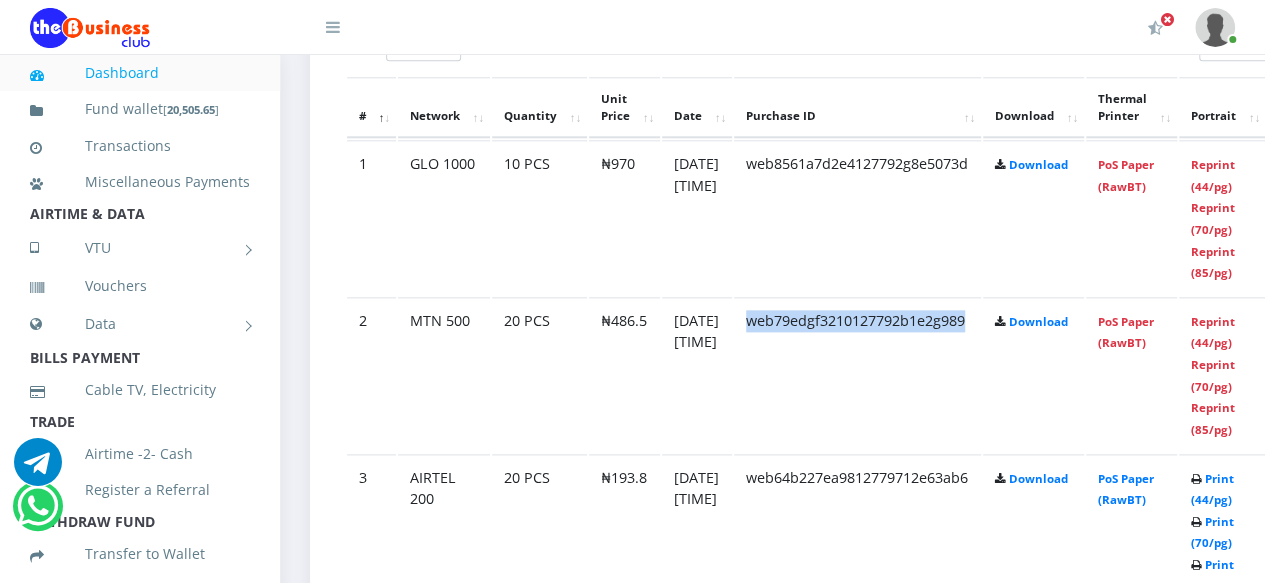 click on "web79edgf3210127792b1e2g989" at bounding box center (857, 374) 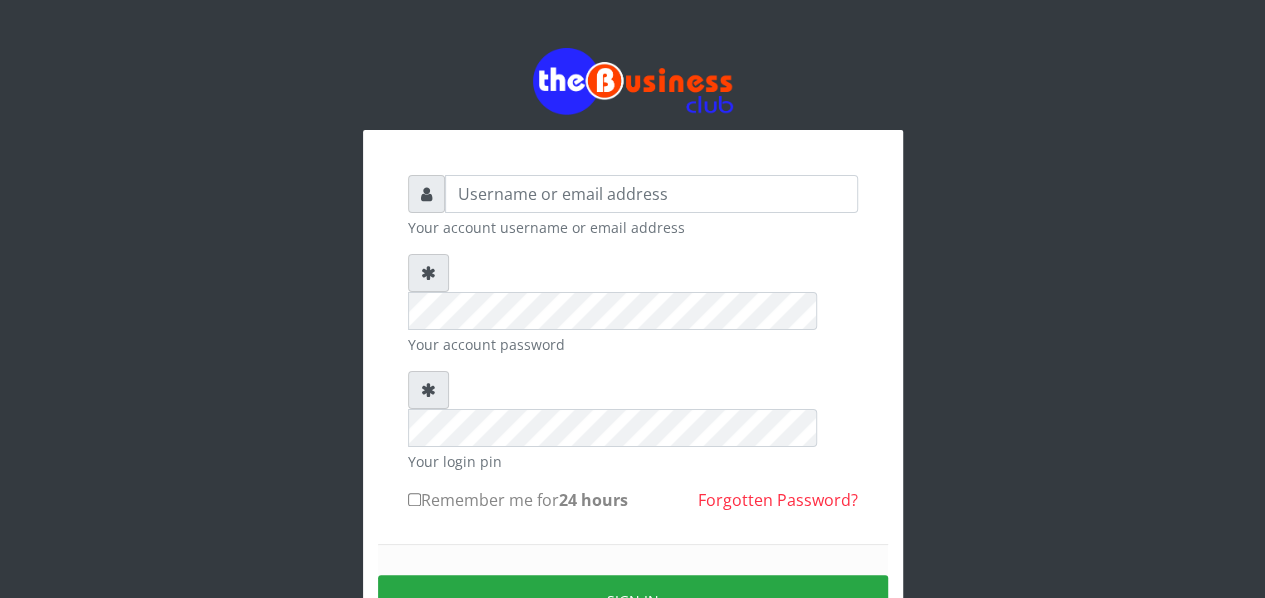scroll, scrollTop: 0, scrollLeft: 0, axis: both 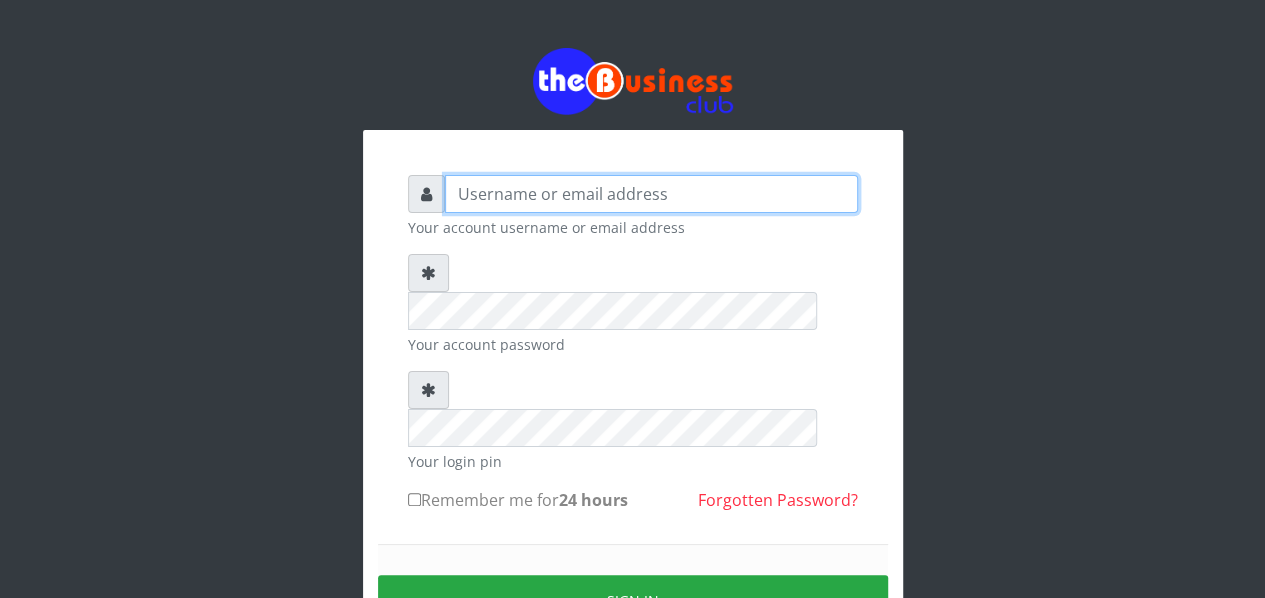 type on "eghosamiracle2017@gmail.com" 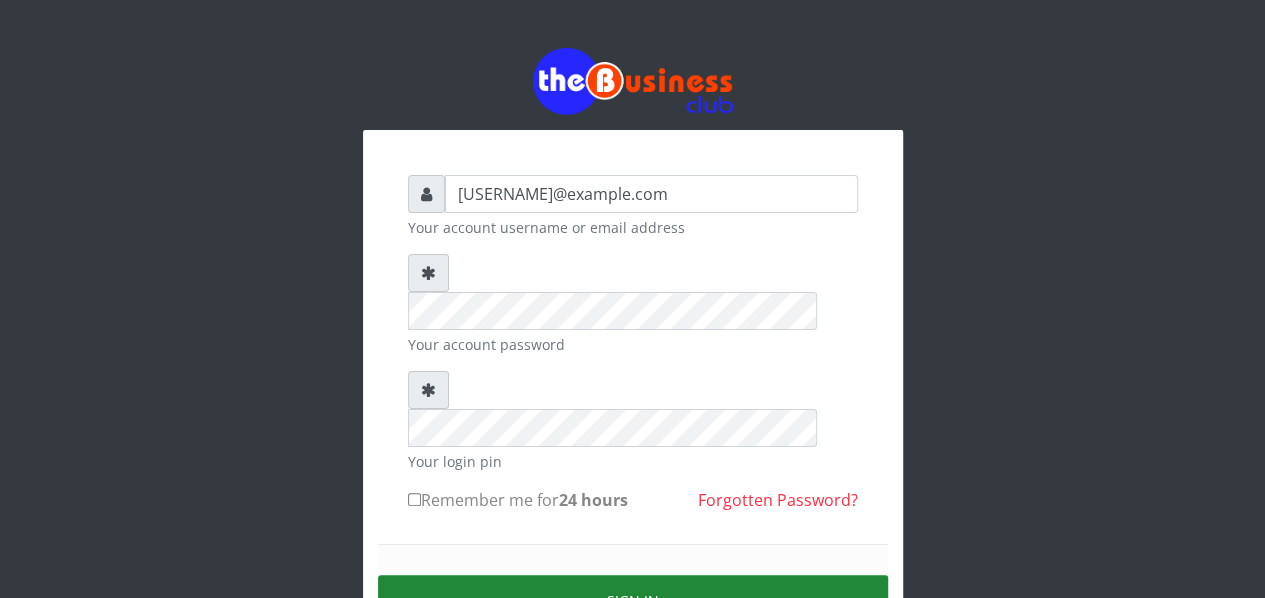 click on "Sign in" at bounding box center (633, 600) 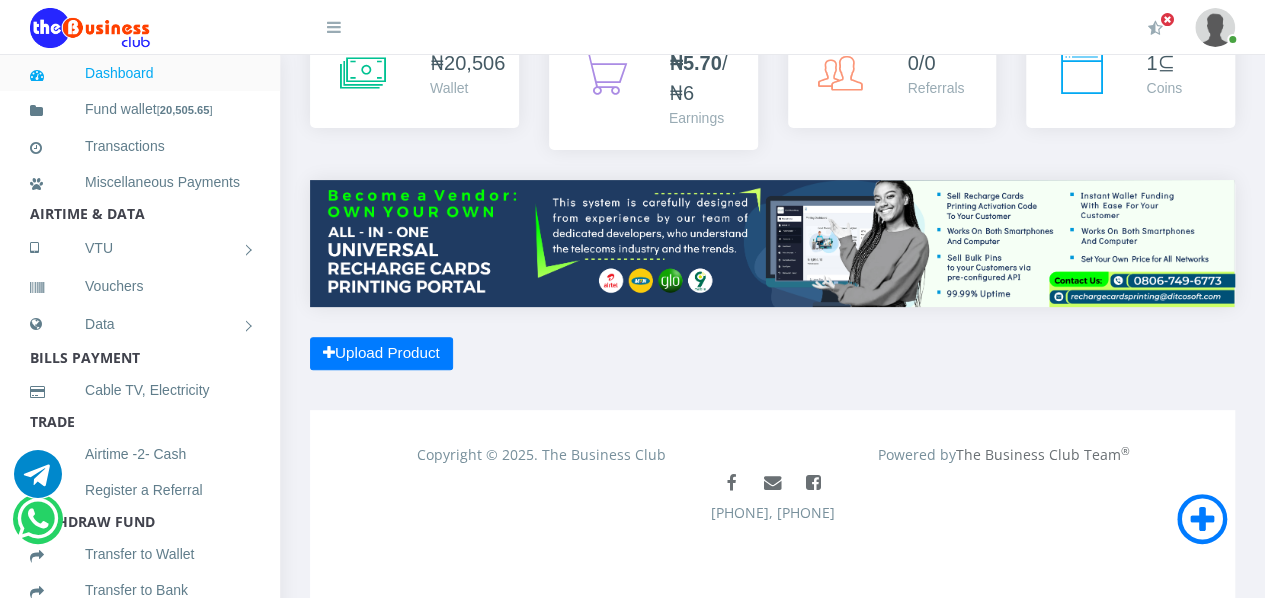 scroll, scrollTop: 0, scrollLeft: 0, axis: both 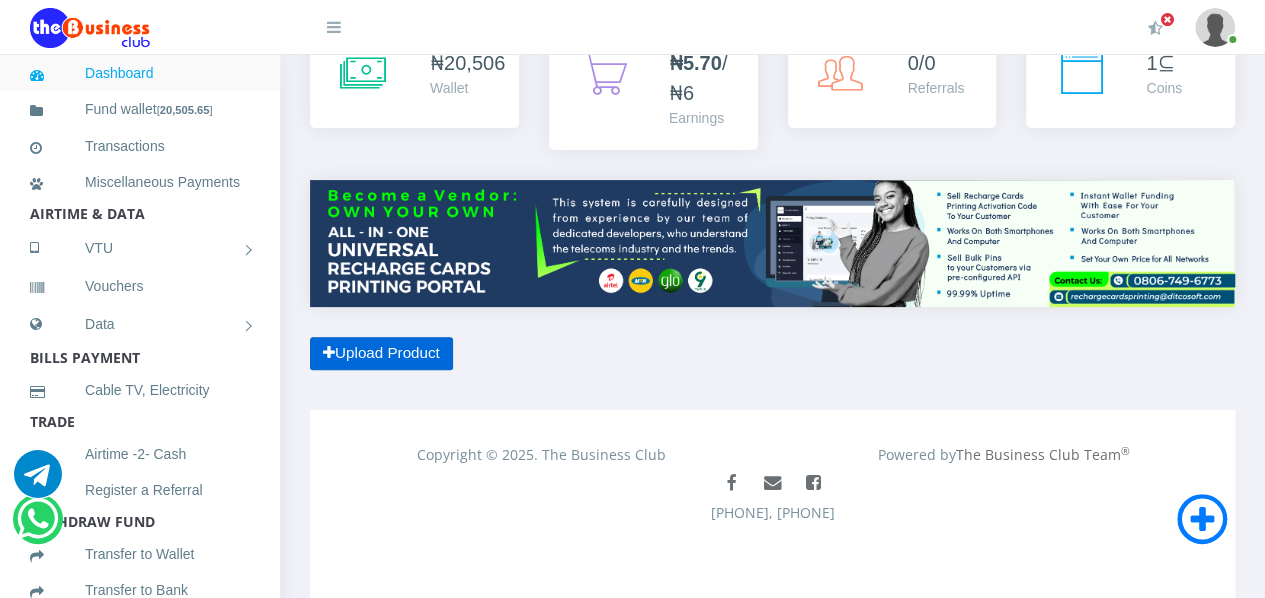 click on "Upload Product" at bounding box center [381, 353] 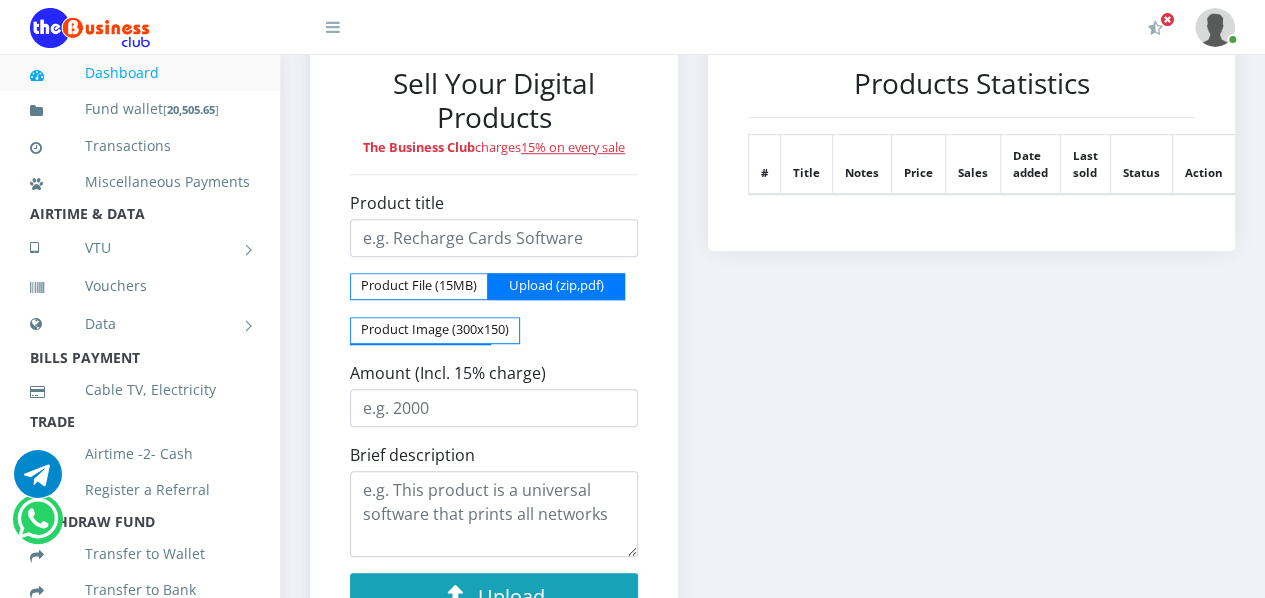 scroll, scrollTop: 498, scrollLeft: 0, axis: vertical 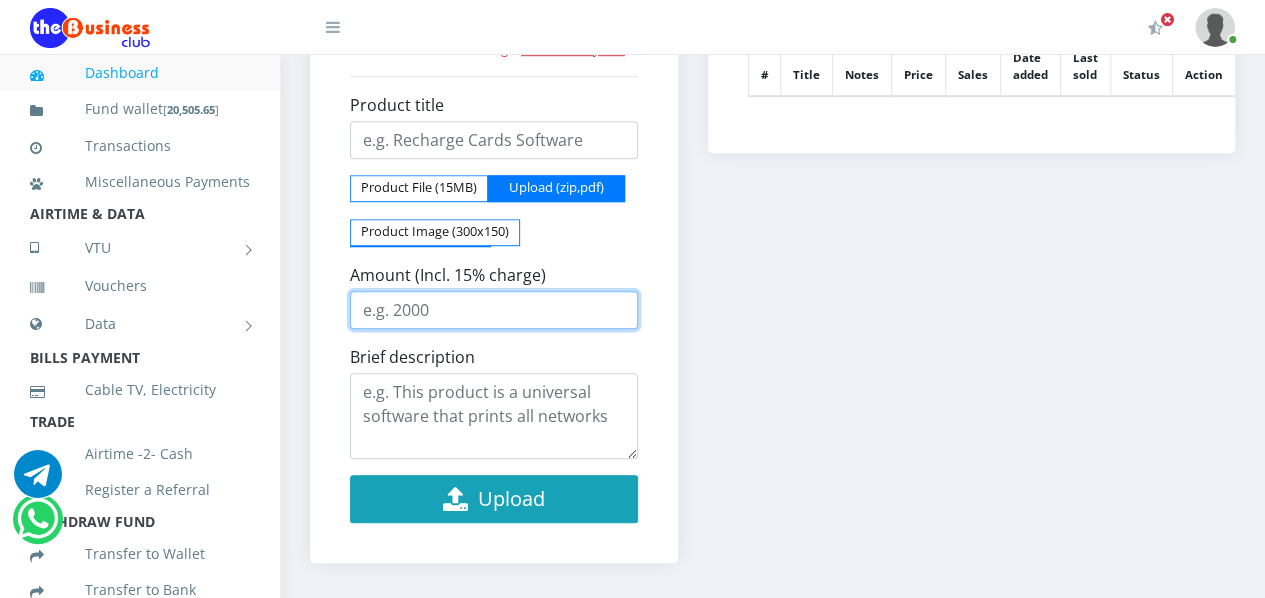 click on "Amount (Incl. 15% charge)" at bounding box center (494, 310) 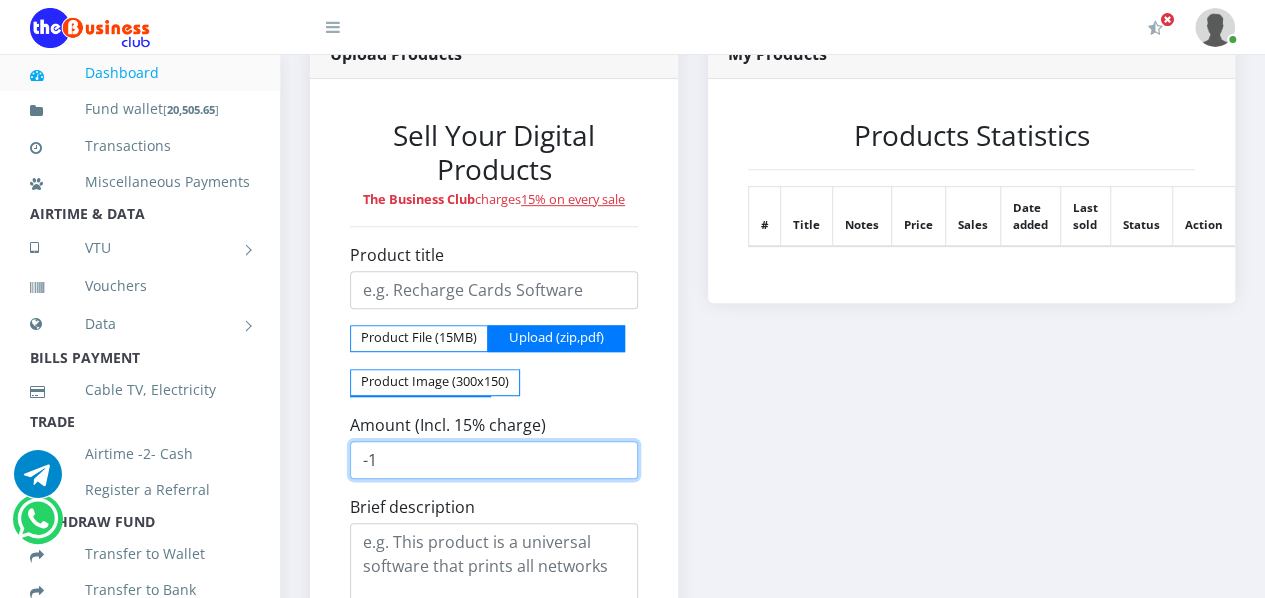 scroll, scrollTop: 398, scrollLeft: 0, axis: vertical 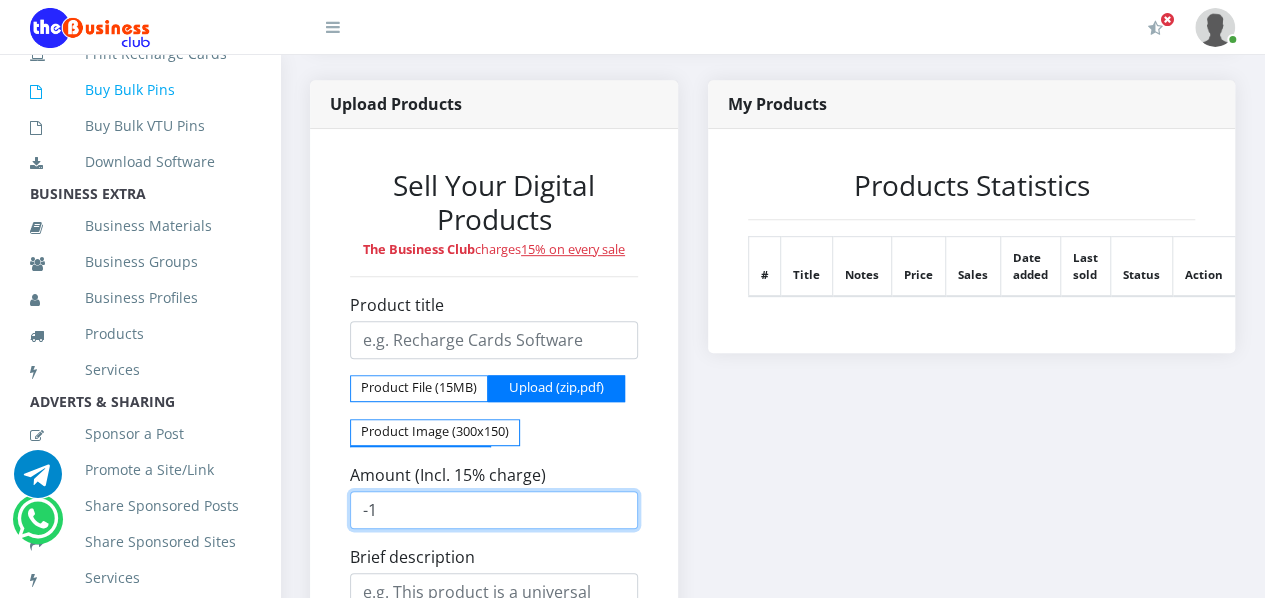 type on "-1" 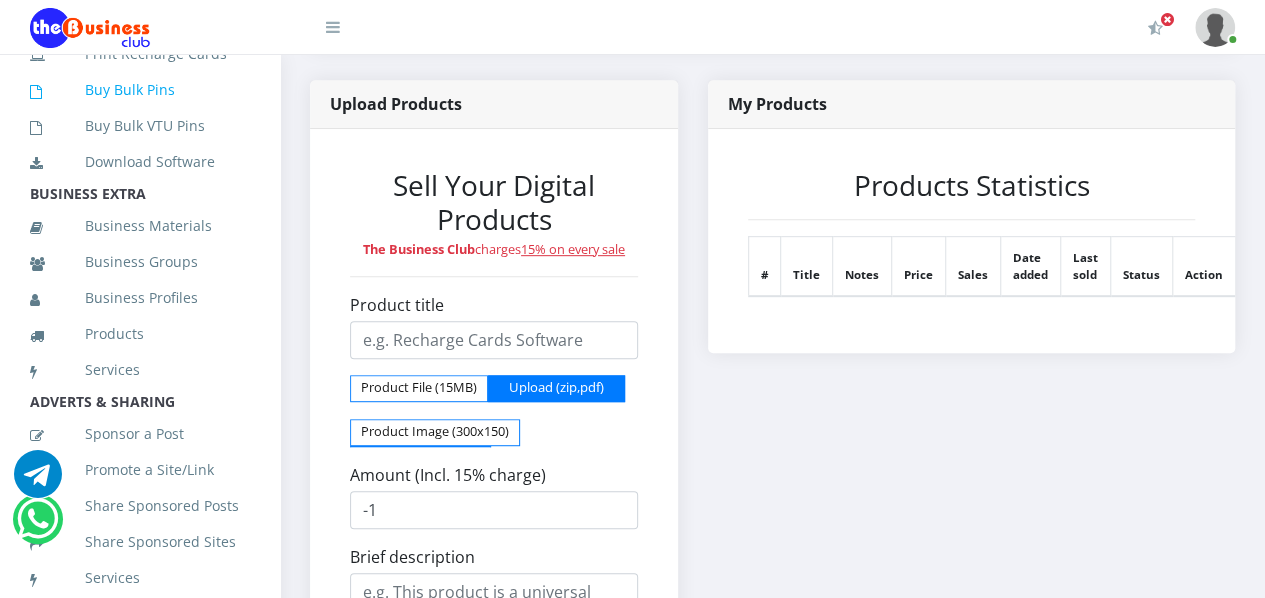click on "Buy Bulk Pins" at bounding box center (140, 90) 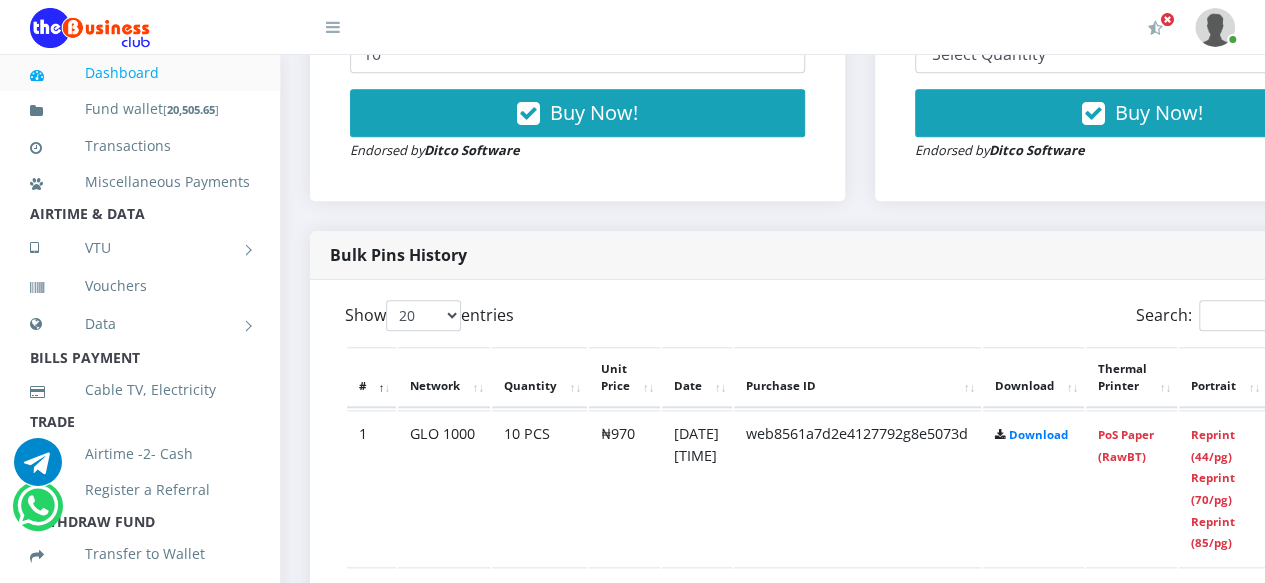scroll, scrollTop: 887, scrollLeft: 0, axis: vertical 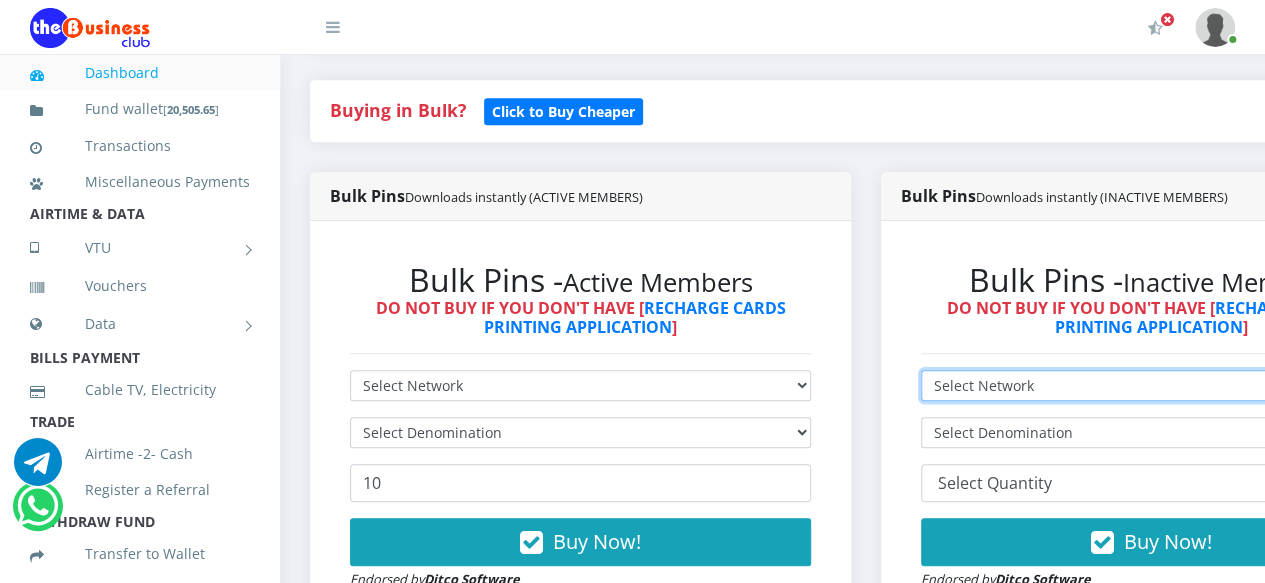 click on "Select Network
MTN
Globacom
9Mobile
Airtel" at bounding box center (1151, 385) 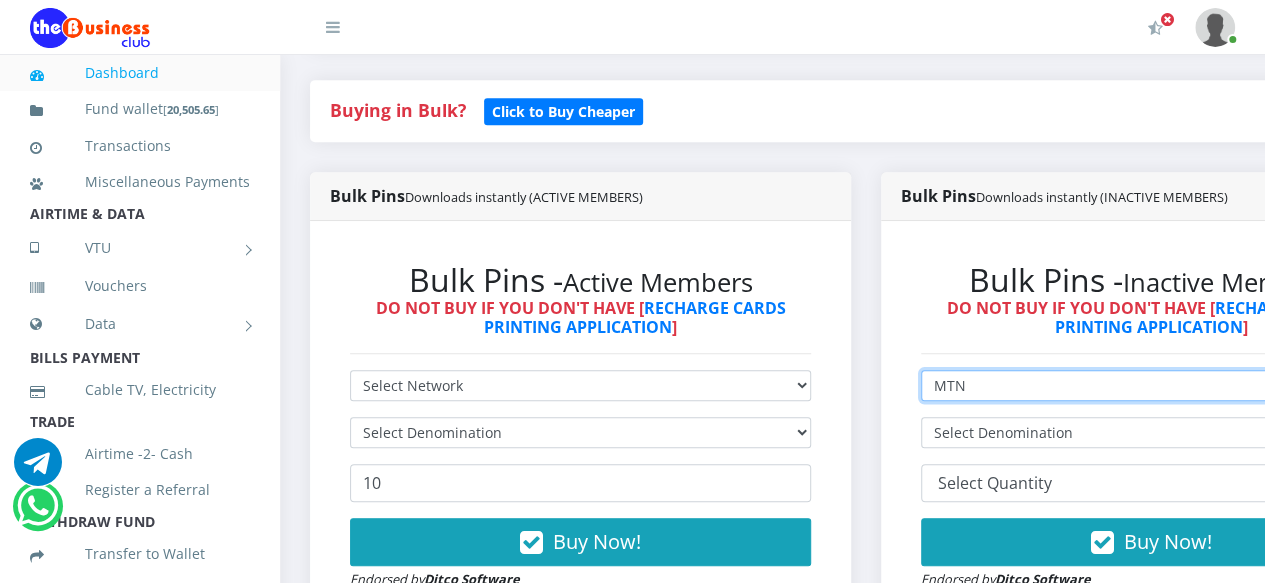 click on "Select Network
MTN
Globacom
9Mobile
Airtel" at bounding box center [1151, 385] 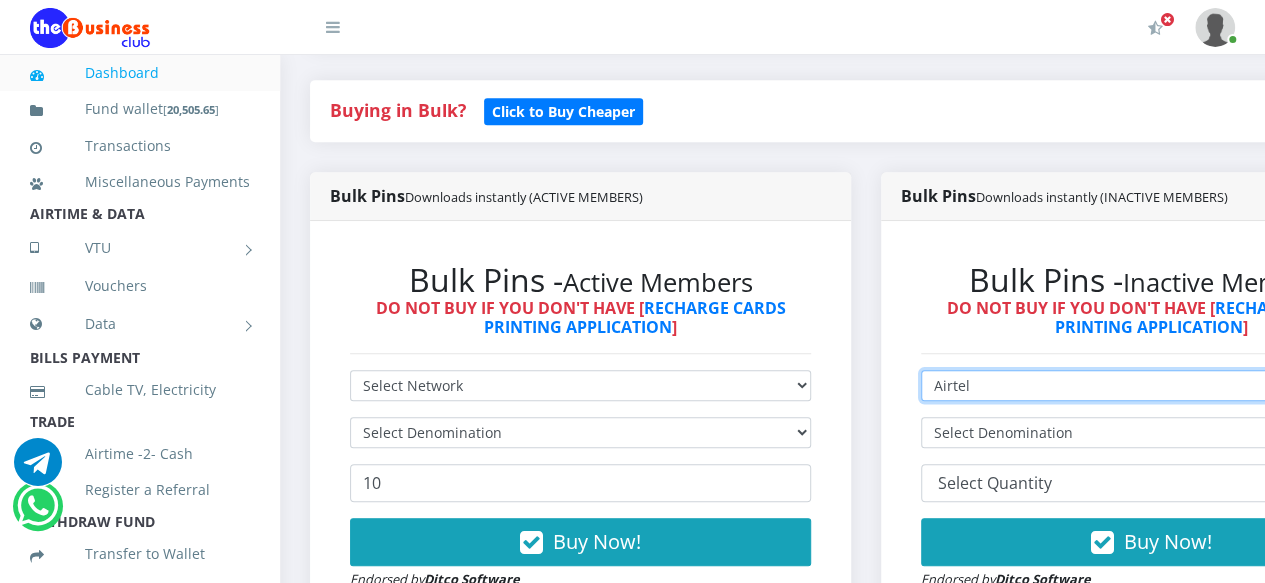 click on "Select Network
MTN
Globacom
9Mobile
Airtel" at bounding box center (1151, 385) 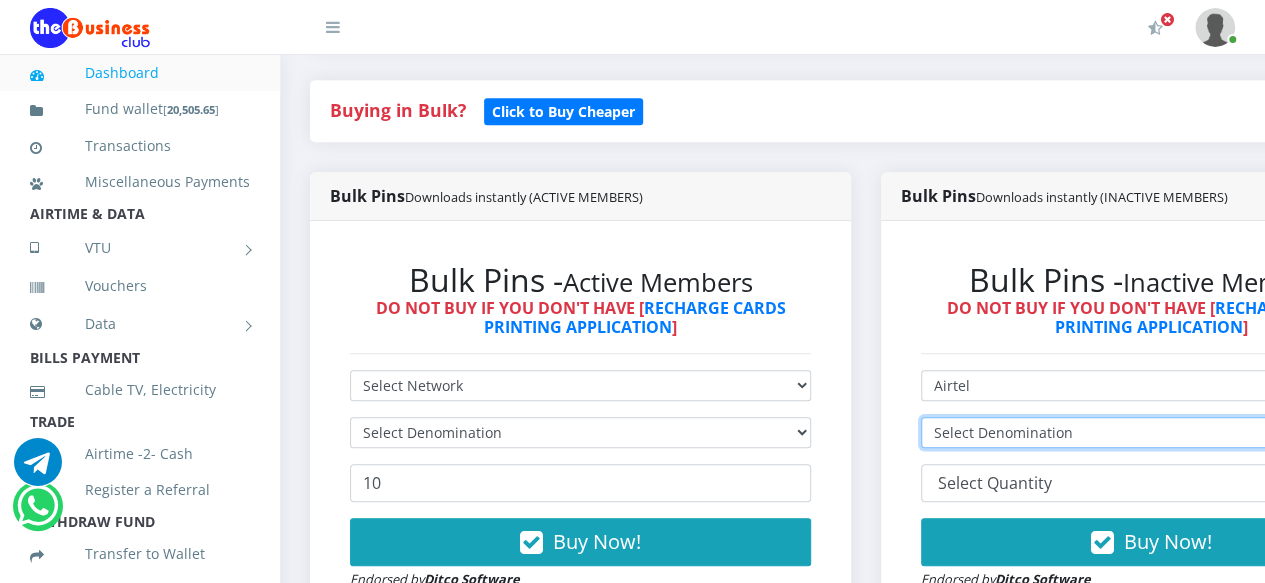 click on "Select Denomination Airtel NGN100 - ₦96.90 Airtel NGN200 - ₦193.80 Airtel NGN500 - ₦484.50 Airtel NGN1000 - ₦969.00" at bounding box center [1151, 432] 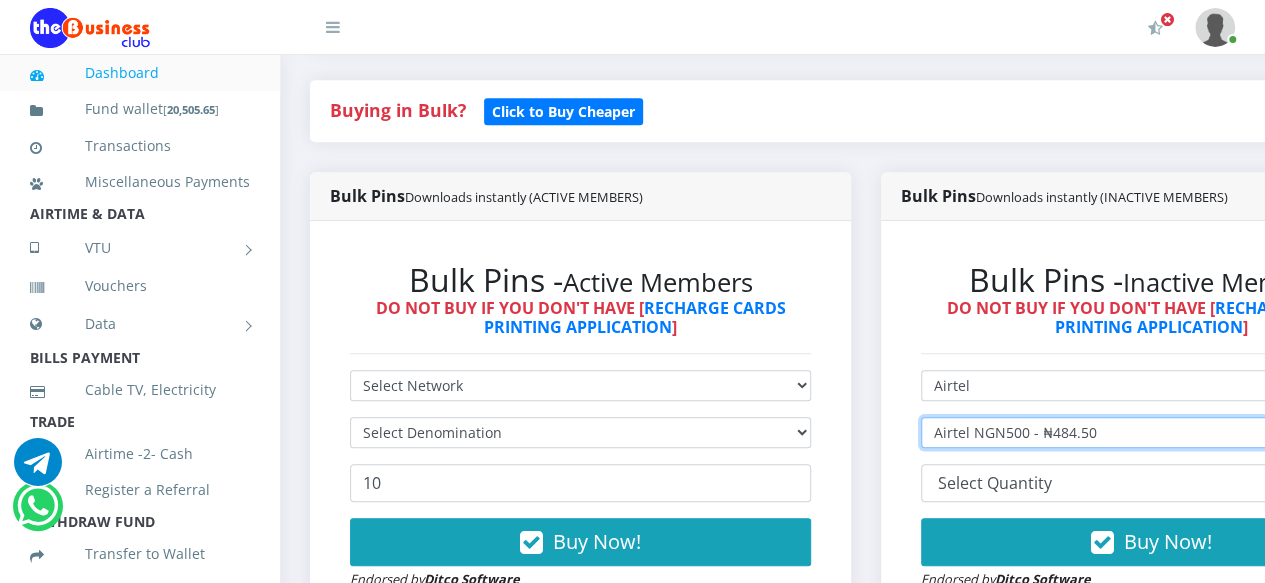 click on "Select Denomination Airtel NGN100 - ₦96.90 Airtel NGN200 - ₦193.80 Airtel NGN500 - ₦484.50 Airtel NGN1000 - ₦969.00" at bounding box center (1151, 432) 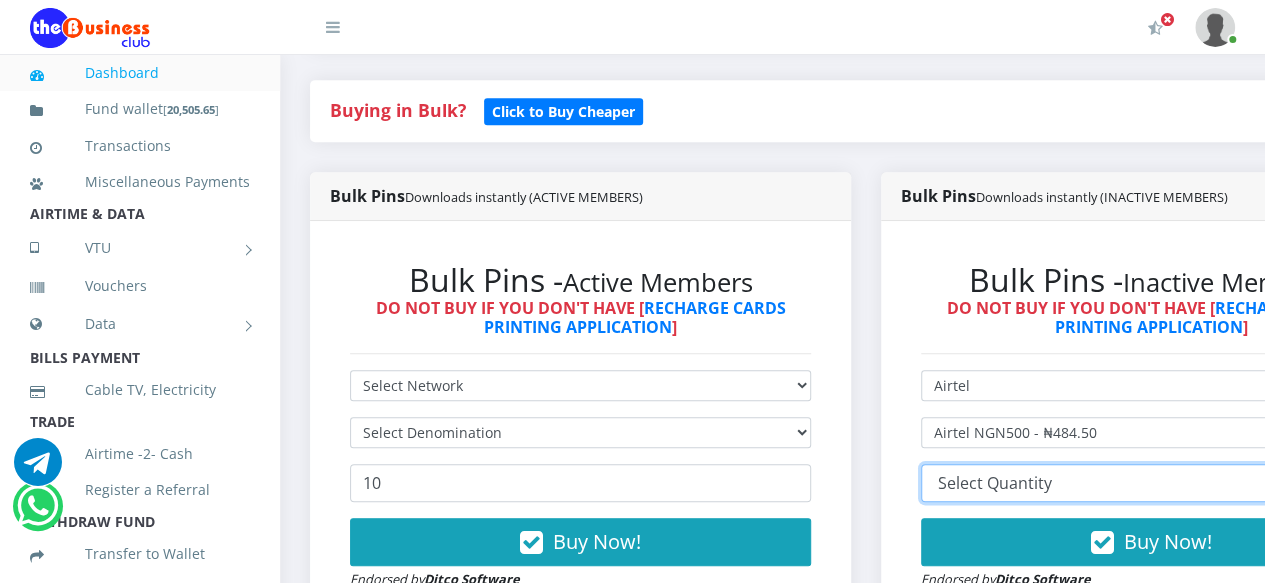 click on "10
20
30
40
44 (Online Printing, Portrait)
60 (Online Printing, Landscape)
70 (Online Printing, Portrait)
72 (Online Printing, Landscape)
85 (Online Printing, Portrait)
100
150
200
300
500" at bounding box center [1151, 483] 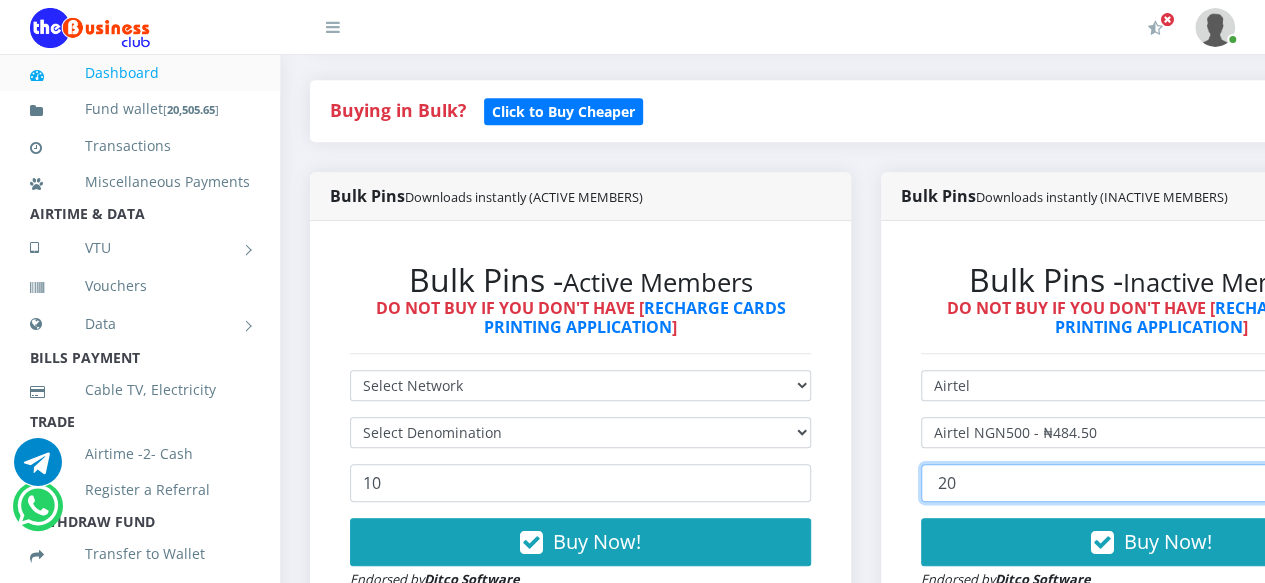 click on "10
20
30
40
44 (Online Printing, Portrait)
60 (Online Printing, Landscape)
70 (Online Printing, Portrait)
72 (Online Printing, Landscape)
85 (Online Printing, Portrait)
100
150
200
300
500" at bounding box center [1151, 483] 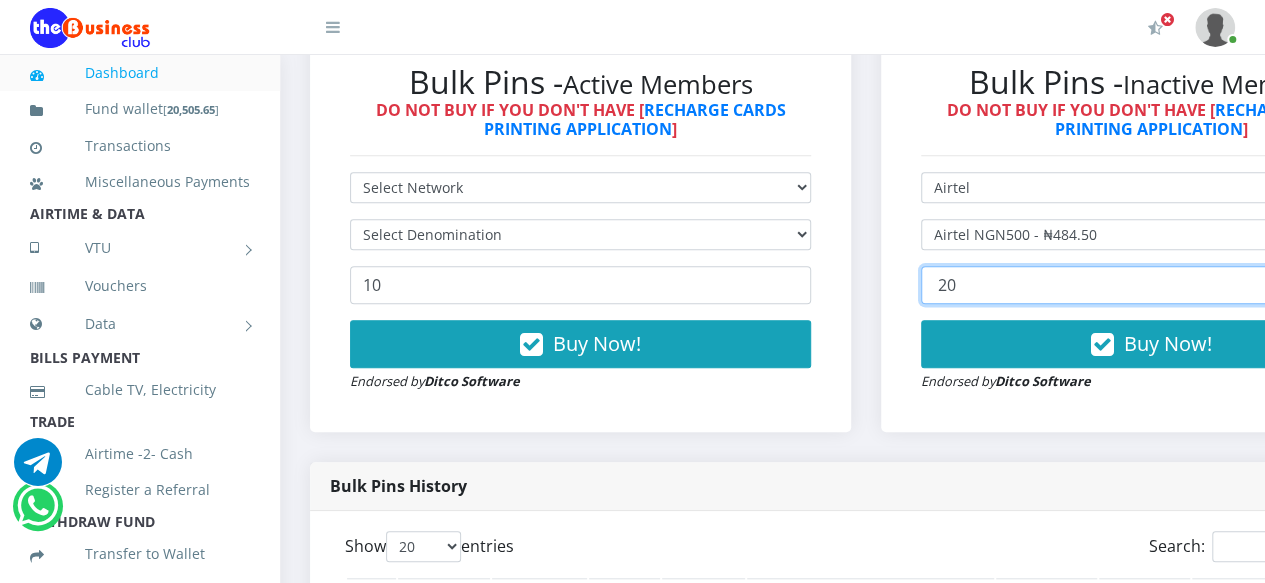 scroll, scrollTop: 602, scrollLeft: 0, axis: vertical 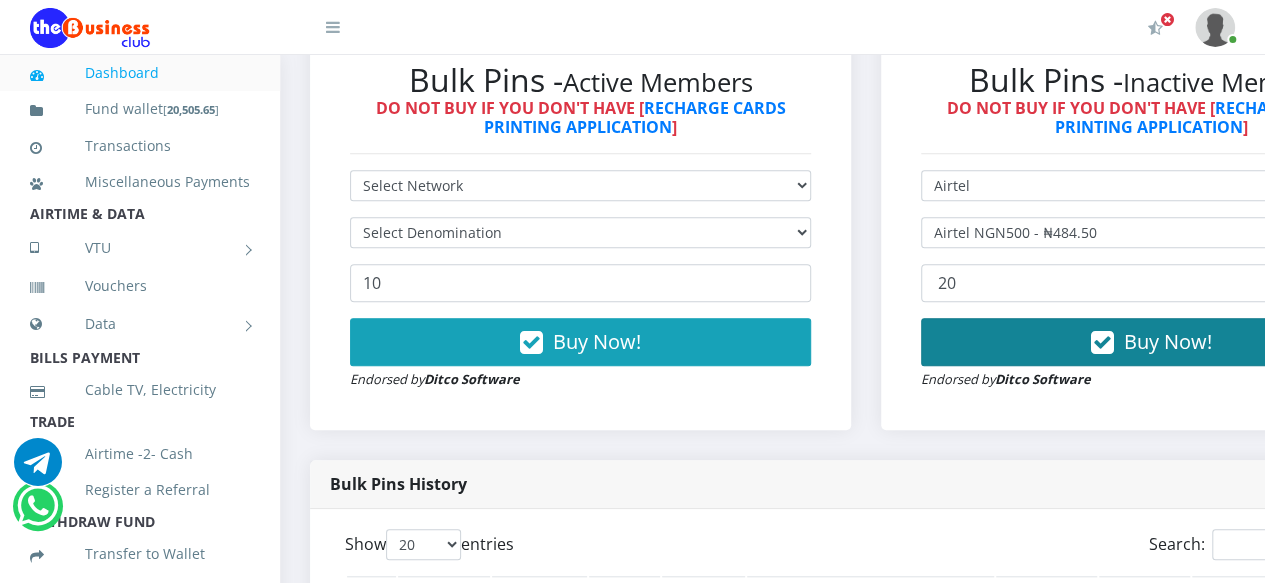 click at bounding box center (1102, 343) 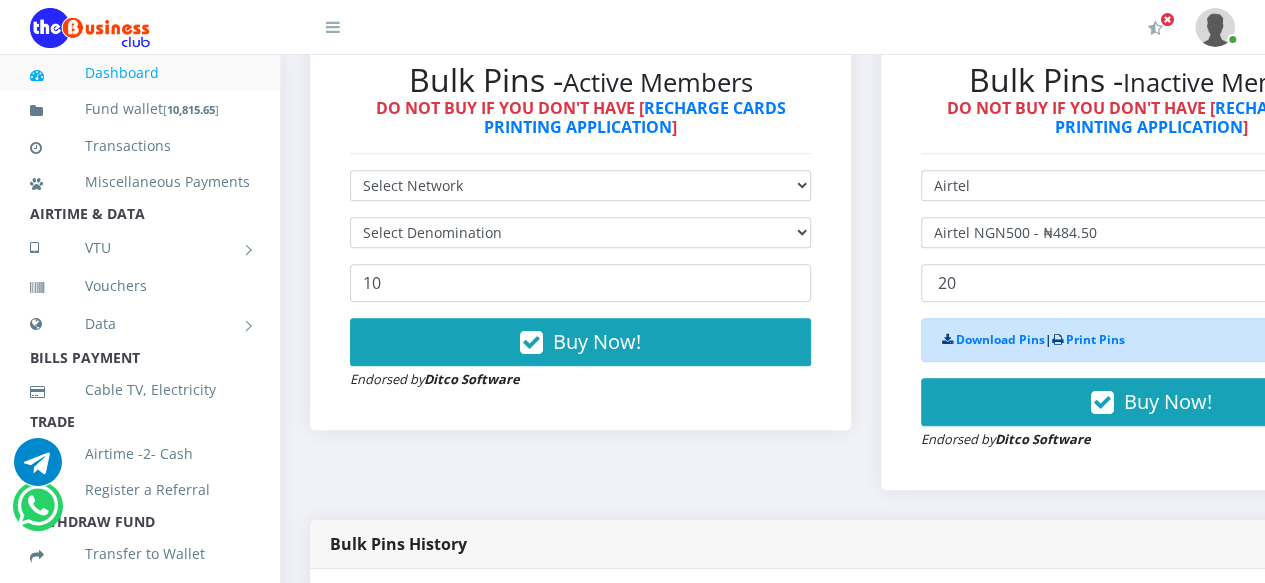 scroll, scrollTop: 702, scrollLeft: 0, axis: vertical 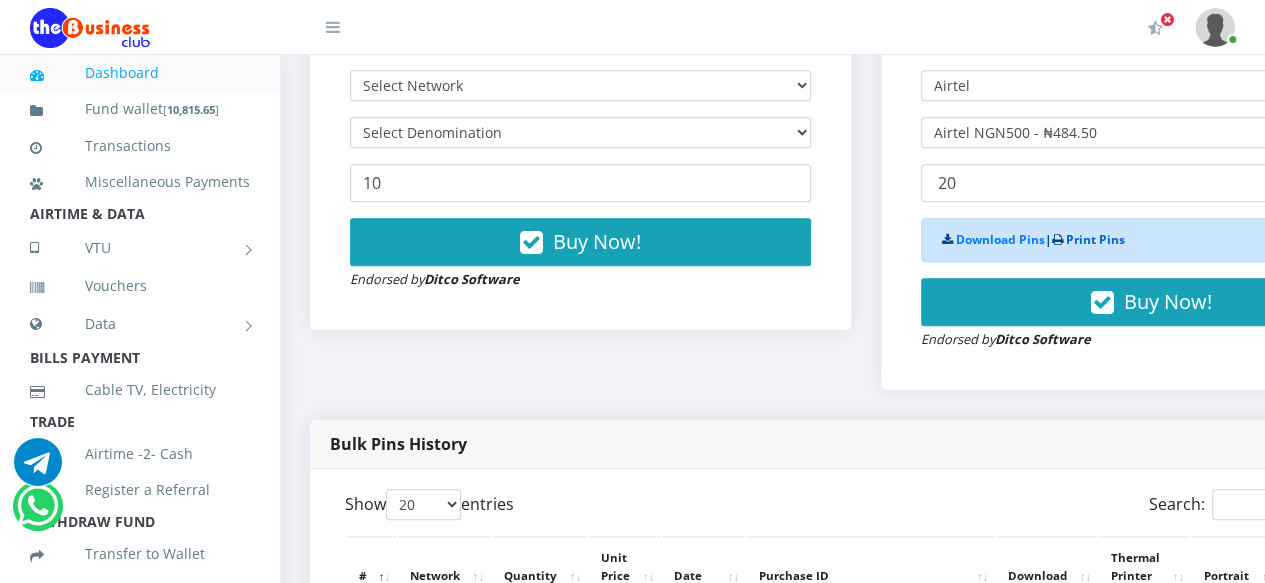 click on "Print Pins" at bounding box center [1095, 239] 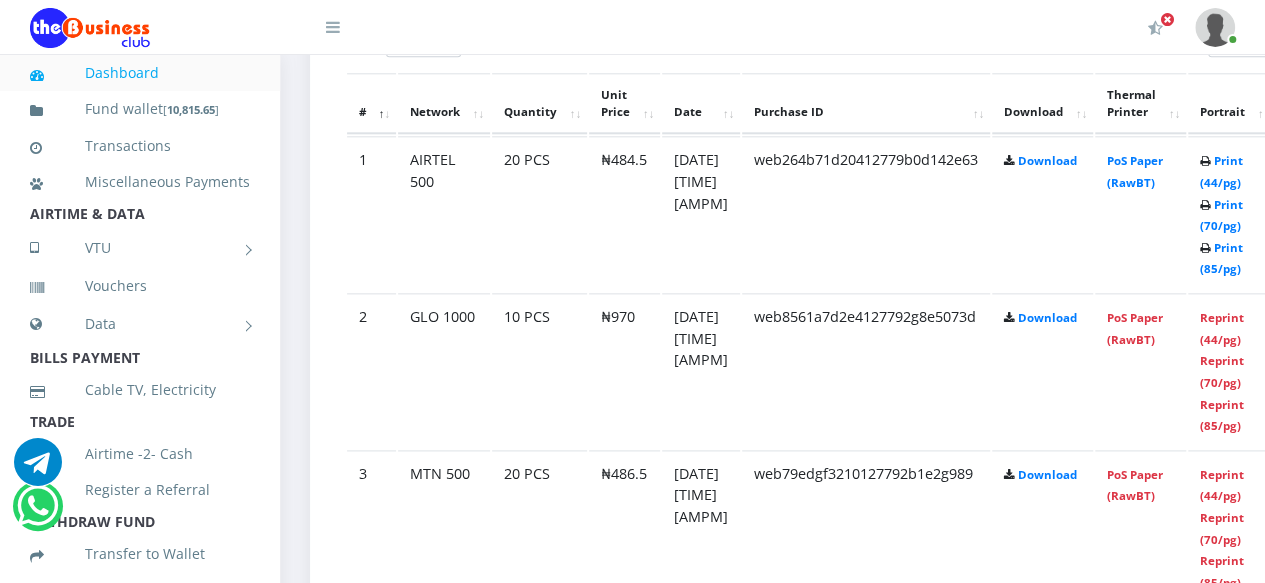 scroll, scrollTop: 1091, scrollLeft: 0, axis: vertical 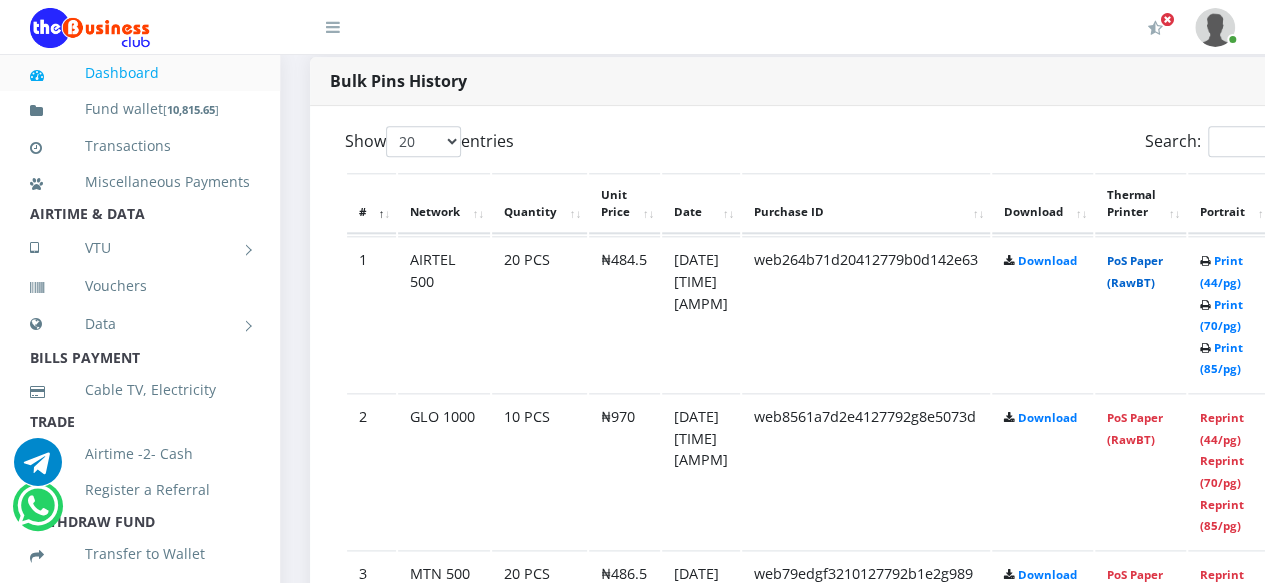 click on "PoS Paper (RawBT)" at bounding box center (1135, 271) 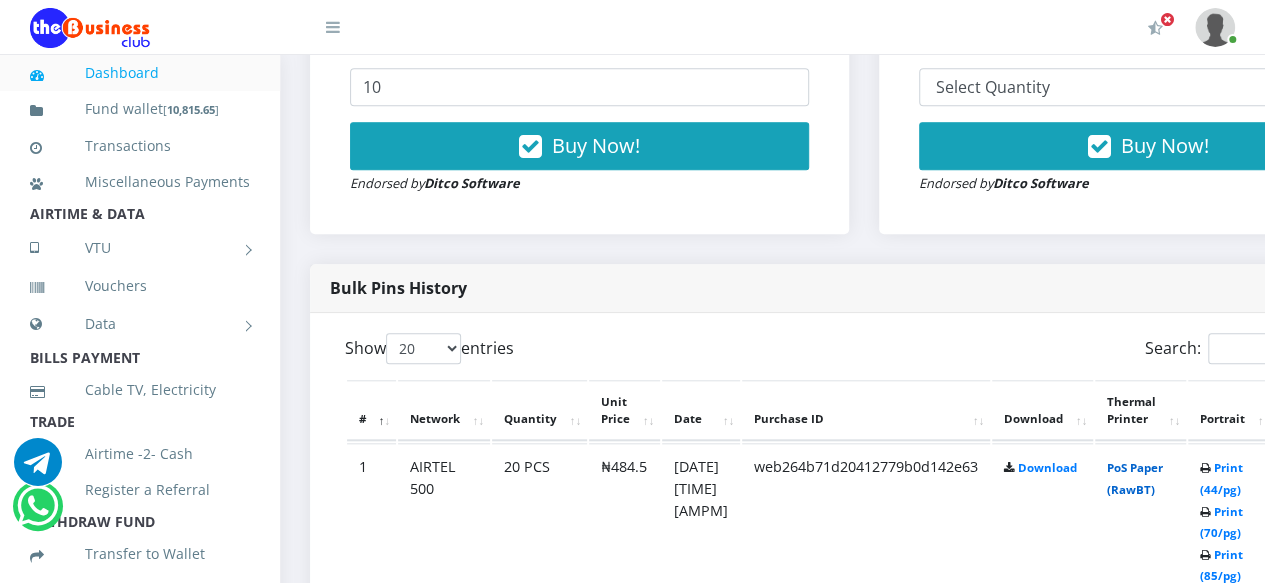 scroll, scrollTop: 805, scrollLeft: 0, axis: vertical 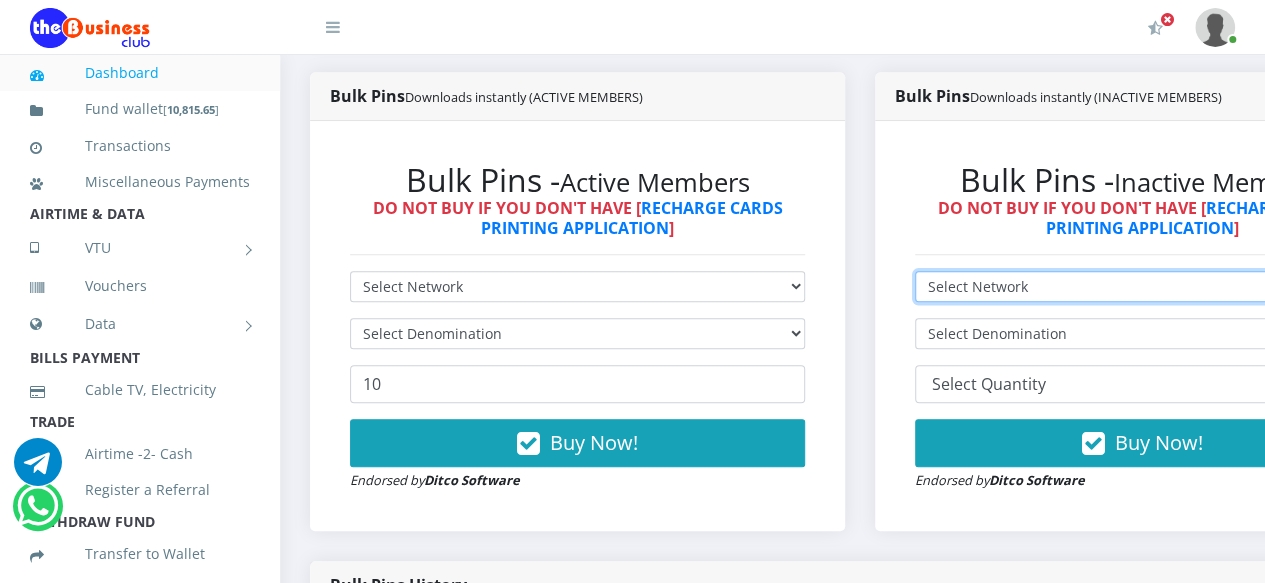 click on "Select Network
MTN
Globacom
9Mobile
Airtel" at bounding box center [1142, 286] 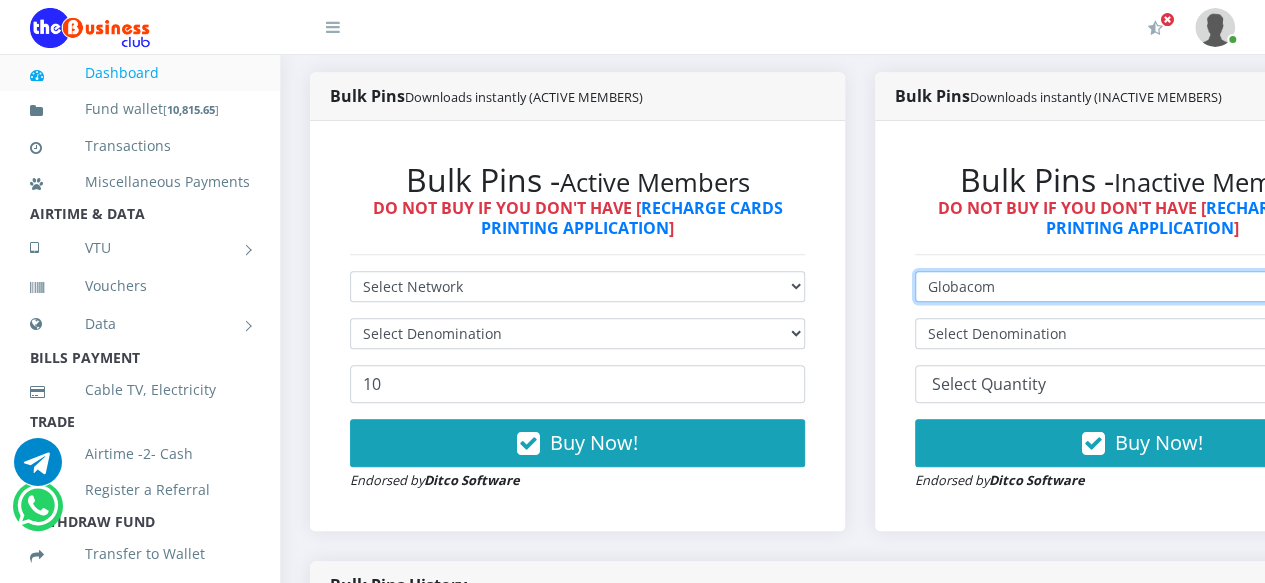 click on "Select Network
MTN
Globacom
9Mobile
Airtel" at bounding box center [1142, 286] 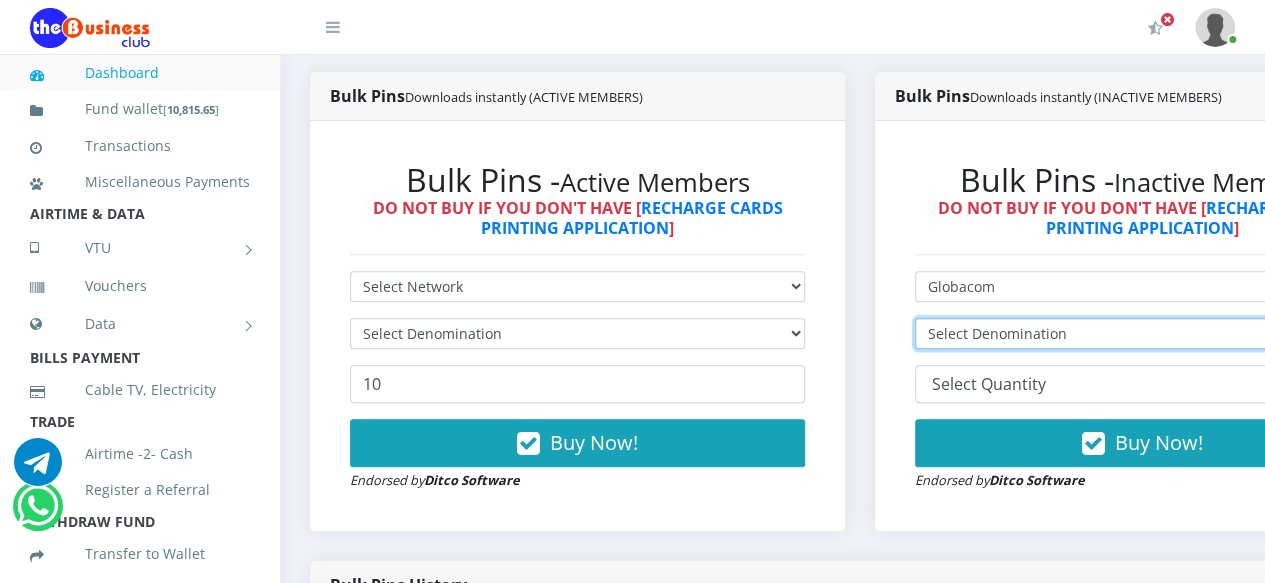click on "Select Denomination" at bounding box center (1142, 333) 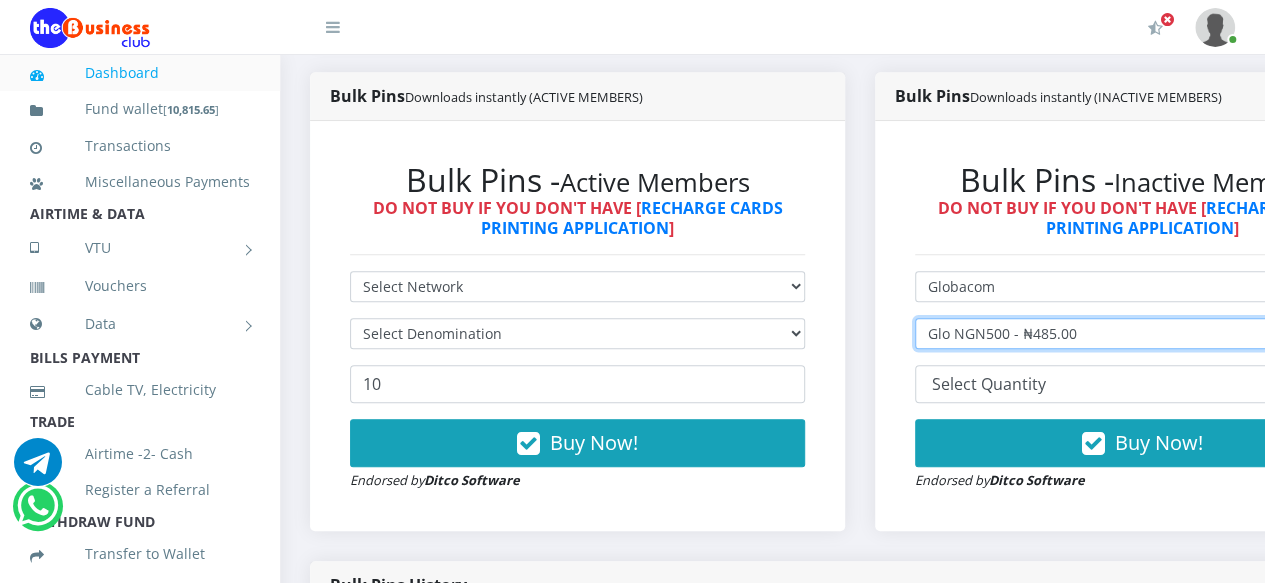 click on "Select Denomination Glo NGN100 - ₦97.00 Glo NGN200 - ₦194.00 Glo NGN500 - ₦485.00 Glo NGN1000 - ₦970.00" at bounding box center (1142, 333) 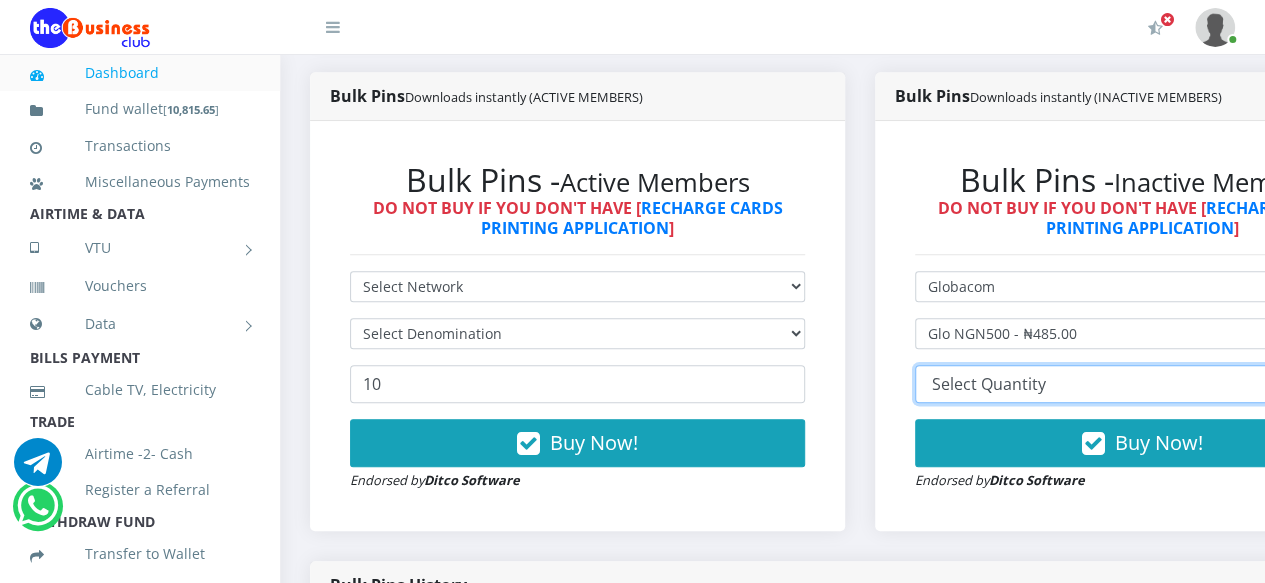 click on "10
20
30
40
44 (Online Printing, Portrait)
60 (Online Printing, Landscape)
70 (Online Printing, Portrait)
72 (Online Printing, Landscape)
85 (Online Printing, Portrait)
100
150
200
300
500" at bounding box center (1142, 384) 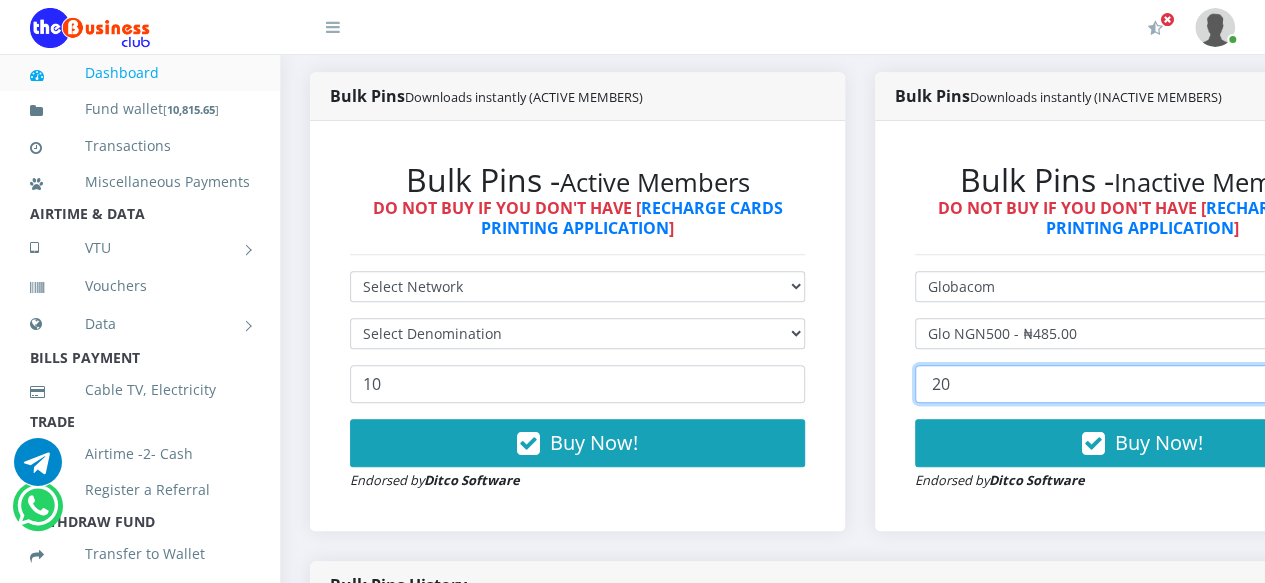 click on "10
20
30
40
44 (Online Printing, Portrait)
60 (Online Printing, Landscape)
70 (Online Printing, Portrait)
72 (Online Printing, Landscape)
85 (Online Printing, Portrait)
100
150
200
300
500" at bounding box center (1142, 384) 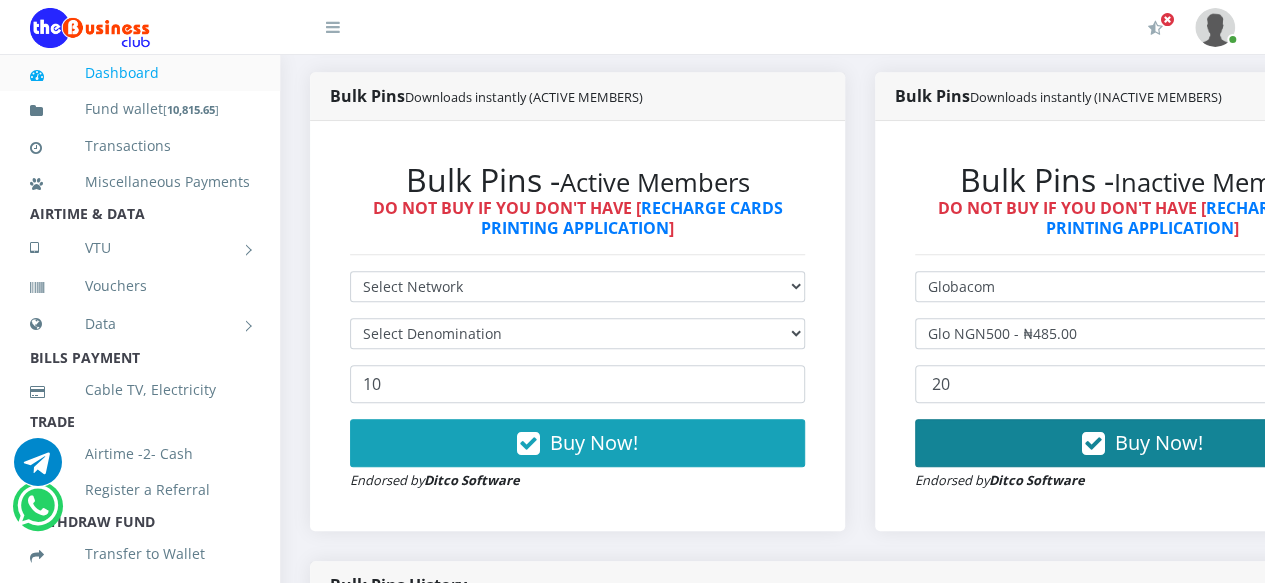 click on "Buy Now!" at bounding box center (1142, 443) 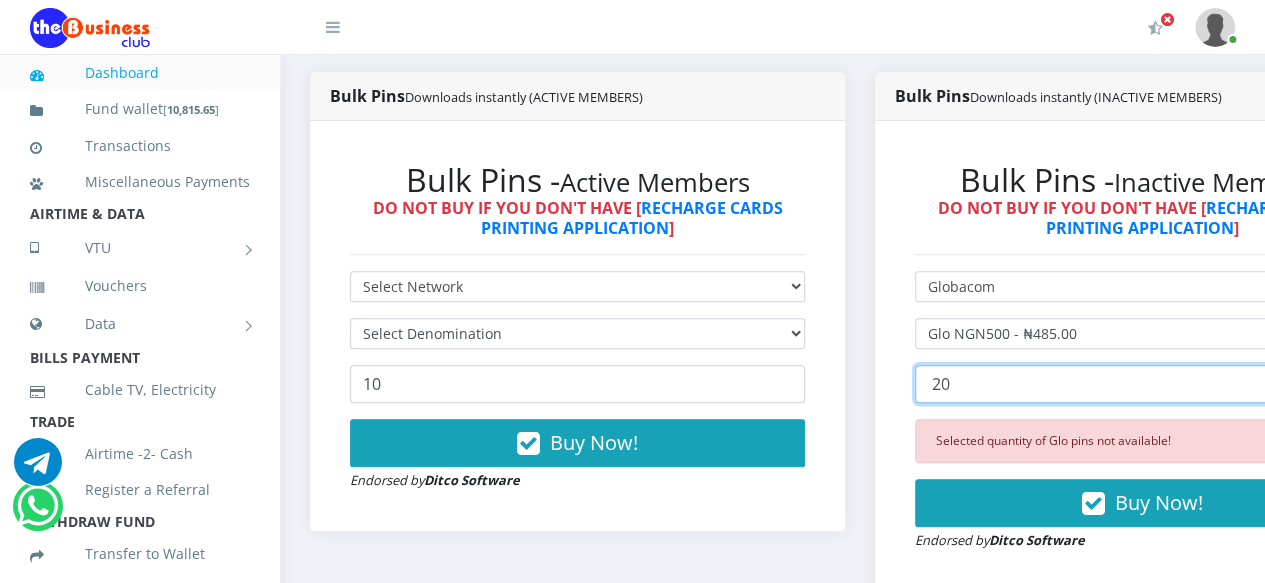 click on "10
20
30
40
44 (Online Printing, Portrait)
60 (Online Printing, Landscape)
70 (Online Printing, Portrait)
72 (Online Printing, Landscape)
85 (Online Printing, Portrait)
100
150
200
300
500" at bounding box center [1142, 384] 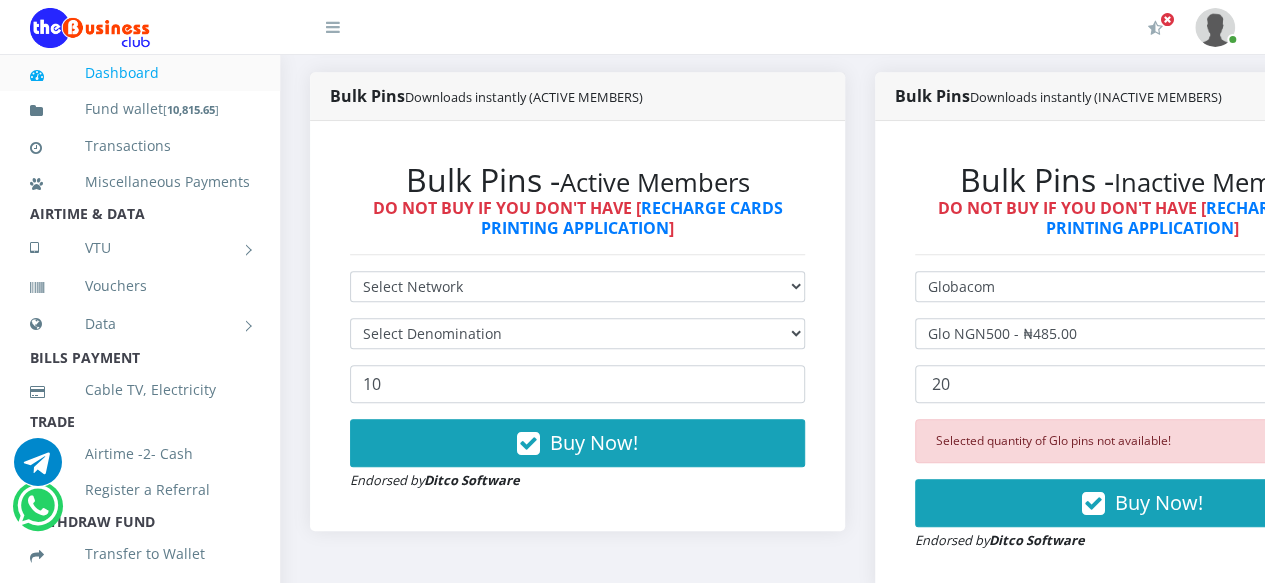 click on "Selected quantity of Glo pins not available!" at bounding box center (1142, 441) 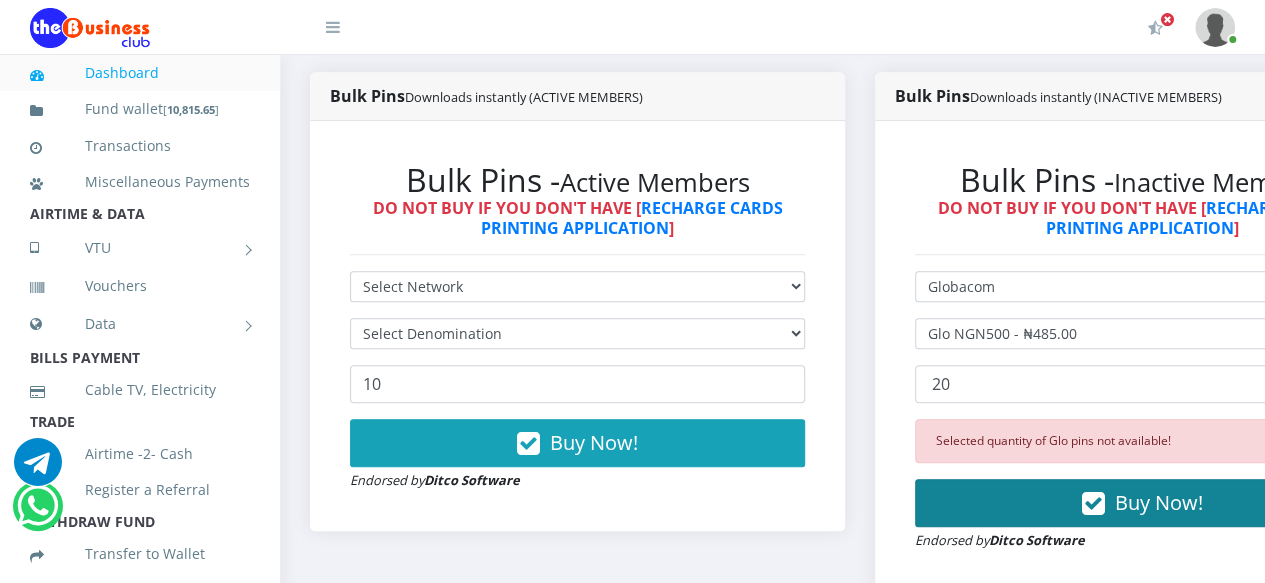 click on "Buy Now!" at bounding box center [1142, 503] 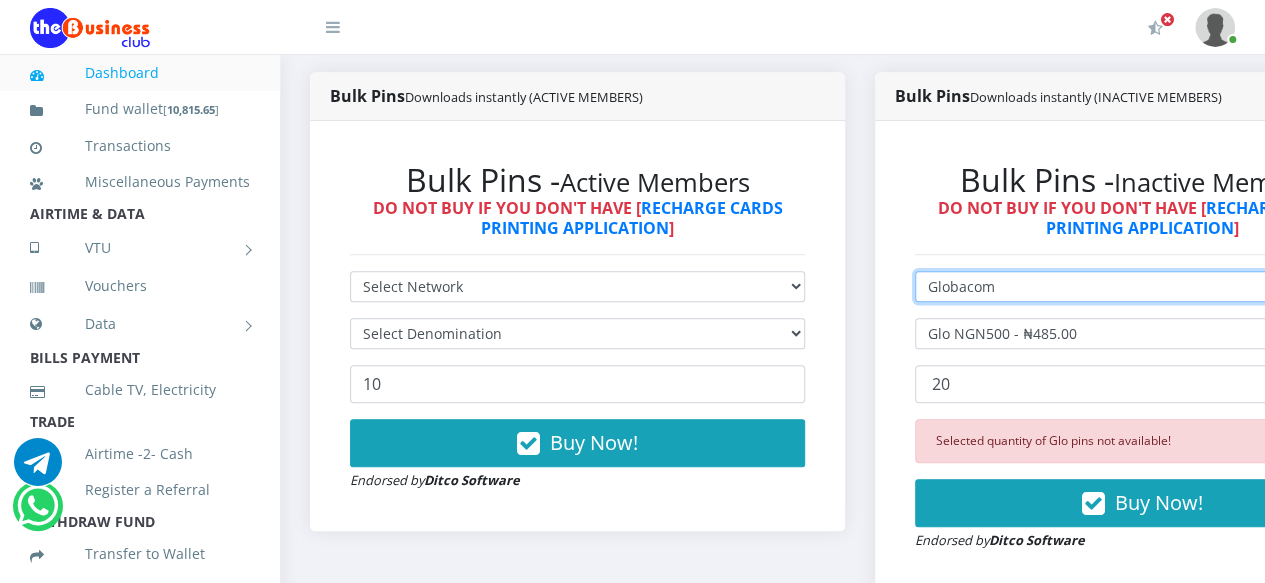 click on "Select Network
MTN
Globacom
9Mobile
Airtel" at bounding box center (1142, 286) 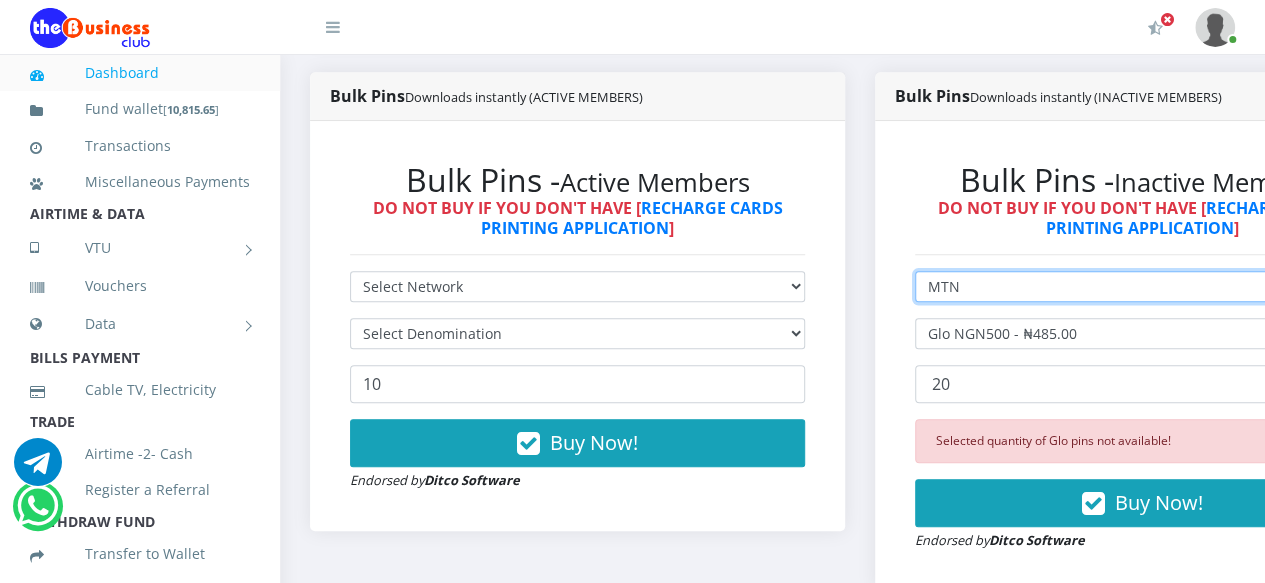 click on "Select Network
MTN
Globacom
9Mobile
Airtel" at bounding box center [1142, 286] 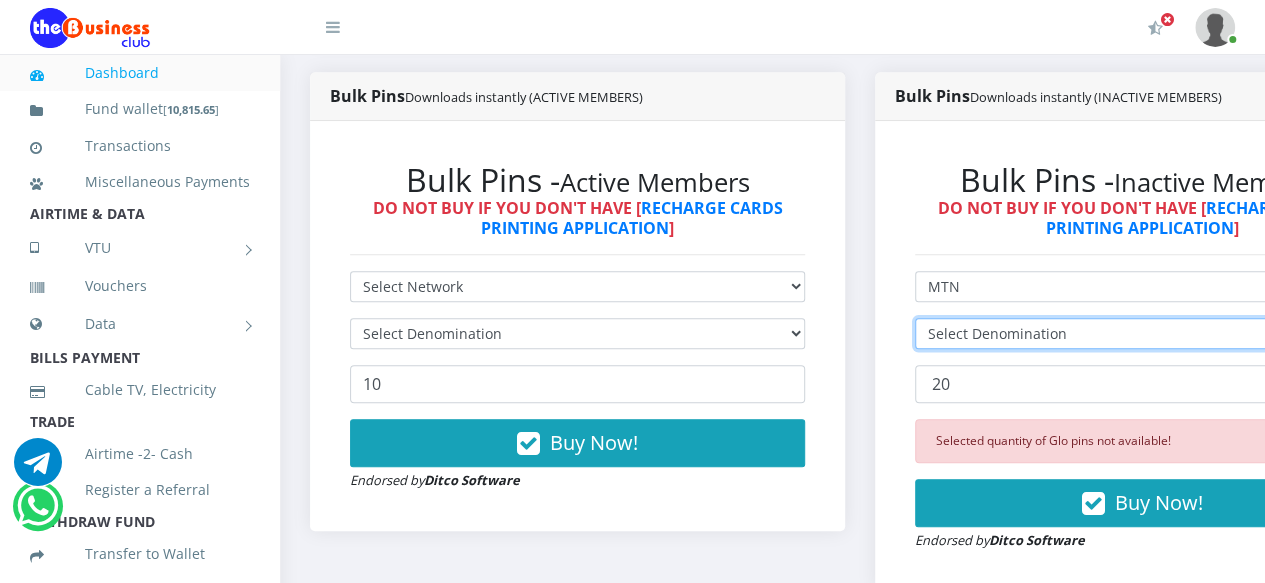 click on "Select Denomination MTN NGN100 - ₦97.30 MTN NGN200 - ₦194.60 MTN NGN400 - ₦389.20 MTN NGN500 - ₦486.50 MTN NGN1000 - ₦973.00 MTN NGN1500 - ₦1,459.50" at bounding box center (1142, 333) 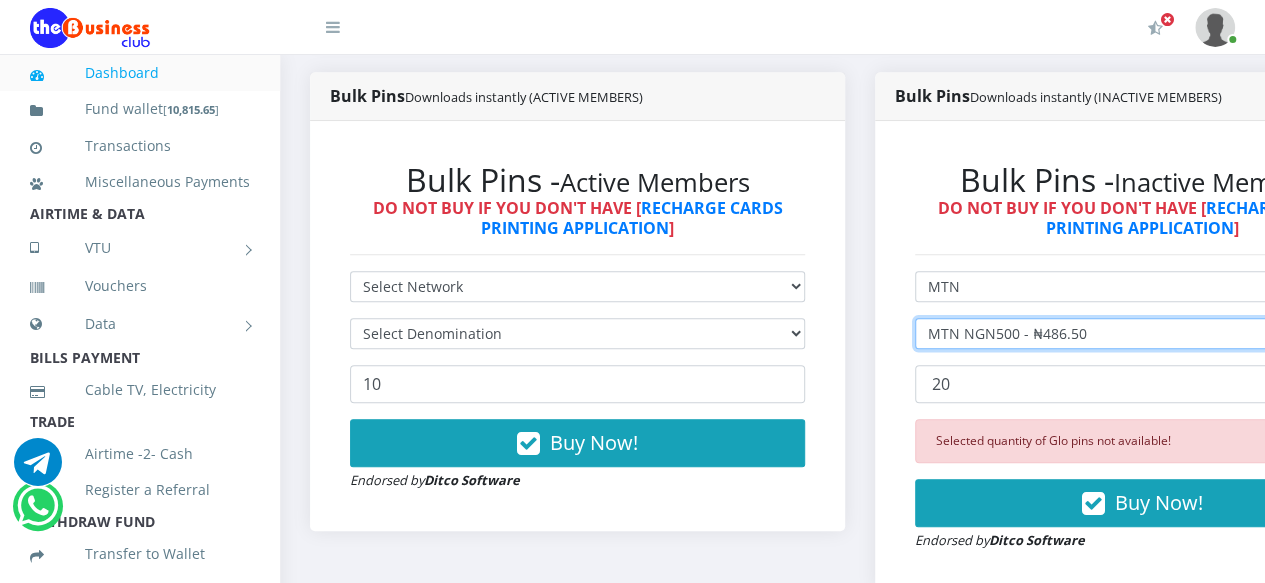 click on "Select Denomination MTN NGN100 - ₦97.30 MTN NGN200 - ₦194.60 MTN NGN400 - ₦389.20 MTN NGN500 - ₦486.50 MTN NGN1000 - ₦973.00 MTN NGN1500 - ₦1,459.50" at bounding box center [1142, 333] 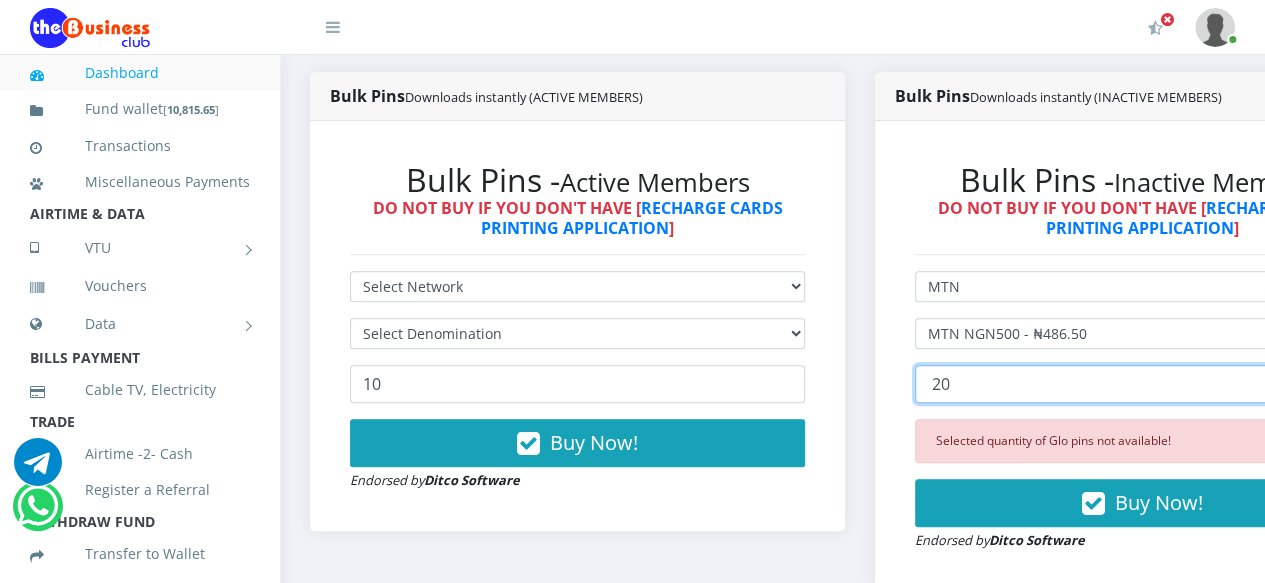 click on "10
20
30
40
44 (Online Printing, Portrait)
60 (Online Printing, Landscape)
70 (Online Printing, Portrait)
72 (Online Printing, Landscape)
85 (Online Printing, Portrait)
100
150
200
300
500" at bounding box center [1142, 384] 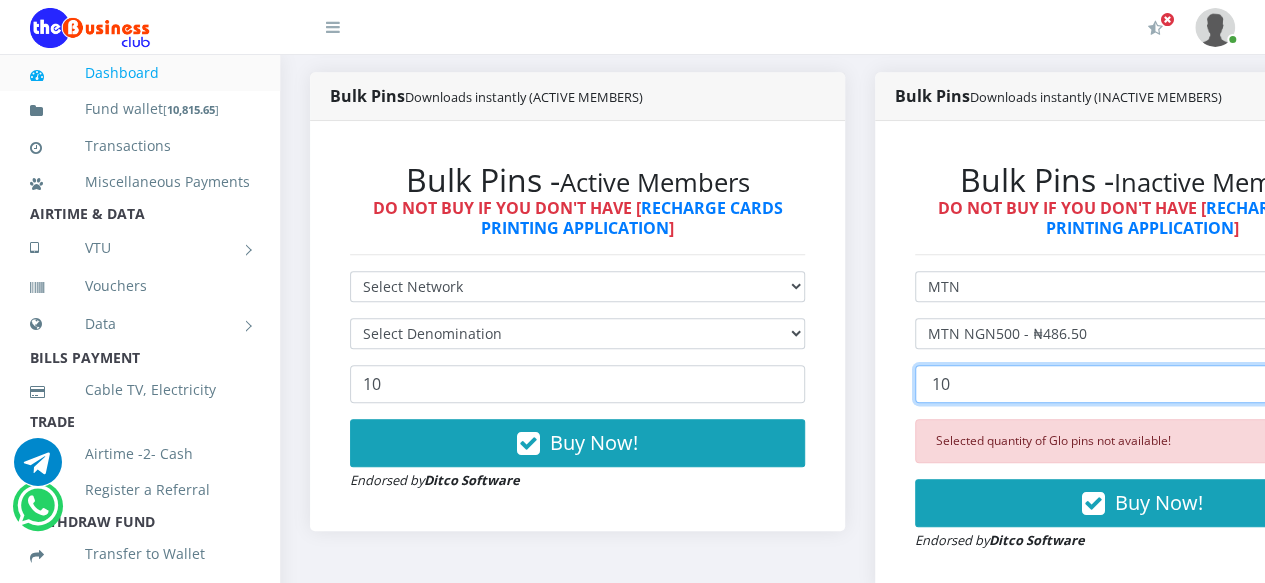 click on "10
20
30
40
44 (Online Printing, Portrait)
60 (Online Printing, Landscape)
70 (Online Printing, Portrait)
72 (Online Printing, Landscape)
85 (Online Printing, Portrait)
100
150
200
300
500" at bounding box center (1142, 384) 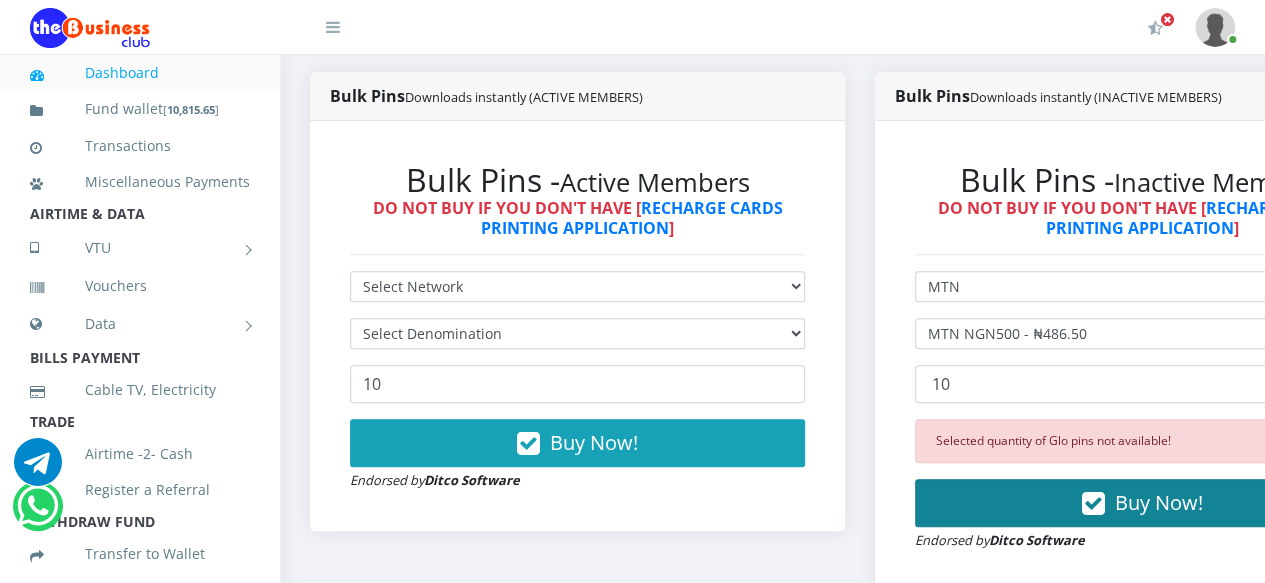 click on "Buy Now!" at bounding box center (1159, 502) 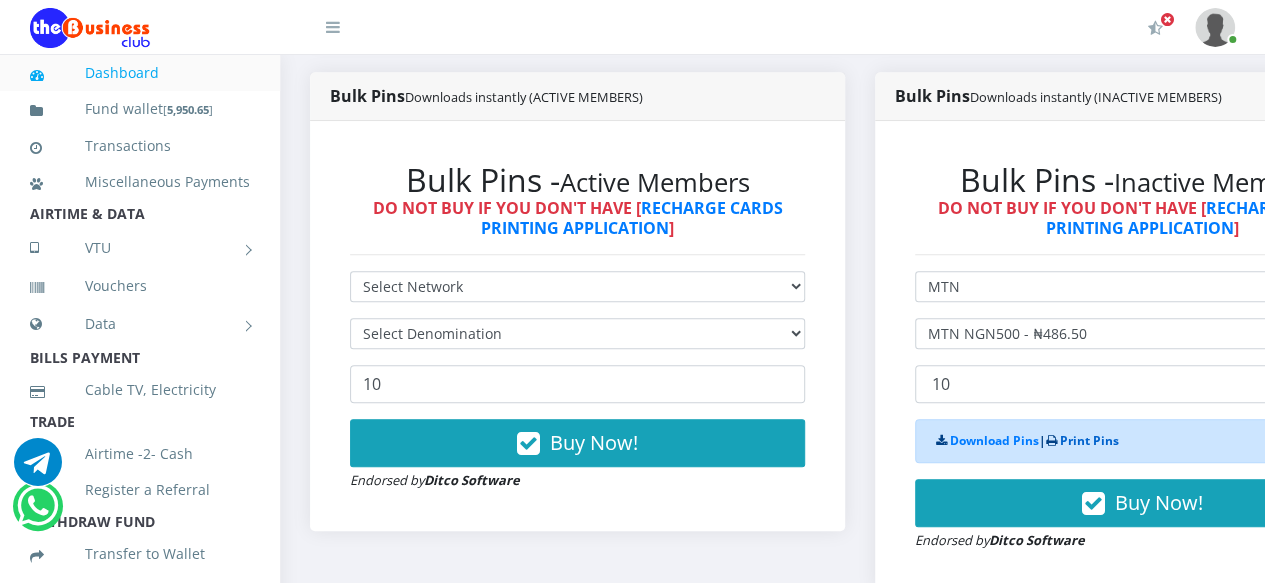 click on "Print Pins" at bounding box center (1089, 440) 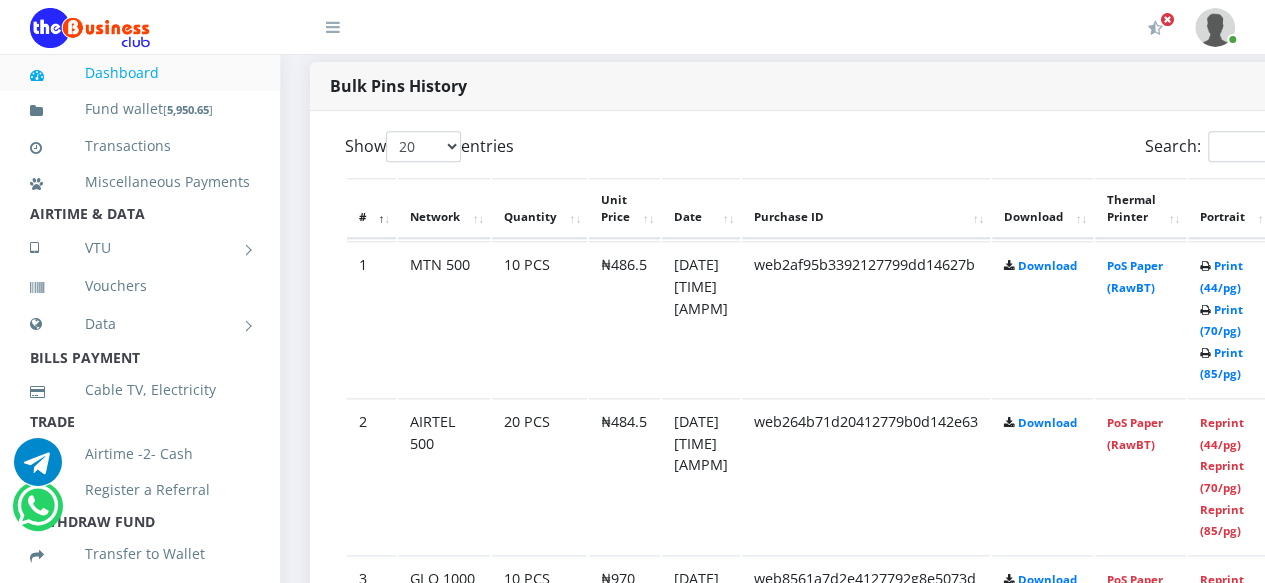 scroll, scrollTop: 0, scrollLeft: 0, axis: both 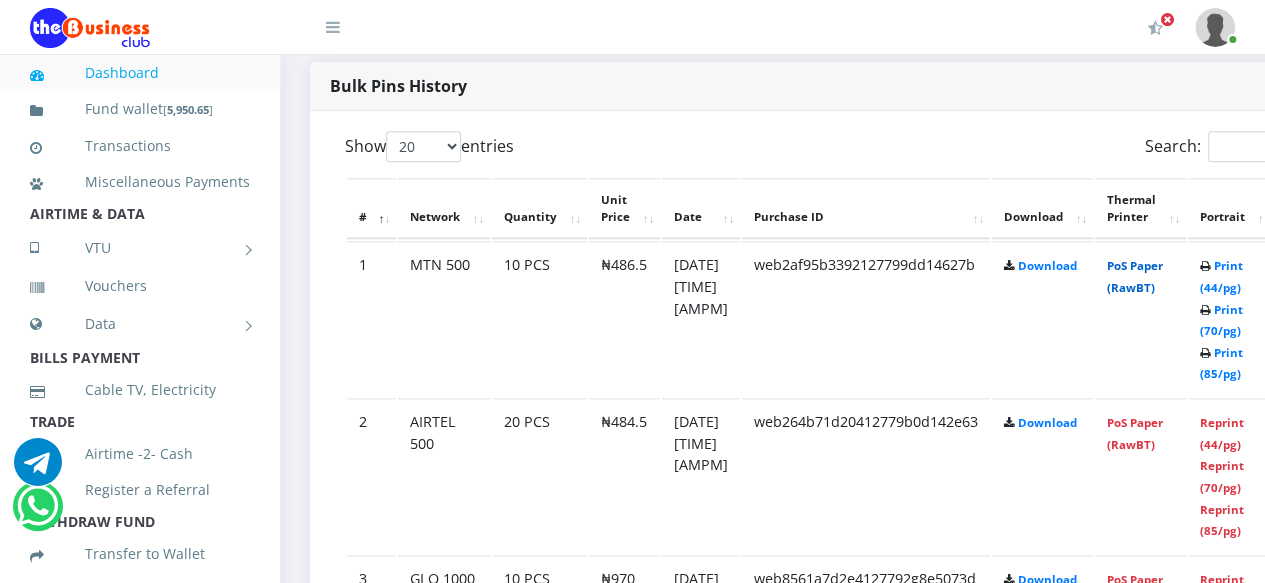 click on "PoS Paper (RawBT)" at bounding box center (1135, 276) 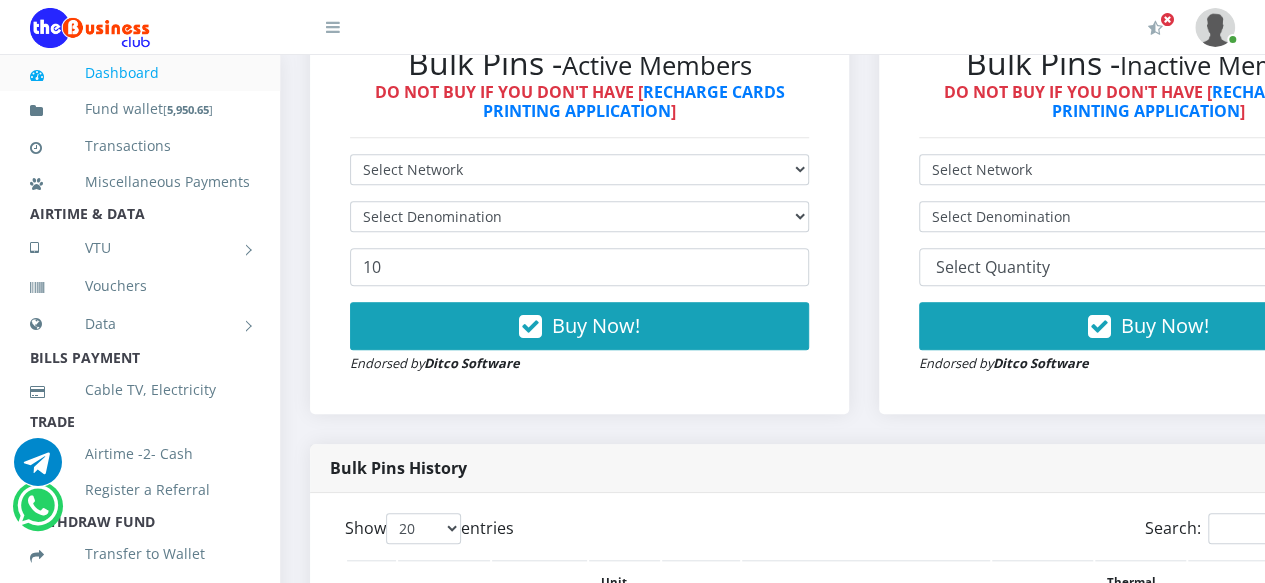 scroll, scrollTop: 418, scrollLeft: 0, axis: vertical 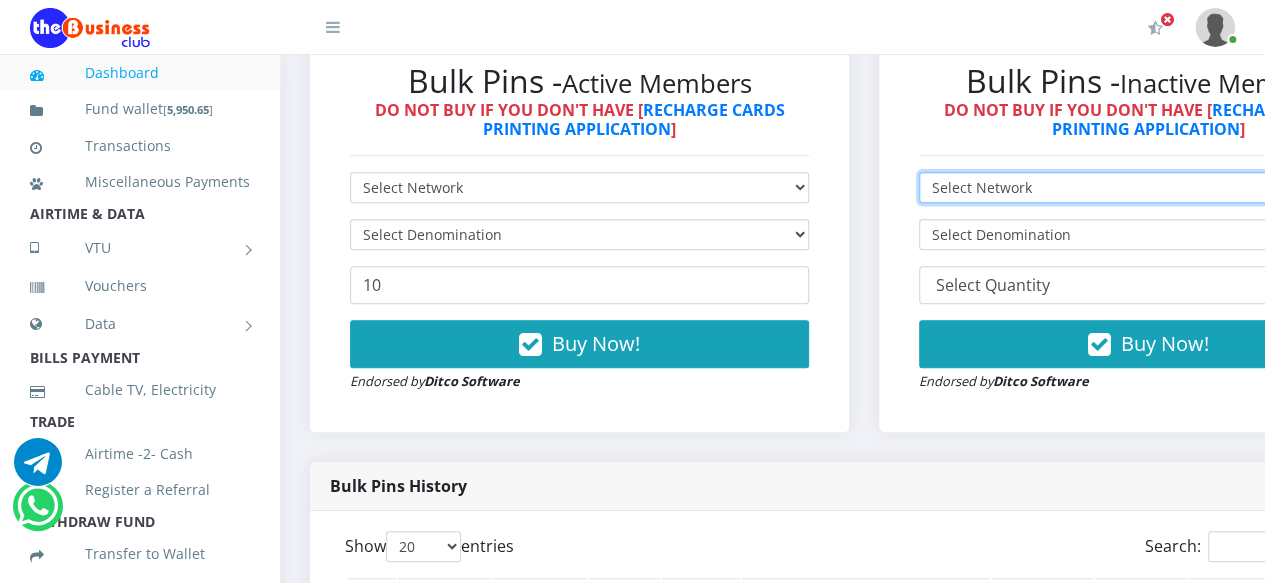 click on "Select Network
MTN
Globacom
9Mobile
Airtel" at bounding box center (1148, 187) 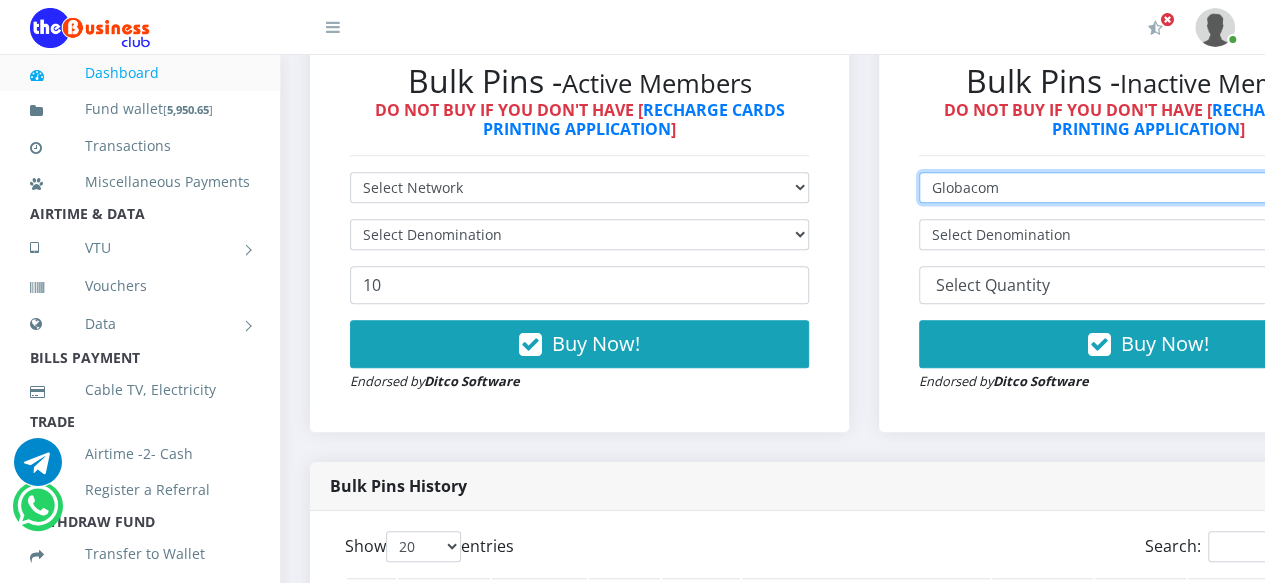 click on "Select Network
MTN
Globacom
9Mobile
Airtel" at bounding box center [1148, 187] 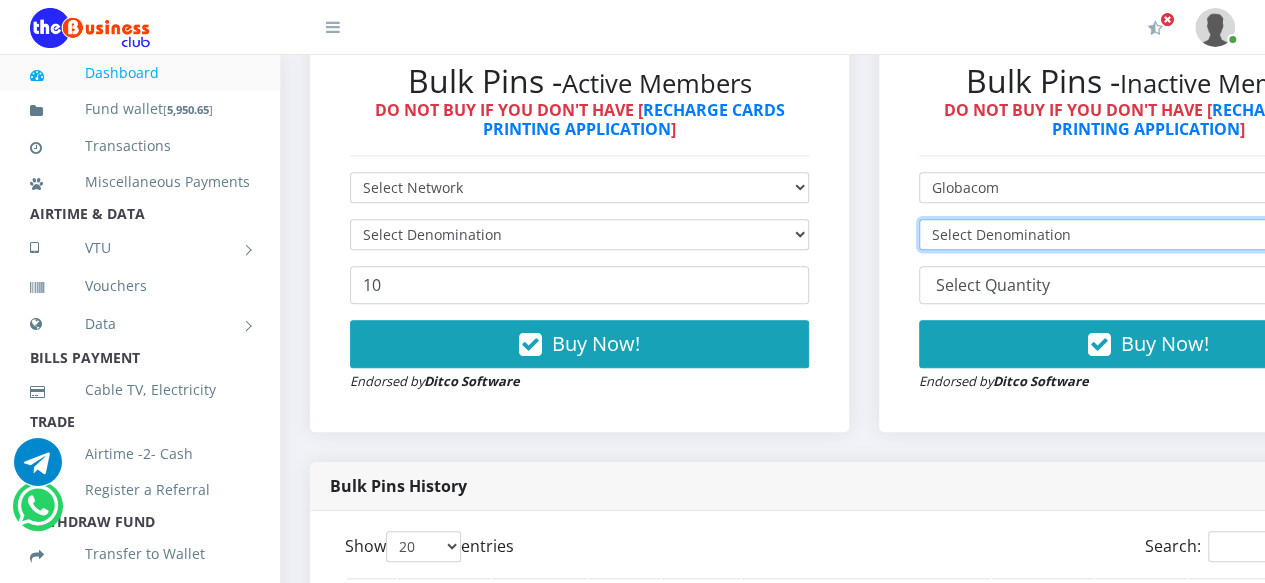 click on "Select Denomination Glo NGN100 - ₦97.00 Glo NGN200 - ₦194.00 Glo NGN500 - ₦485.00 Glo NGN1000 - ₦970.00" at bounding box center (1148, 234) 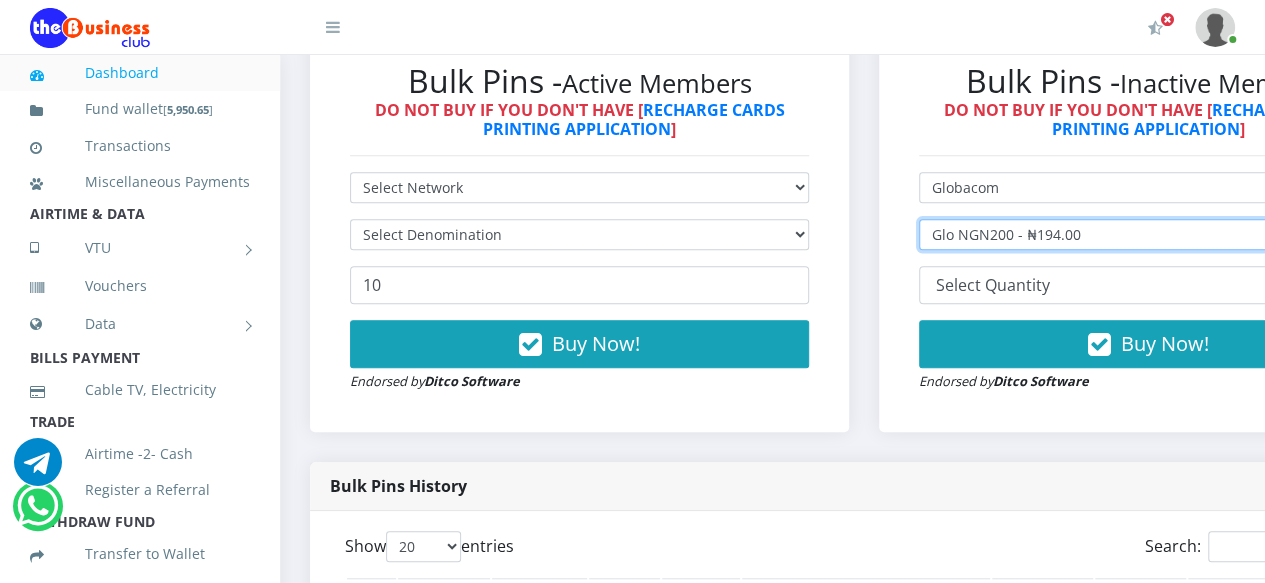 click on "Select Denomination Glo NGN100 - ₦97.00 Glo NGN200 - ₦194.00 Glo NGN500 - ₦485.00 Glo NGN1000 - ₦970.00" at bounding box center [1148, 234] 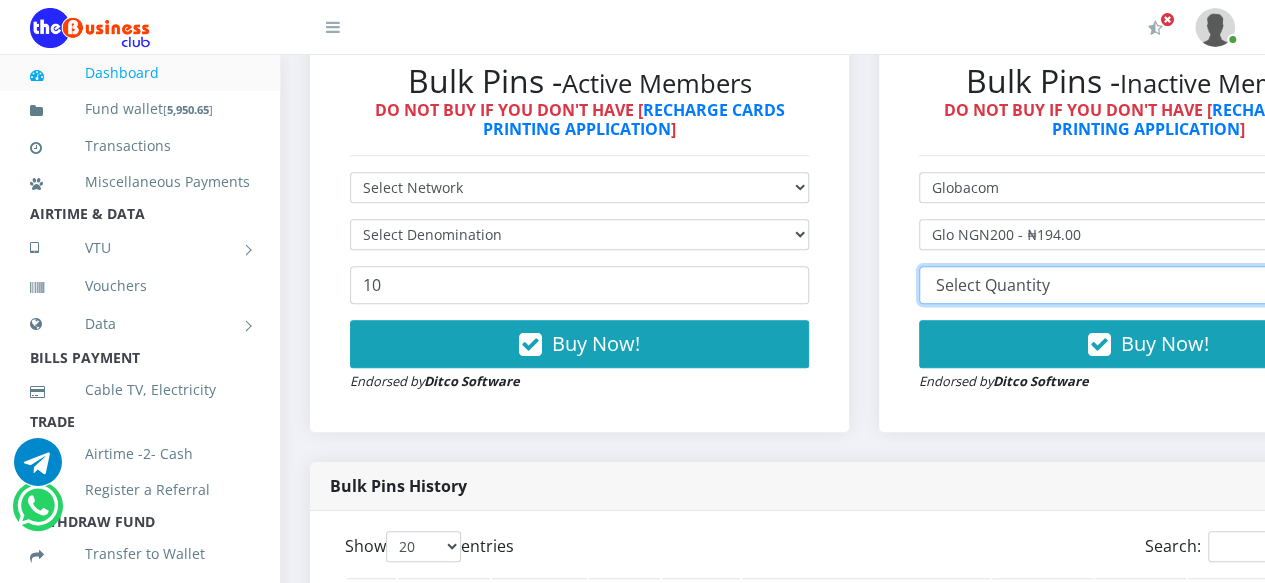 click on "10
20
30
40
44 (Online Printing, Portrait)
60 (Online Printing, Landscape)
70 (Online Printing, Portrait)
72 (Online Printing, Landscape)
85 (Online Printing, Portrait)
100
150
200
300
500" at bounding box center (1148, 285) 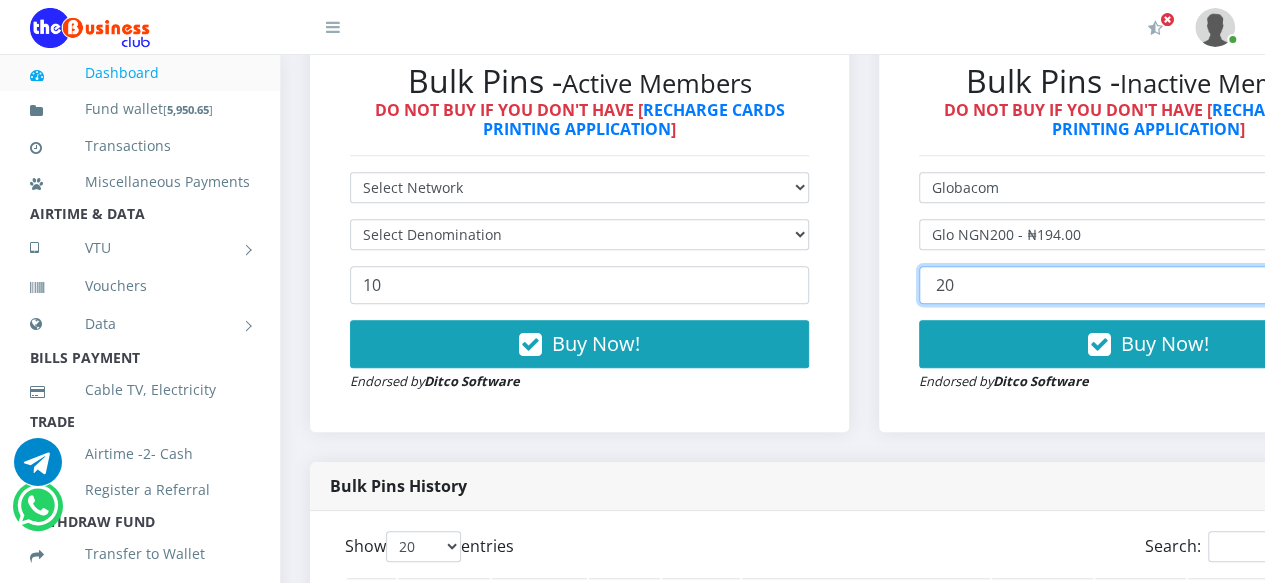 click on "10
20
30
40
44 (Online Printing, Portrait)
60 (Online Printing, Landscape)
70 (Online Printing, Portrait)
72 (Online Printing, Landscape)
85 (Online Printing, Portrait)
100
150
200
300
500" at bounding box center [1148, 285] 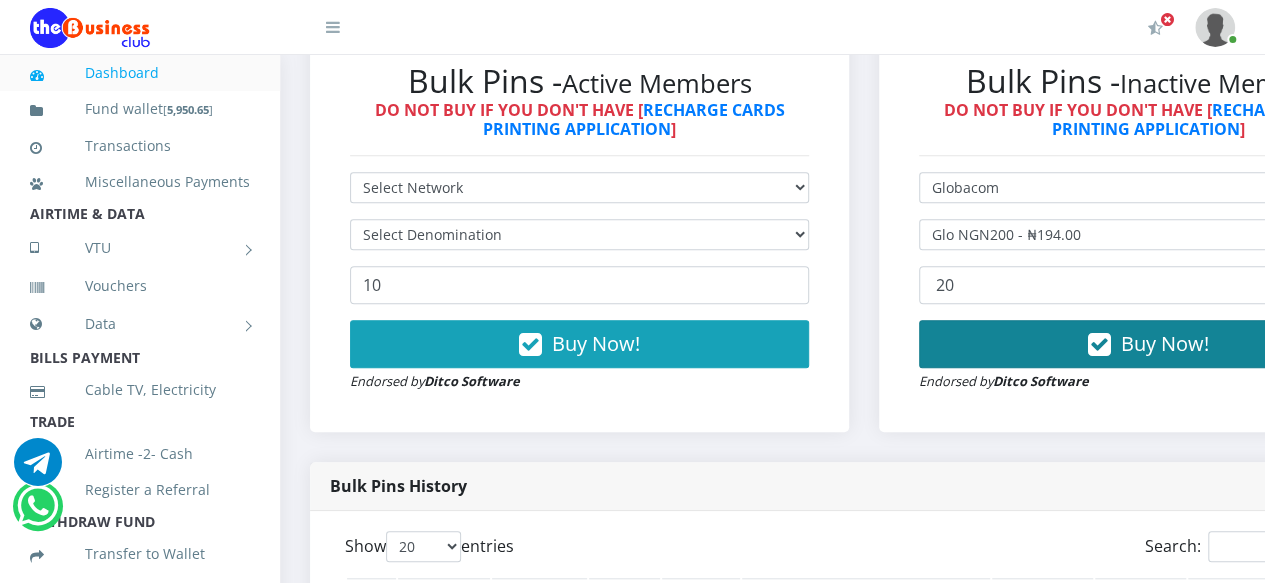 click on "Buy Now!" at bounding box center [1148, 344] 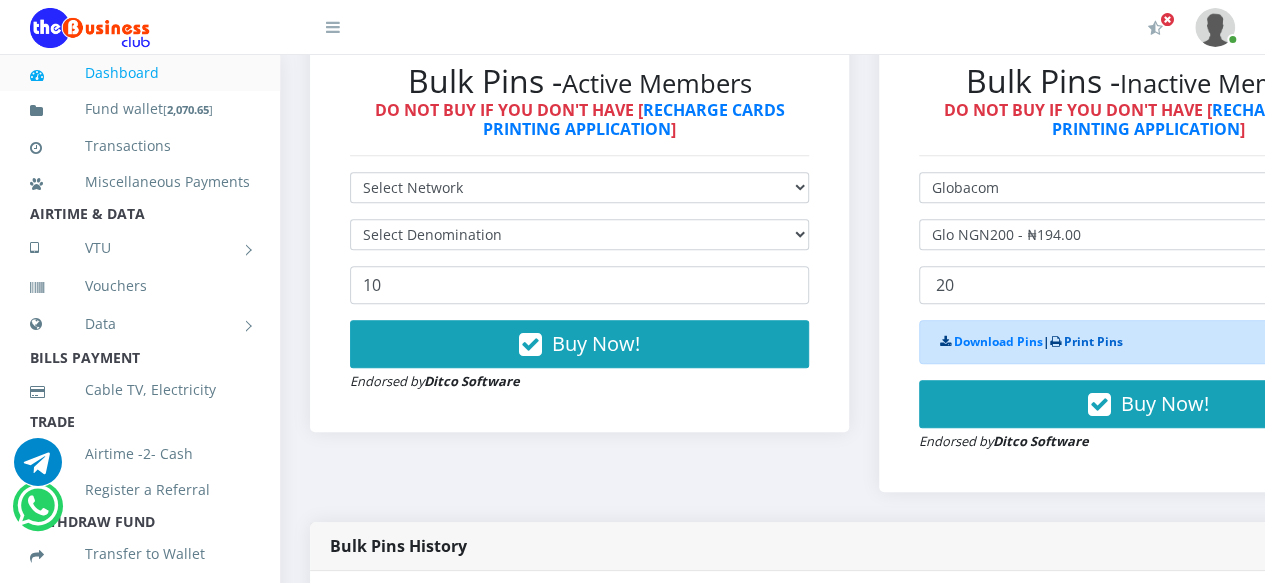 click on "Print Pins" at bounding box center (1093, 341) 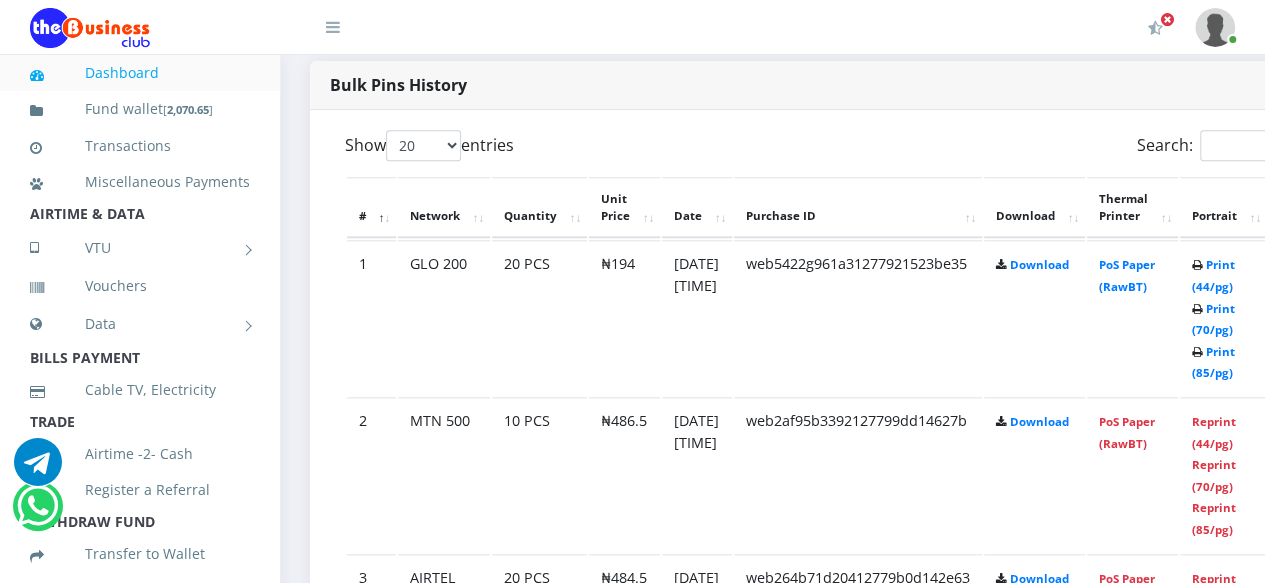 scroll, scrollTop: 0, scrollLeft: 0, axis: both 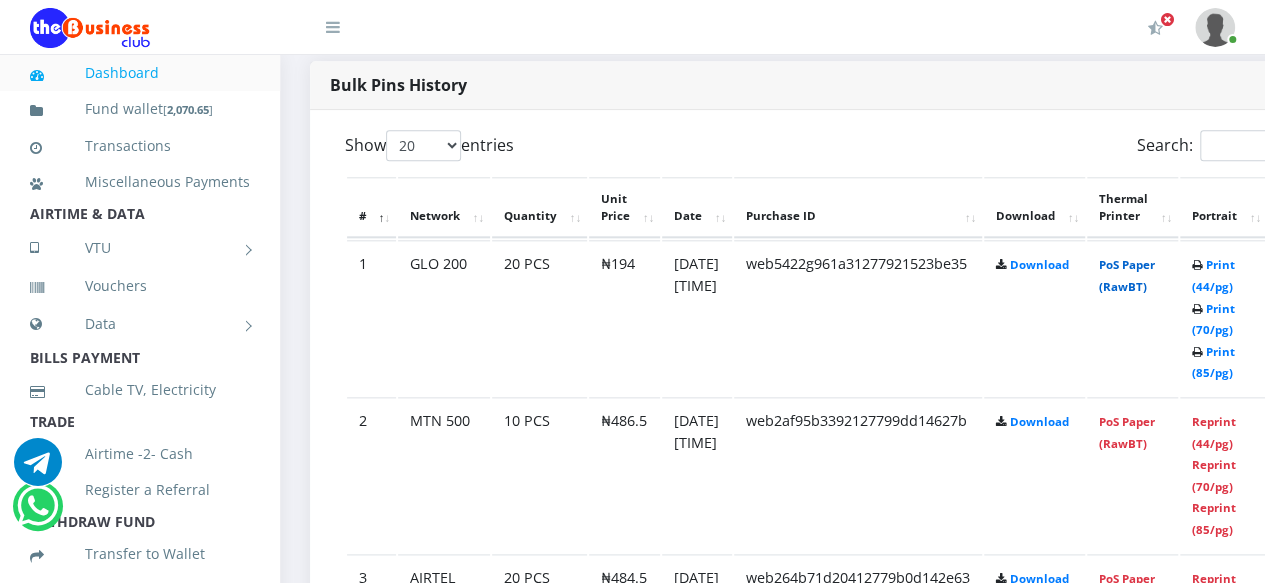 click on "PoS Paper (RawBT)" at bounding box center [1127, 275] 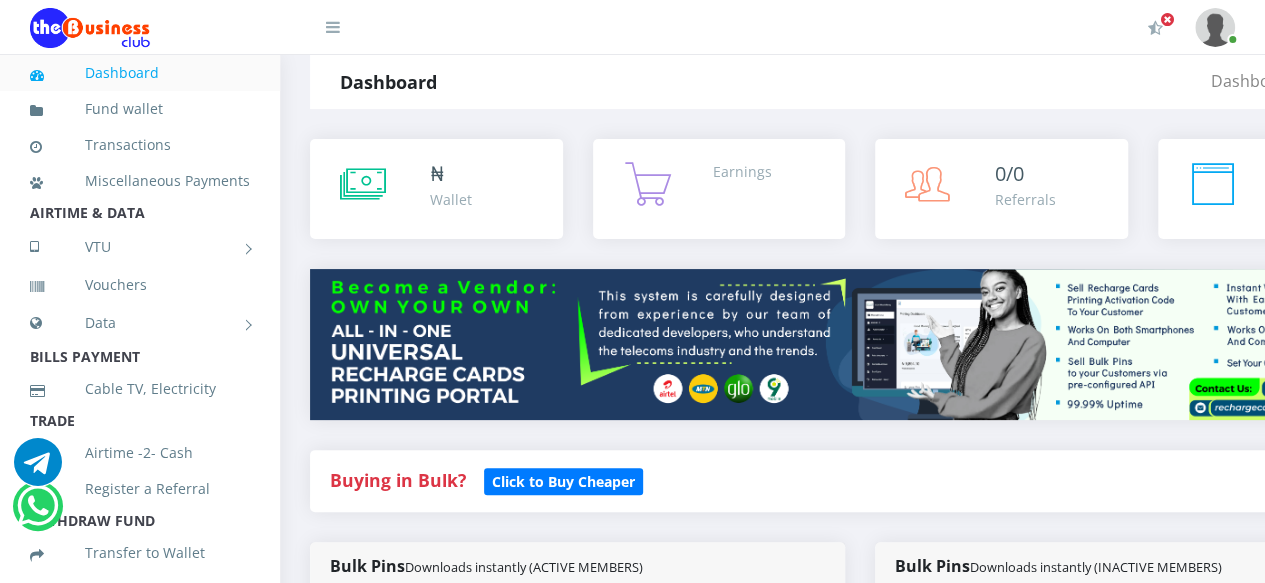 scroll, scrollTop: 0, scrollLeft: 0, axis: both 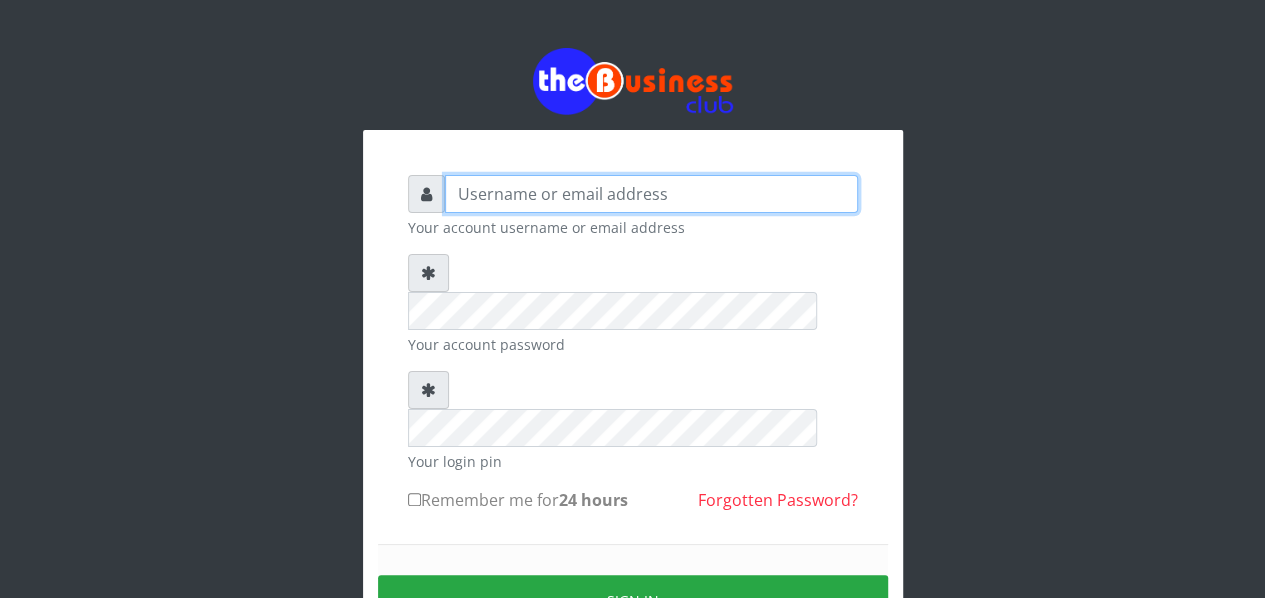 type on "[USERNAME]@example.com" 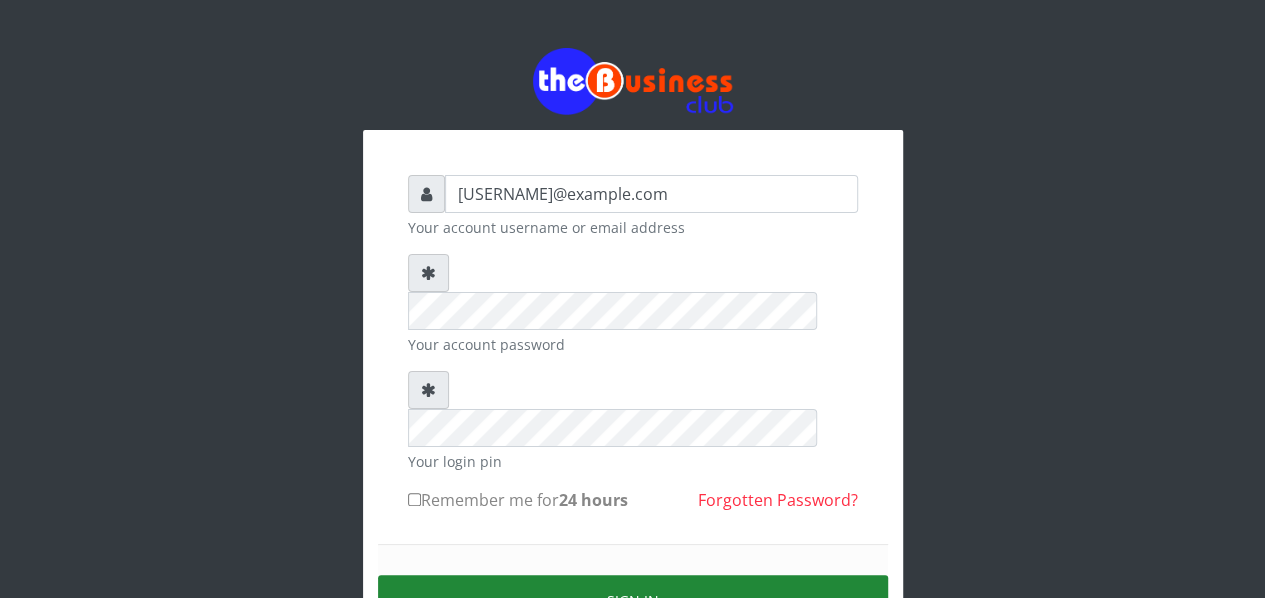 click on "Sign in" at bounding box center (633, 600) 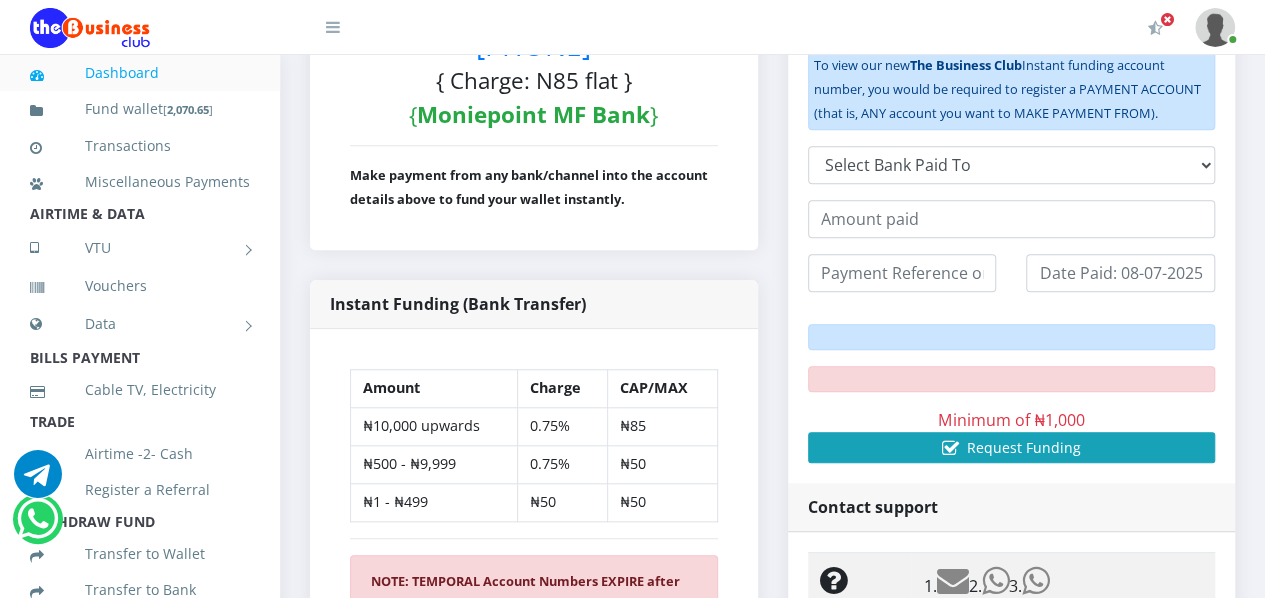 scroll, scrollTop: 376, scrollLeft: 0, axis: vertical 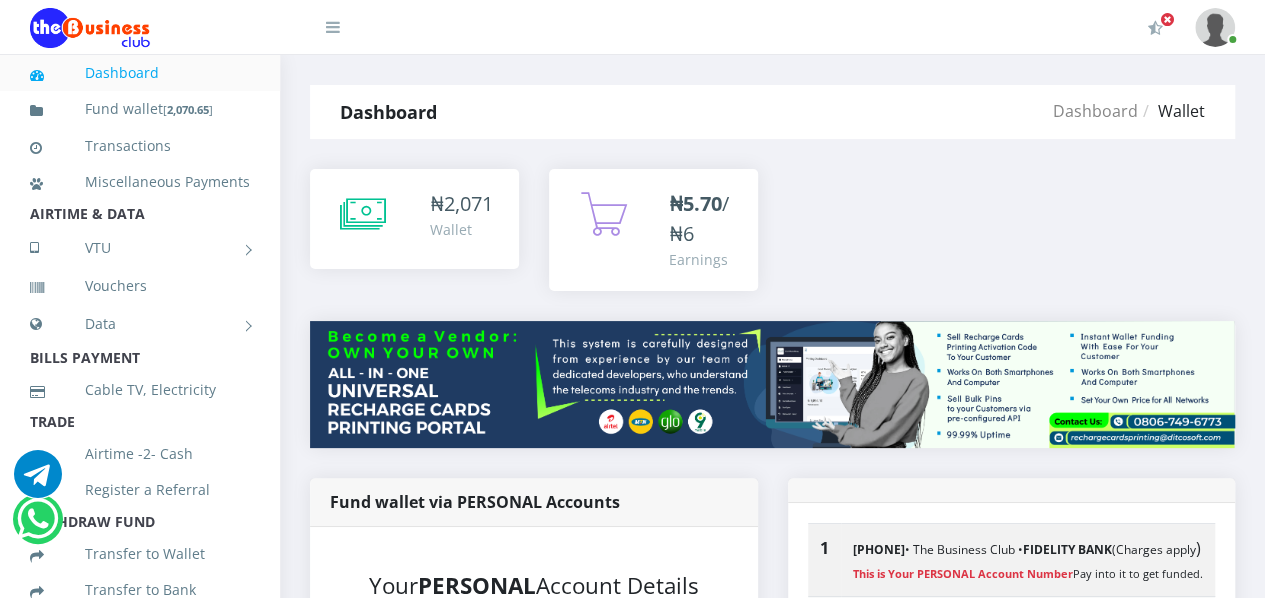 click on "Wallet" at bounding box center [461, 229] 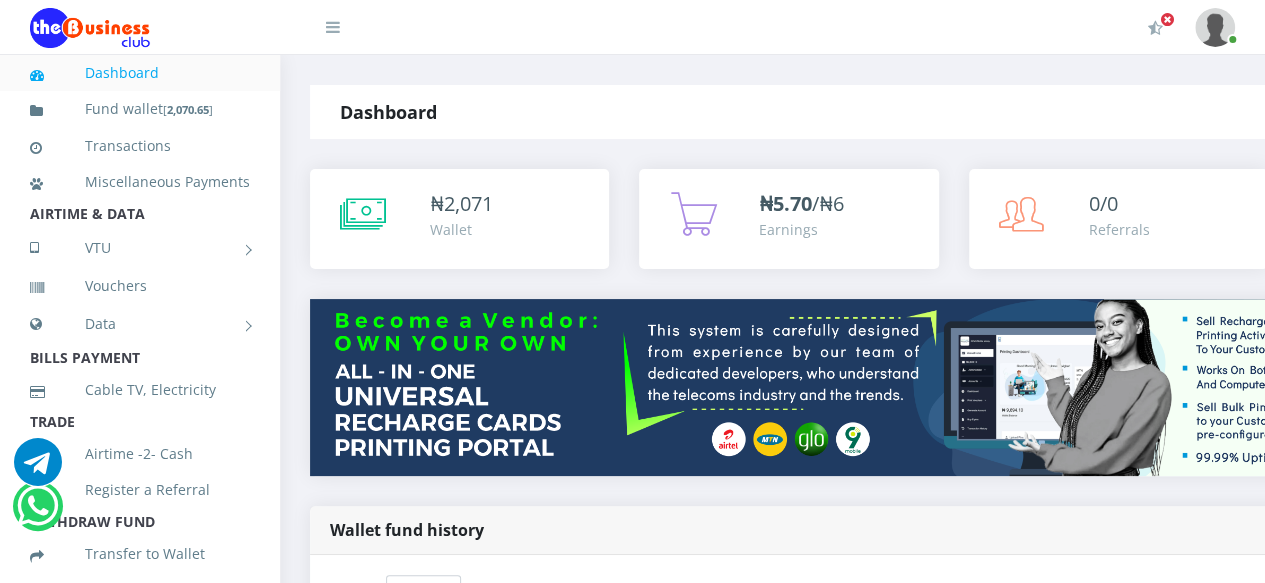 scroll, scrollTop: 0, scrollLeft: 0, axis: both 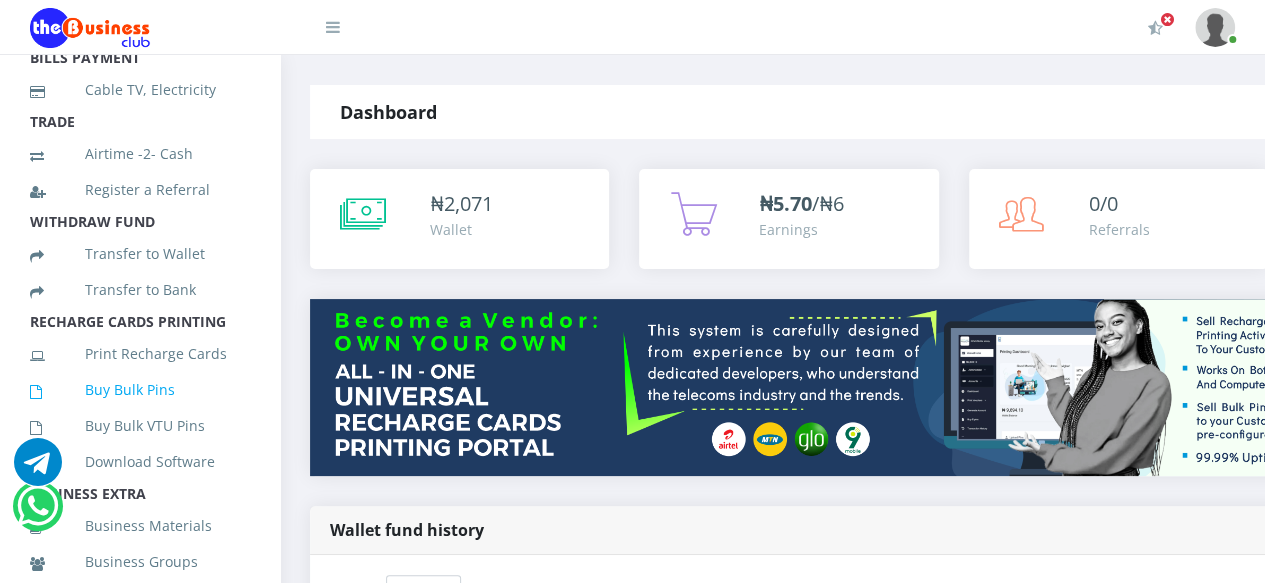 click on "Buy Bulk Pins" at bounding box center (140, 390) 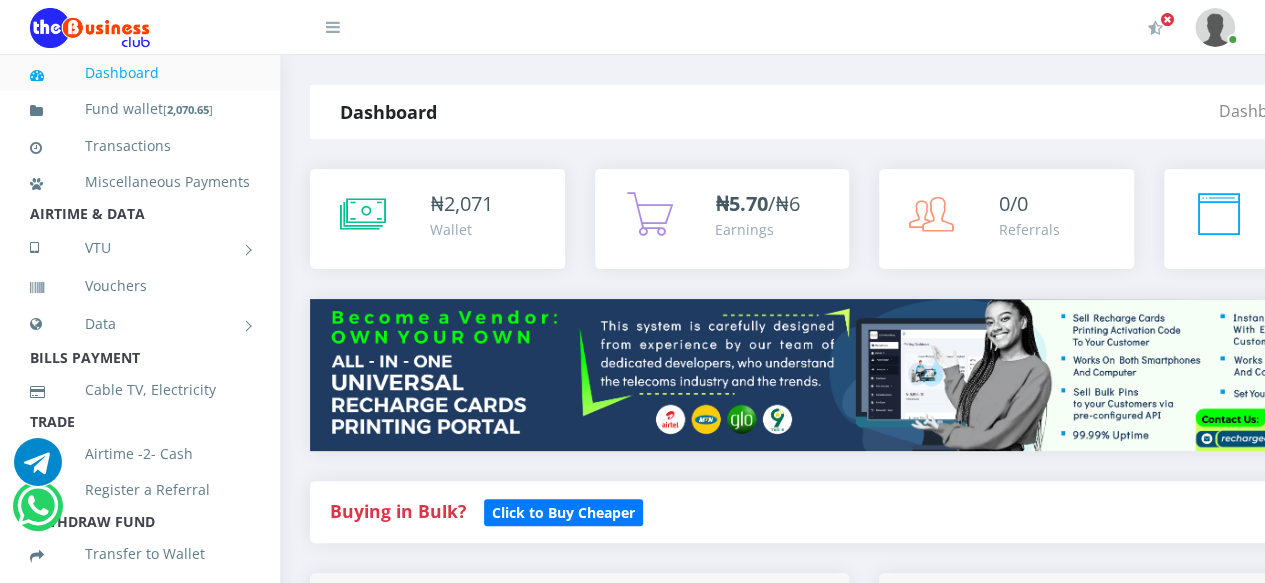 scroll, scrollTop: 0, scrollLeft: 0, axis: both 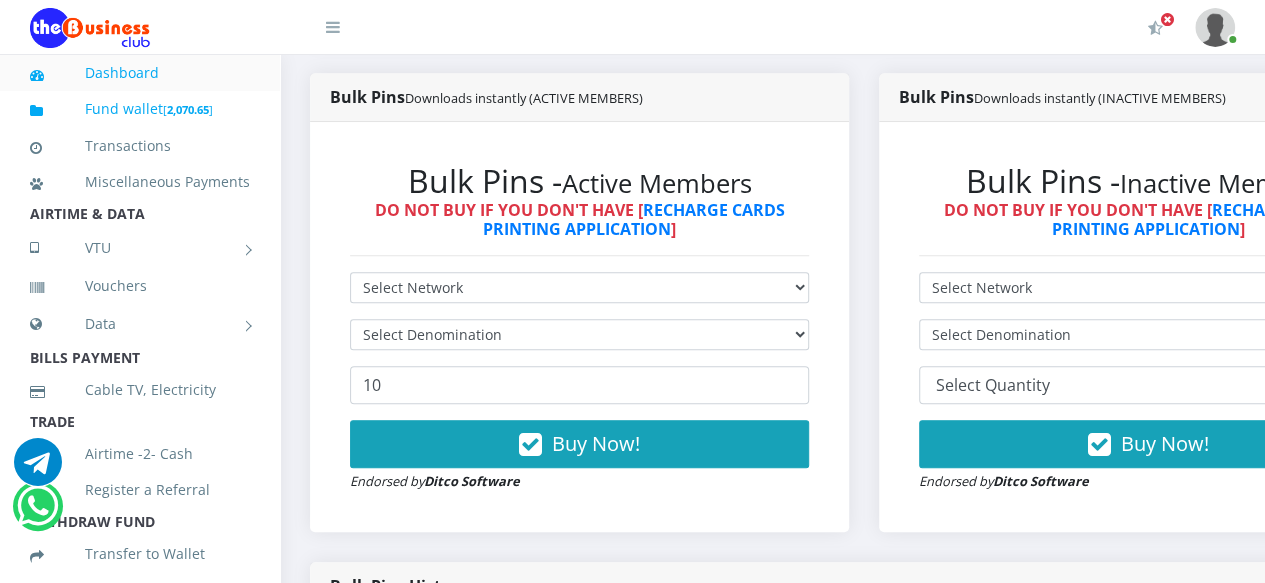 click on "Fund wallet  [ 2,070.65 ]" at bounding box center [140, 109] 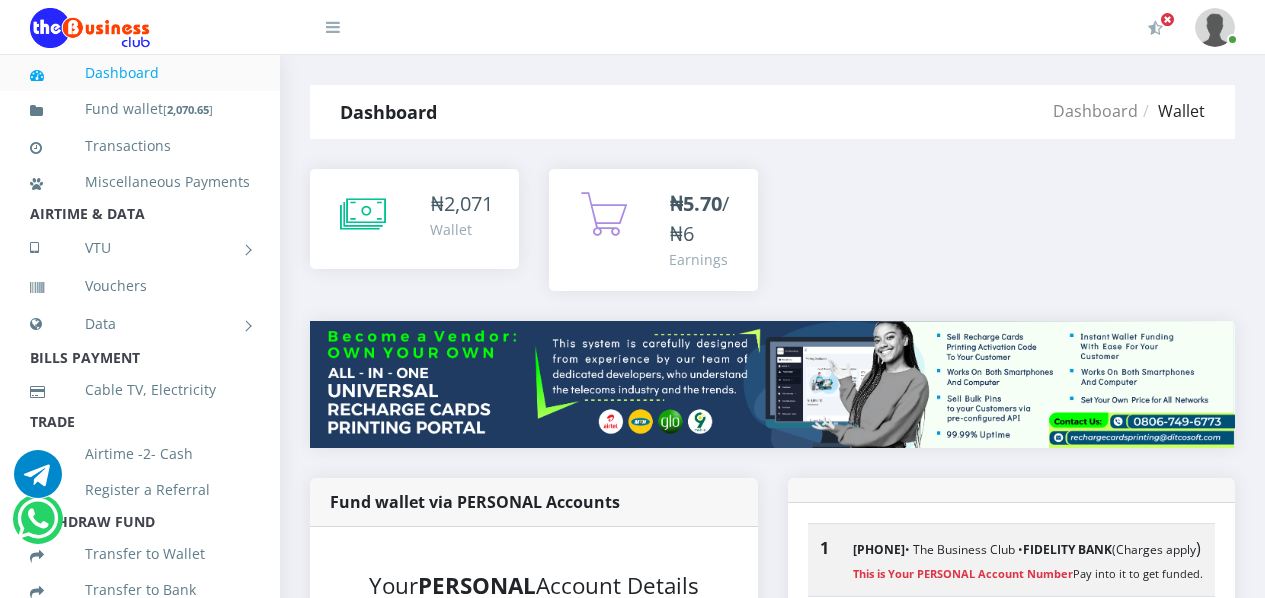 scroll, scrollTop: 388, scrollLeft: 0, axis: vertical 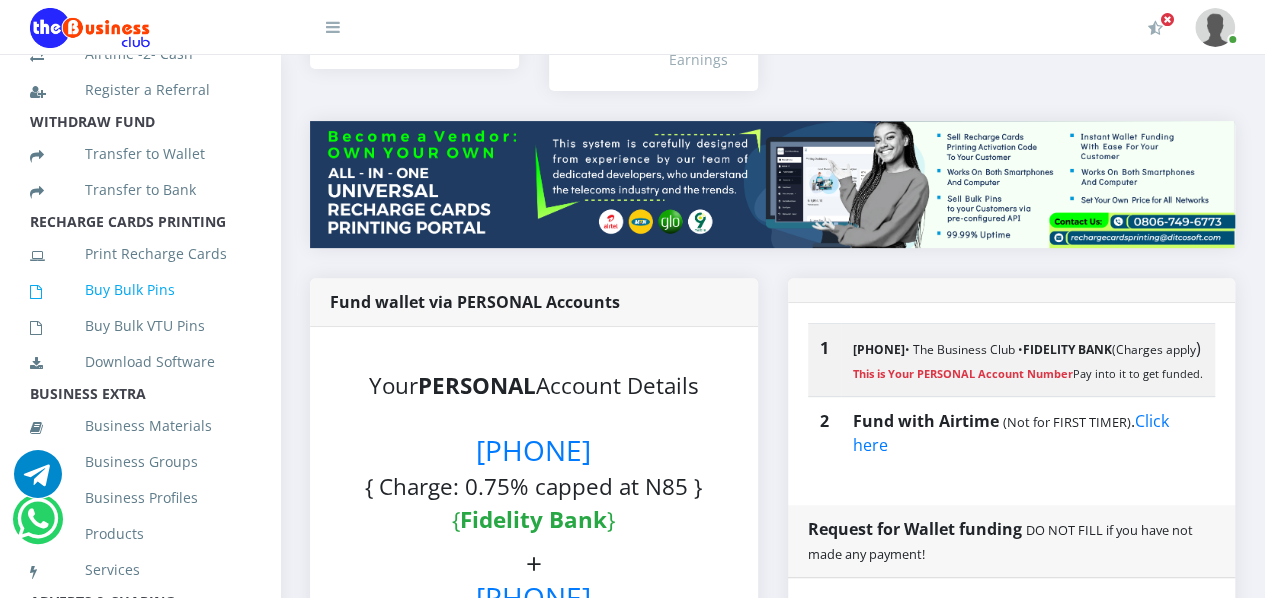 click on "Buy Bulk Pins" at bounding box center [140, 290] 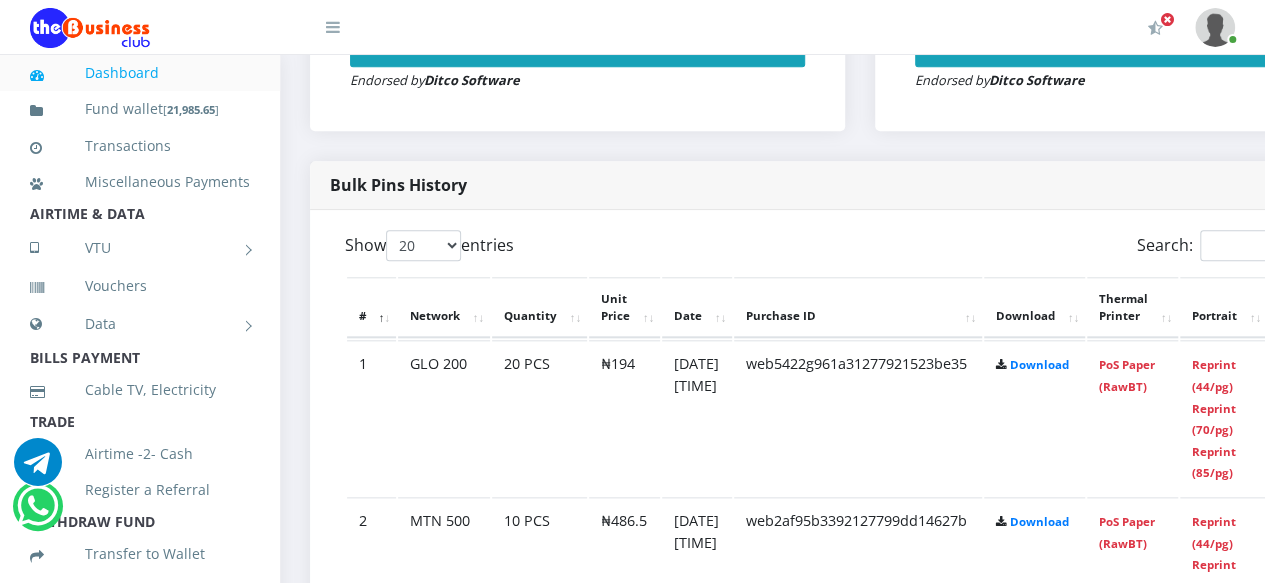 scroll, scrollTop: 902, scrollLeft: 0, axis: vertical 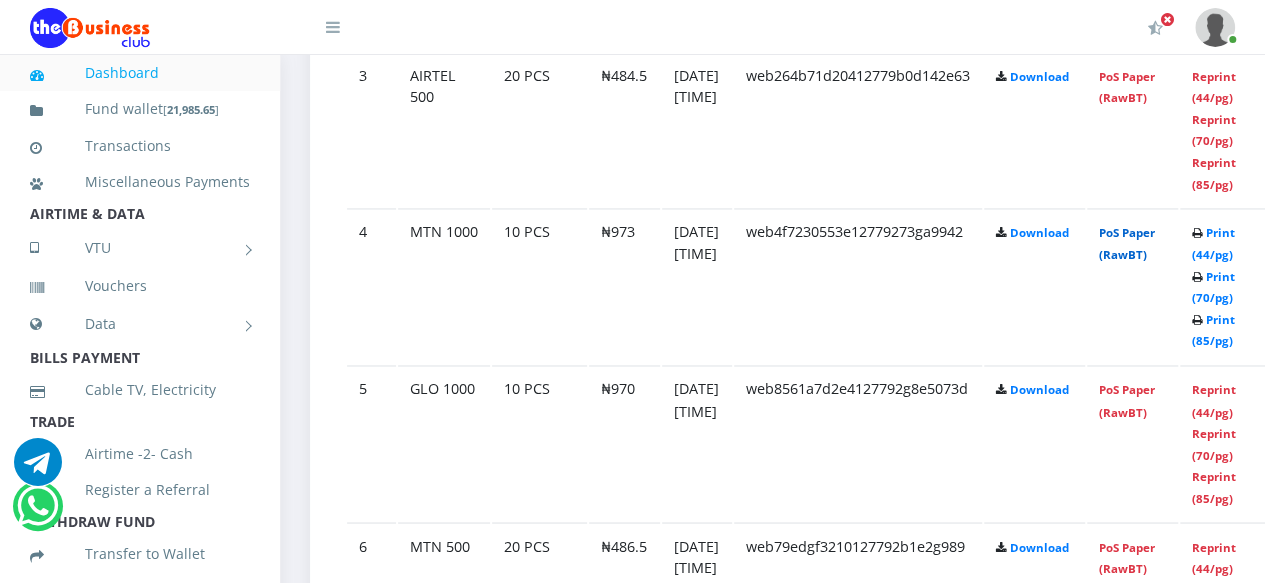 click on "PoS Paper (RawBT)" at bounding box center [1127, 243] 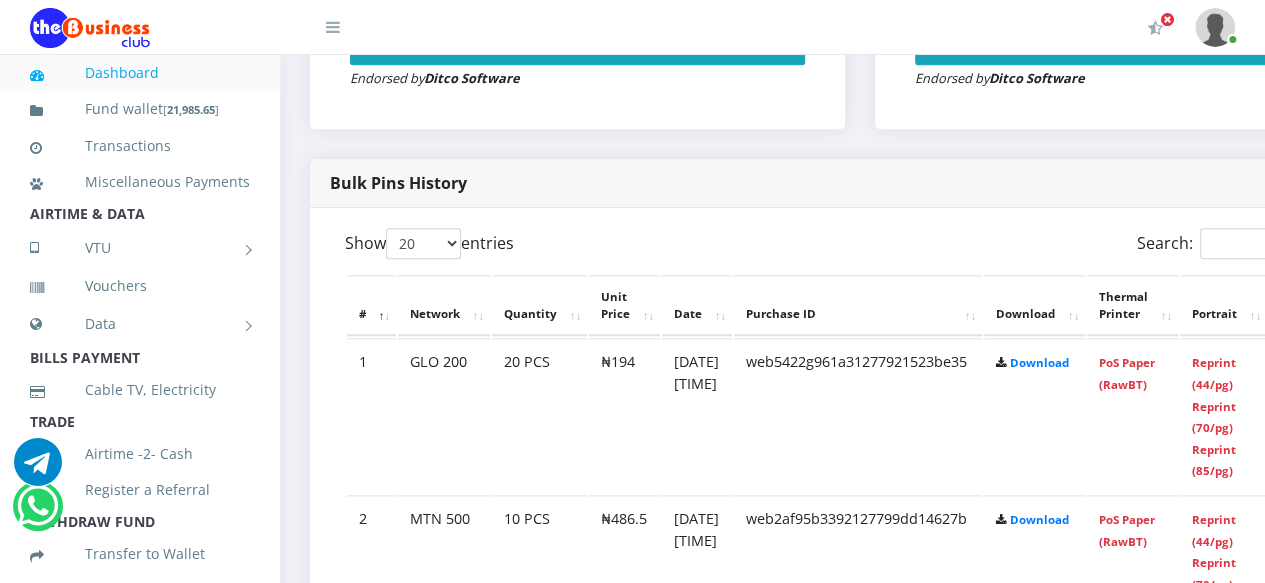 scroll, scrollTop: 502, scrollLeft: 0, axis: vertical 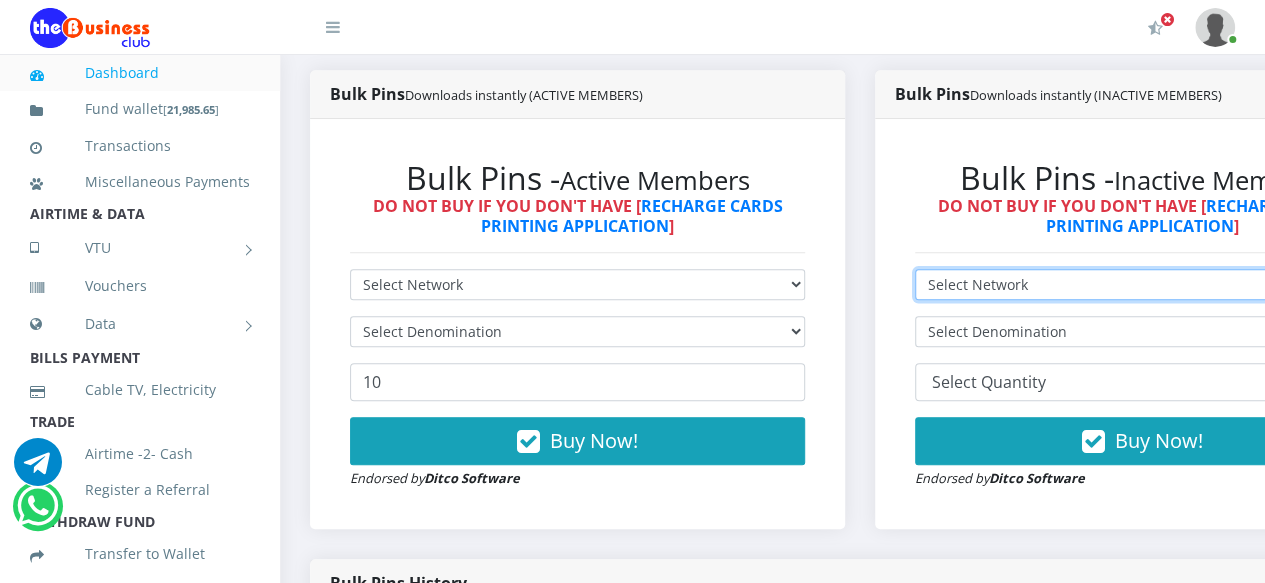 click on "Select Network
MTN
Globacom
9Mobile
Airtel" at bounding box center (1142, 284) 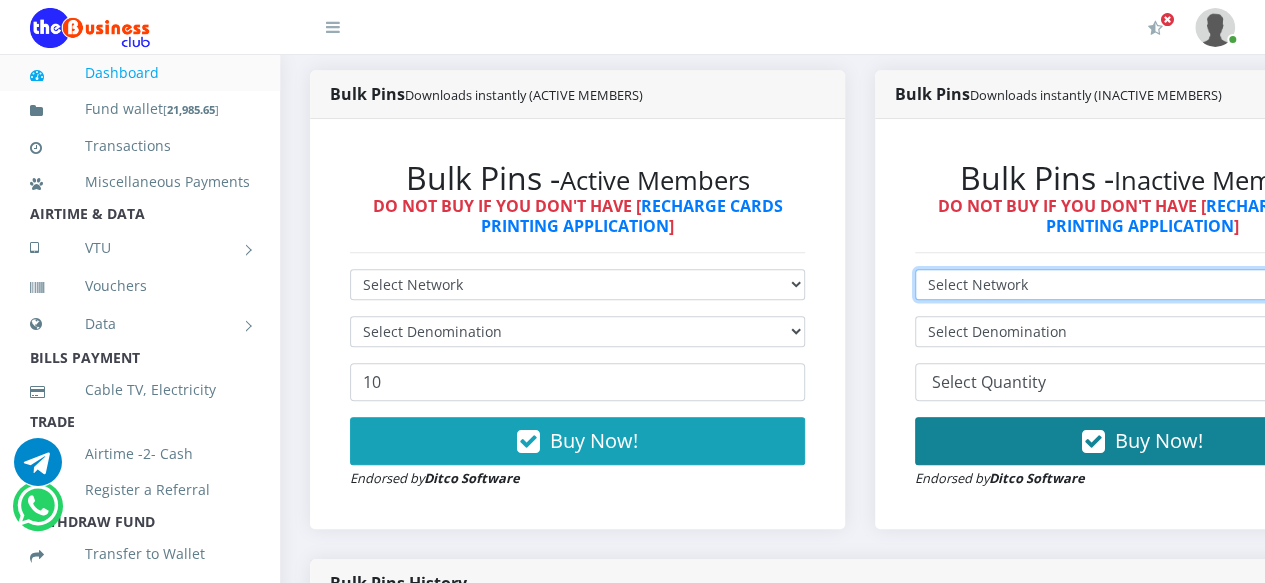select on "Airtel" 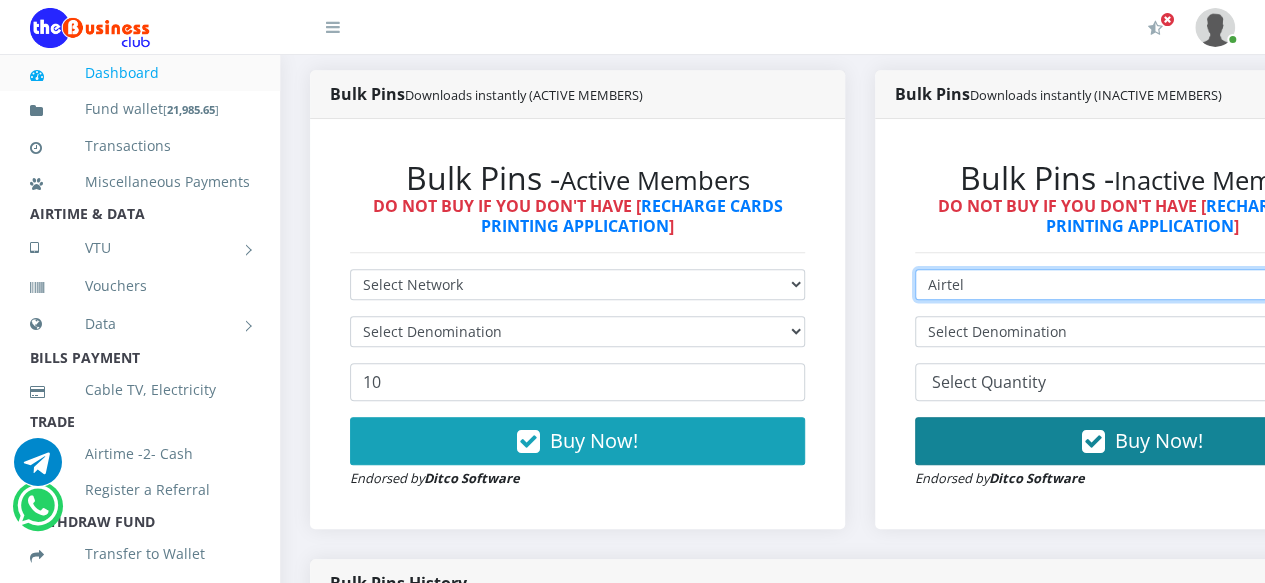 click on "Select Network
MTN
Globacom
9Mobile
Airtel" at bounding box center [1142, 284] 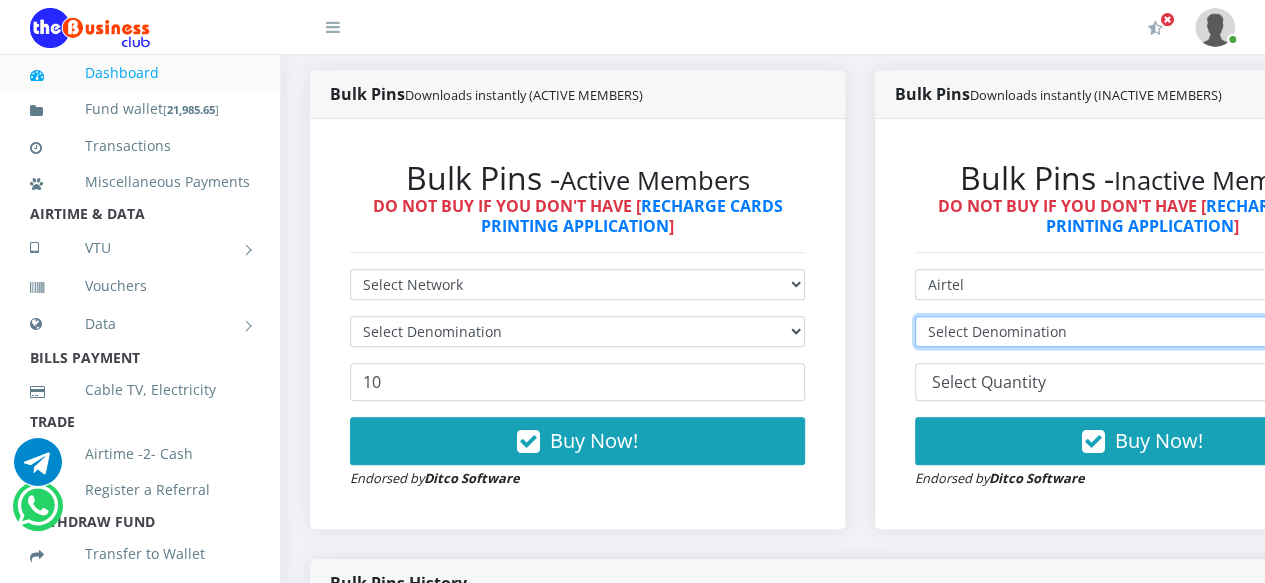 click on "Select Denomination Airtel NGN100 - ₦96.90 Airtel NGN200 - ₦193.80 Airtel NGN500 - ₦484.50 Airtel NGN1000 - ₦969.00" at bounding box center [1142, 331] 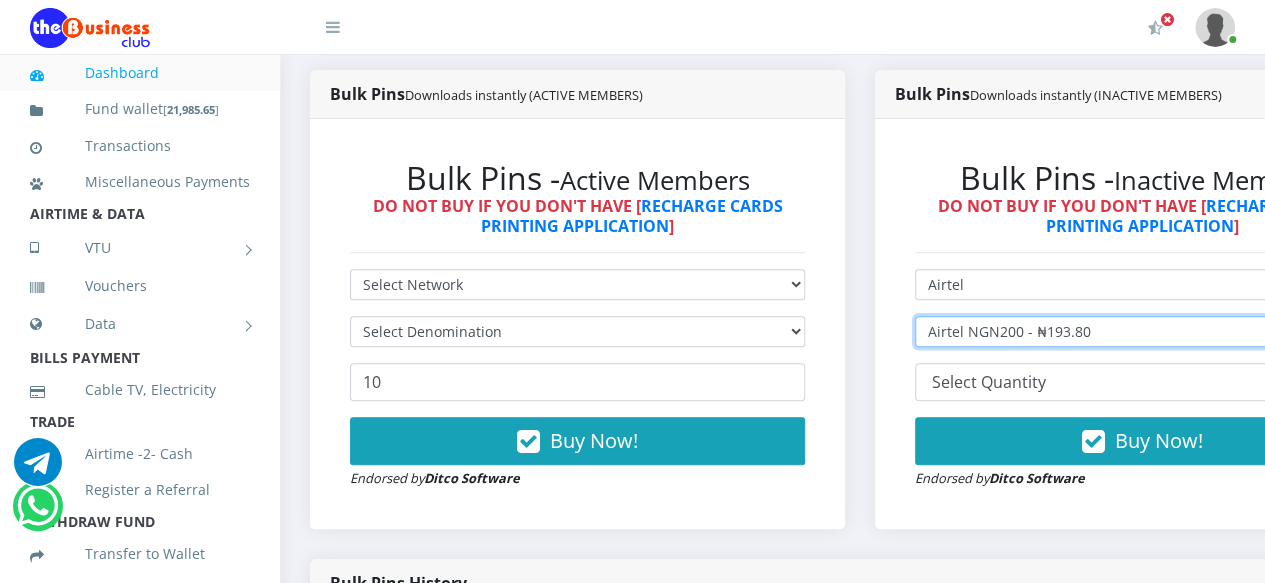 click on "Select Denomination Airtel NGN100 - ₦96.90 Airtel NGN200 - ₦193.80 Airtel NGN500 - ₦484.50 Airtel NGN1000 - ₦969.00" at bounding box center (1142, 331) 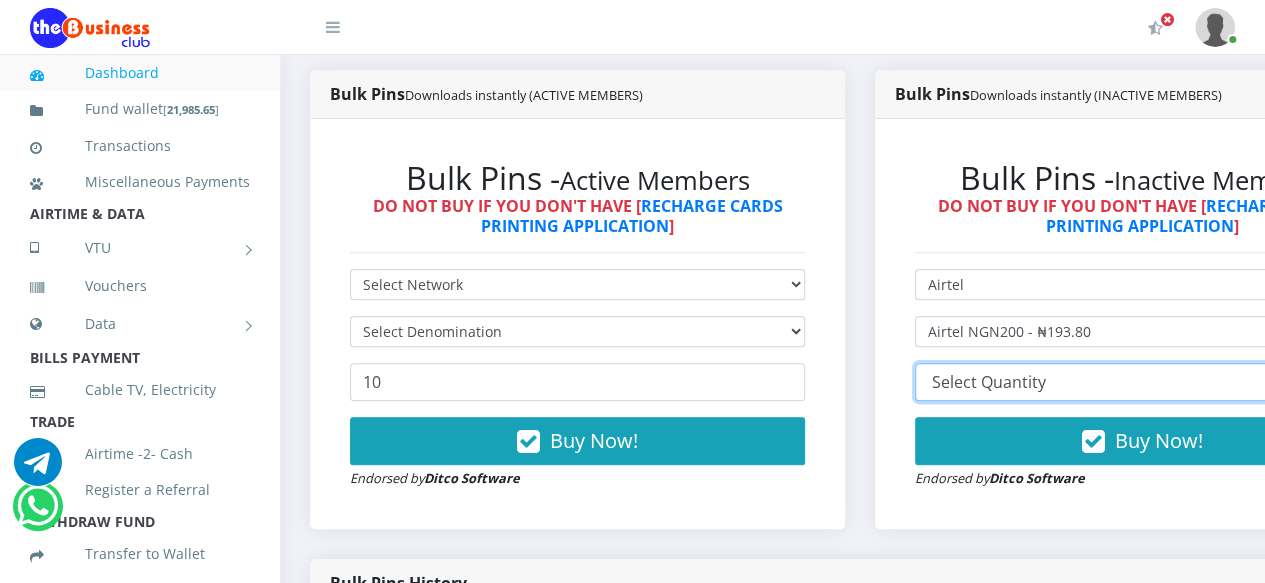 click on "10
20
30
40
44 (Online Printing, Portrait)
60 (Online Printing, Landscape)
70 (Online Printing, Portrait)
72 (Online Printing, Landscape)
85 (Online Printing, Portrait)
100
150
200
300
500" at bounding box center (1142, 382) 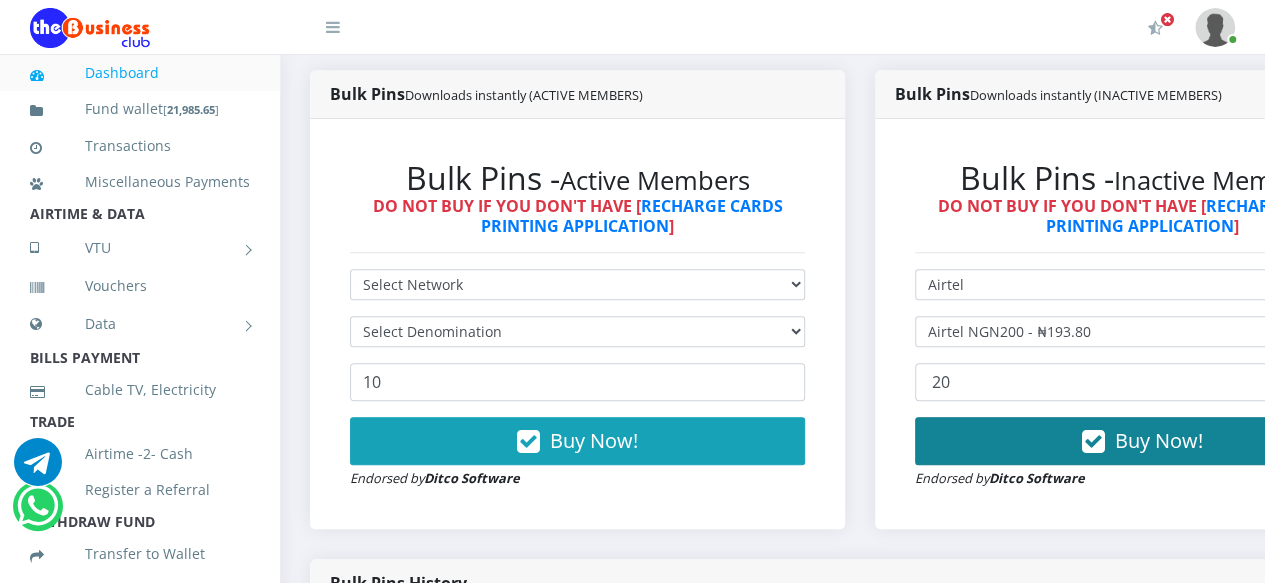 click on "Buy Now!" at bounding box center (1142, 441) 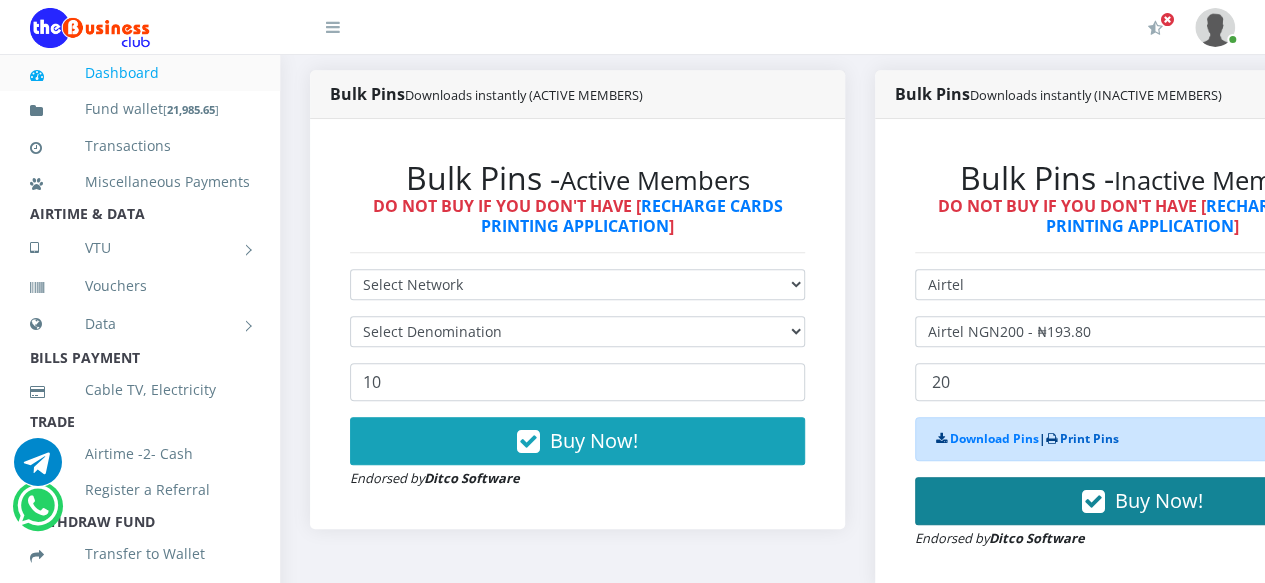 click on "Print Pins" at bounding box center [1089, 438] 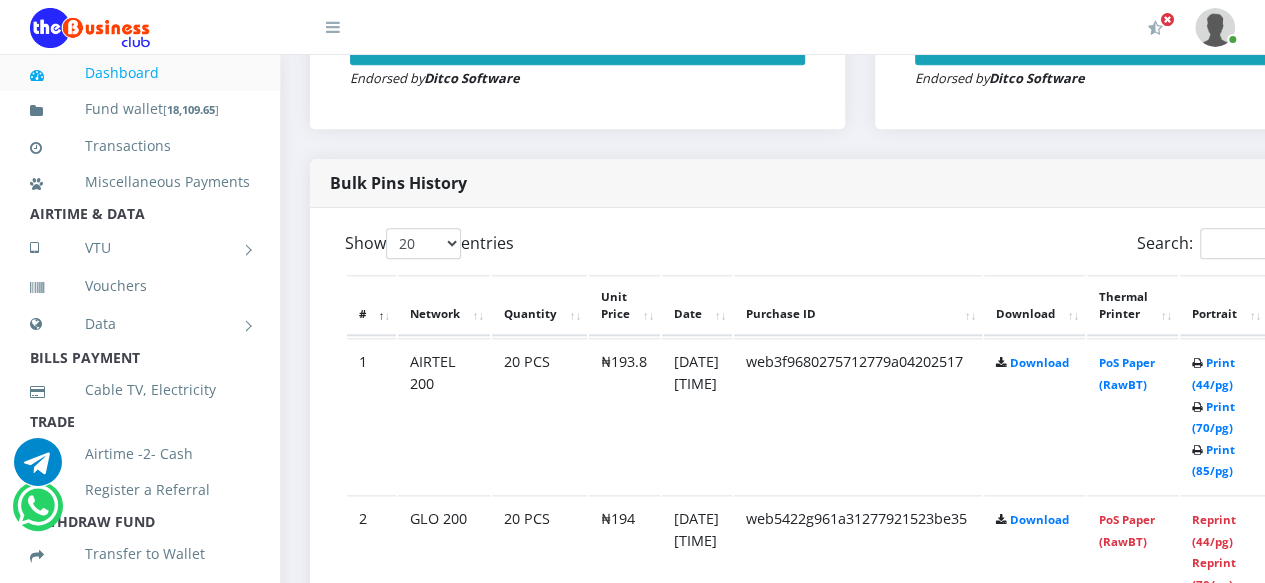 scroll, scrollTop: 0, scrollLeft: 0, axis: both 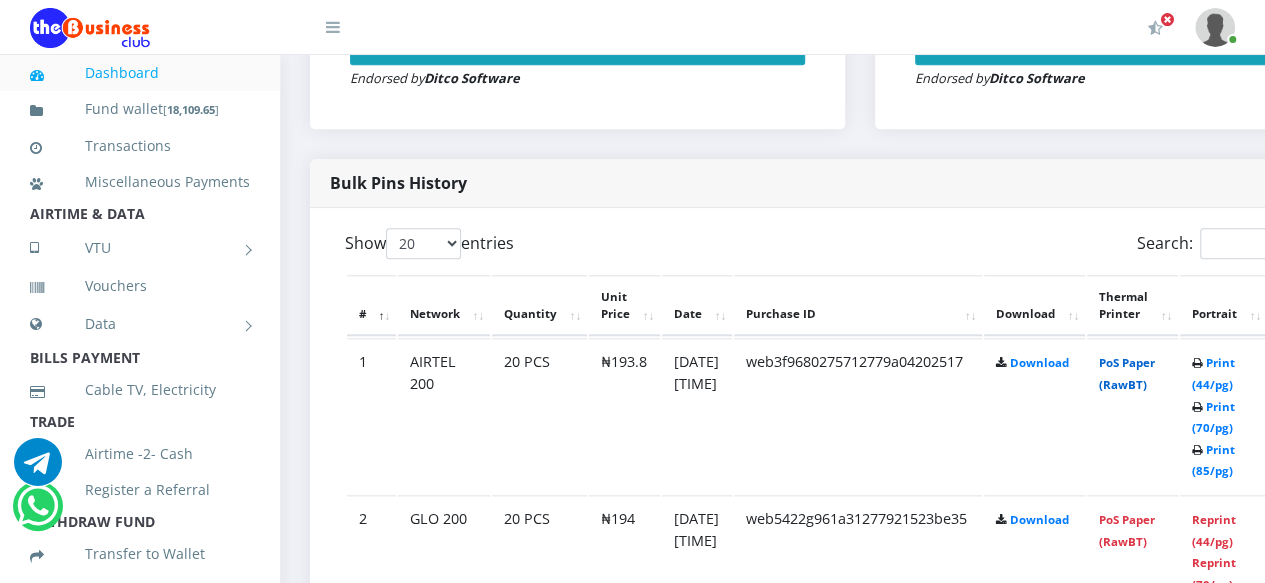 click on "PoS Paper (RawBT)" at bounding box center (1127, 373) 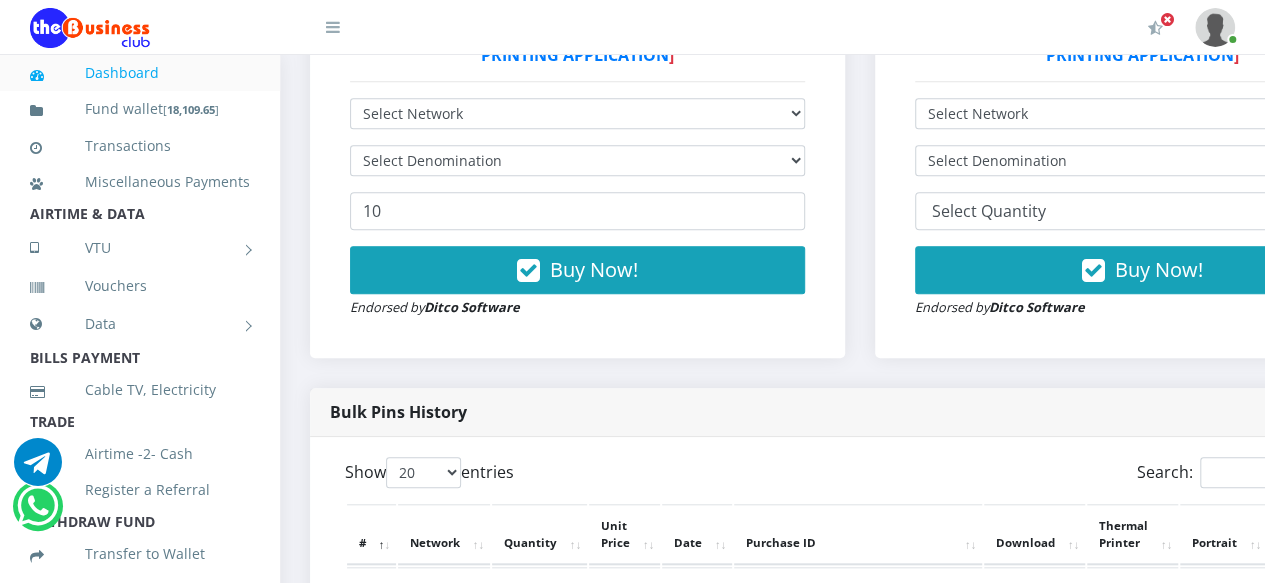 scroll, scrollTop: 502, scrollLeft: 0, axis: vertical 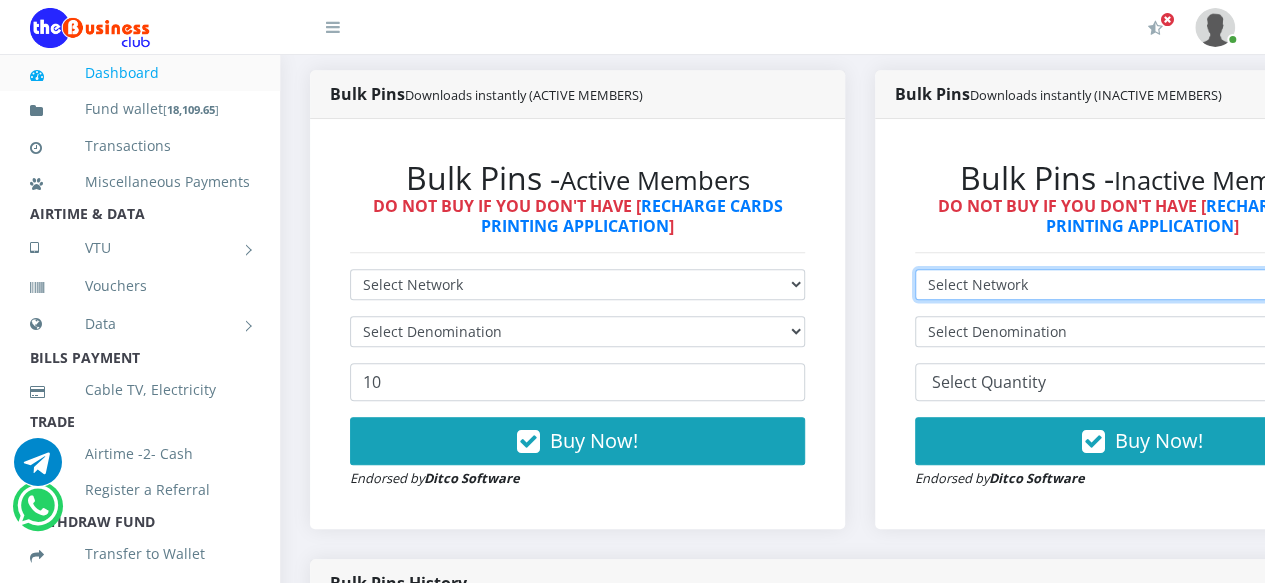 click on "Select Network
MTN
Globacom
9Mobile
Airtel" at bounding box center (1142, 284) 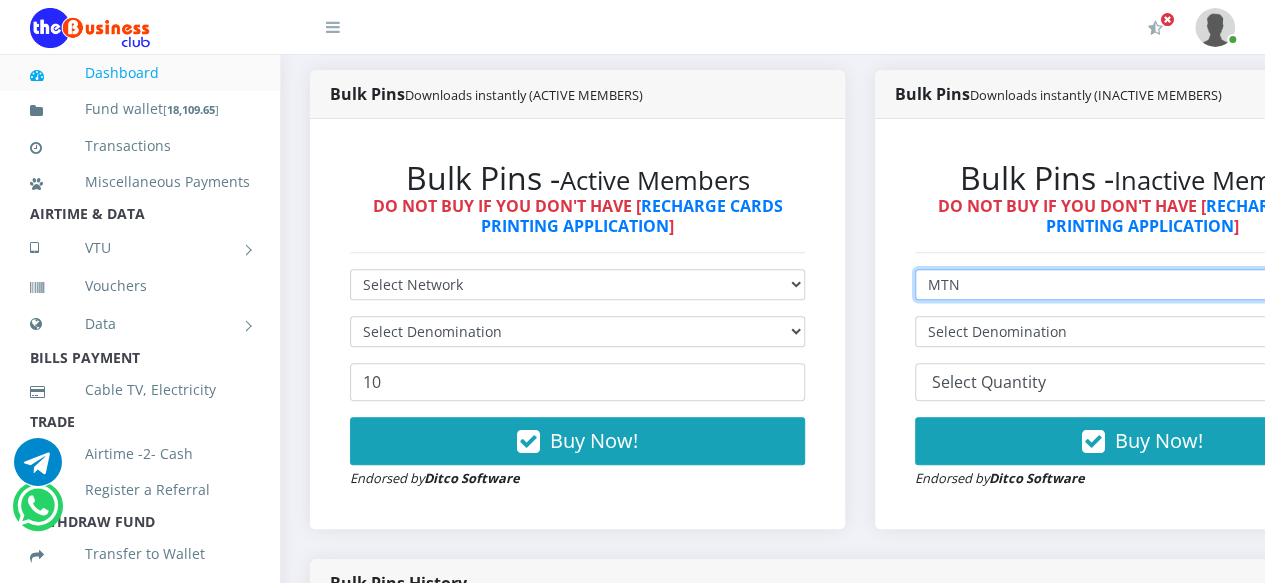 click on "Select Network
MTN
Globacom
9Mobile
Airtel" at bounding box center (1142, 284) 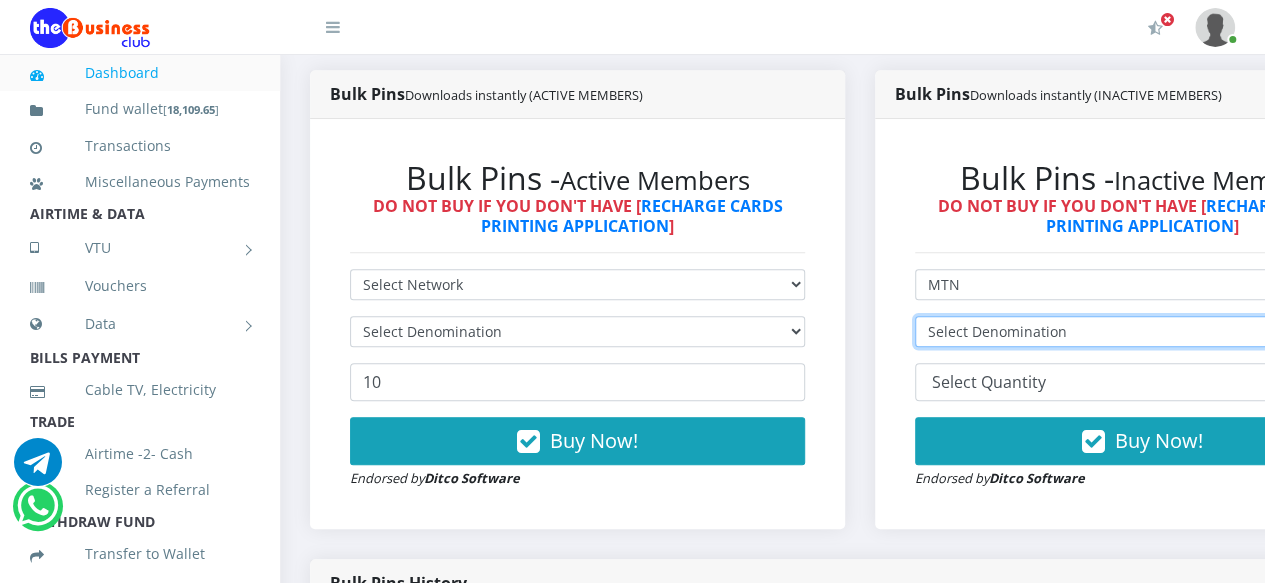 click on "Select Denomination MTN NGN100 - ₦97.30 MTN NGN200 - ₦194.60 MTN NGN400 - ₦389.20 MTN NGN500 - ₦486.50 MTN NGN1000 - ₦973.00 MTN NGN1500 - ₦1,459.50" at bounding box center (1142, 331) 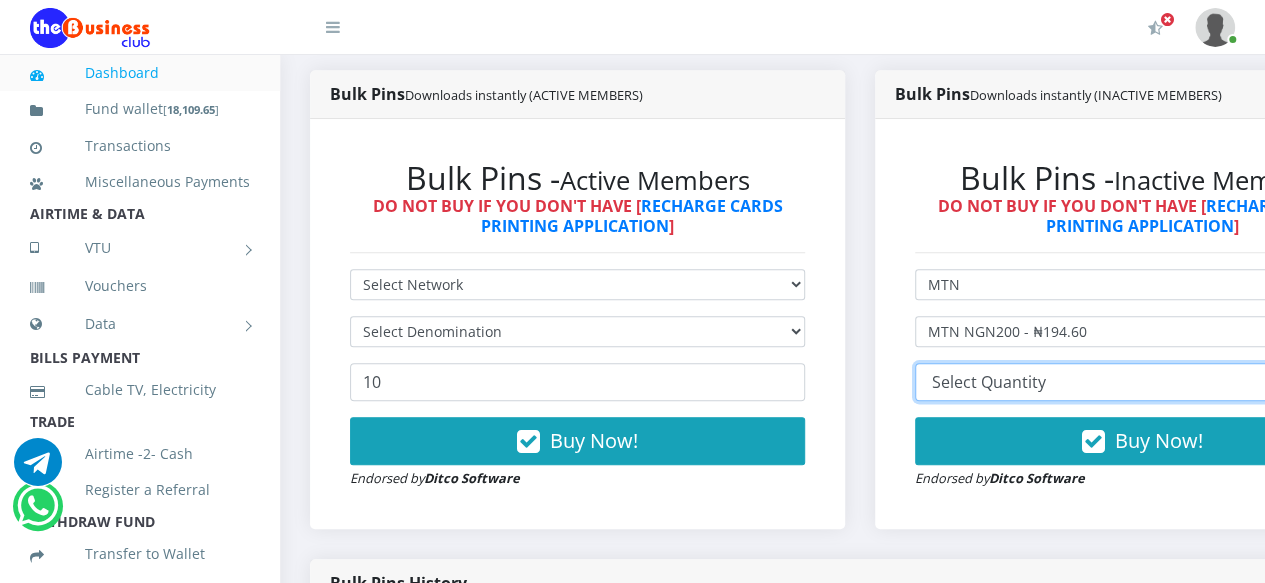 click on "10
20
30
40
44 (Online Printing, Portrait)
60 (Online Printing, Landscape)
70 (Online Printing, Portrait)
72 (Online Printing, Landscape)
85 (Online Printing, Portrait)
100
150
200
300
500" at bounding box center [1142, 382] 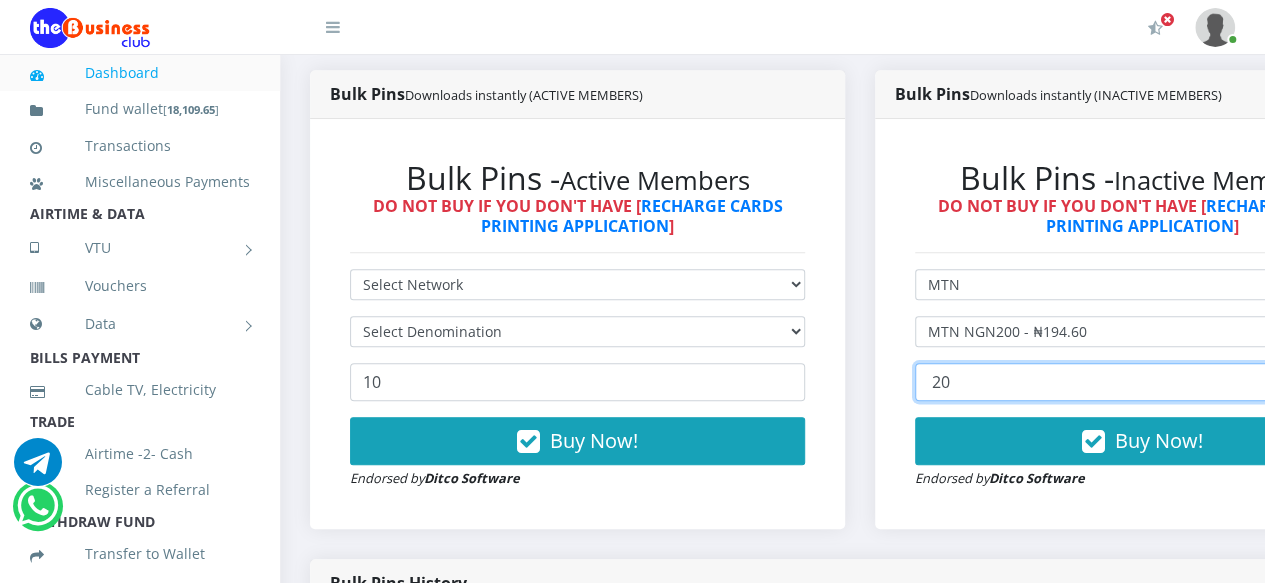 click on "10
20
30
40
44 (Online Printing, Portrait)
60 (Online Printing, Landscape)
70 (Online Printing, Portrait)
72 (Online Printing, Landscape)
85 (Online Printing, Portrait)
100
150
200
300
500" at bounding box center (1142, 382) 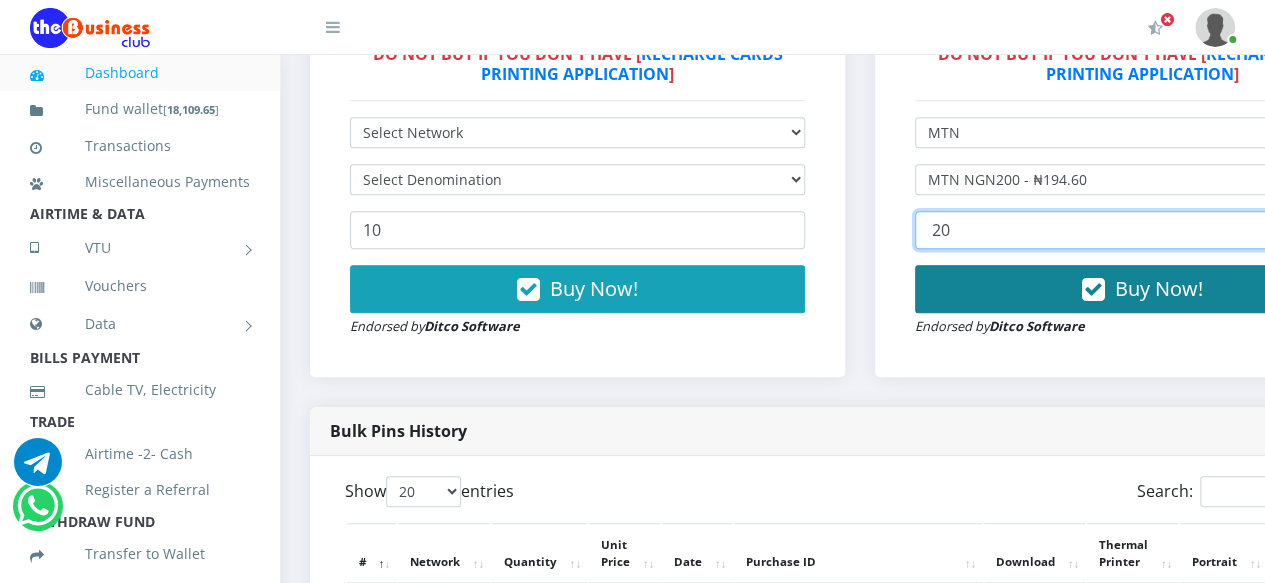 scroll, scrollTop: 802, scrollLeft: 0, axis: vertical 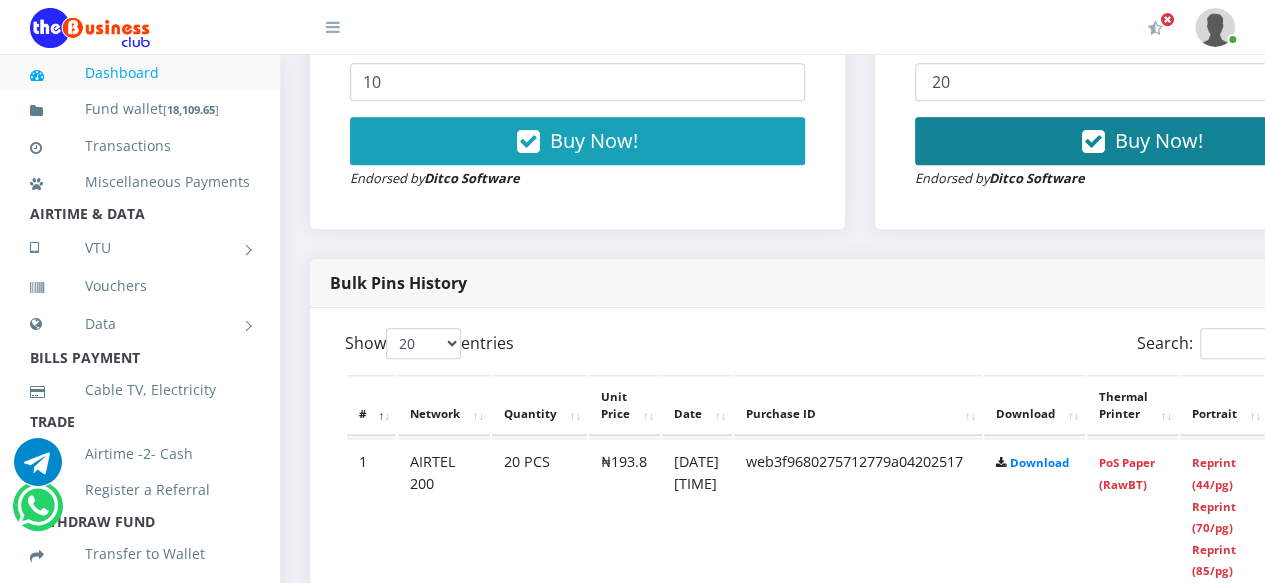 click on "Buy Now!" at bounding box center [1142, 141] 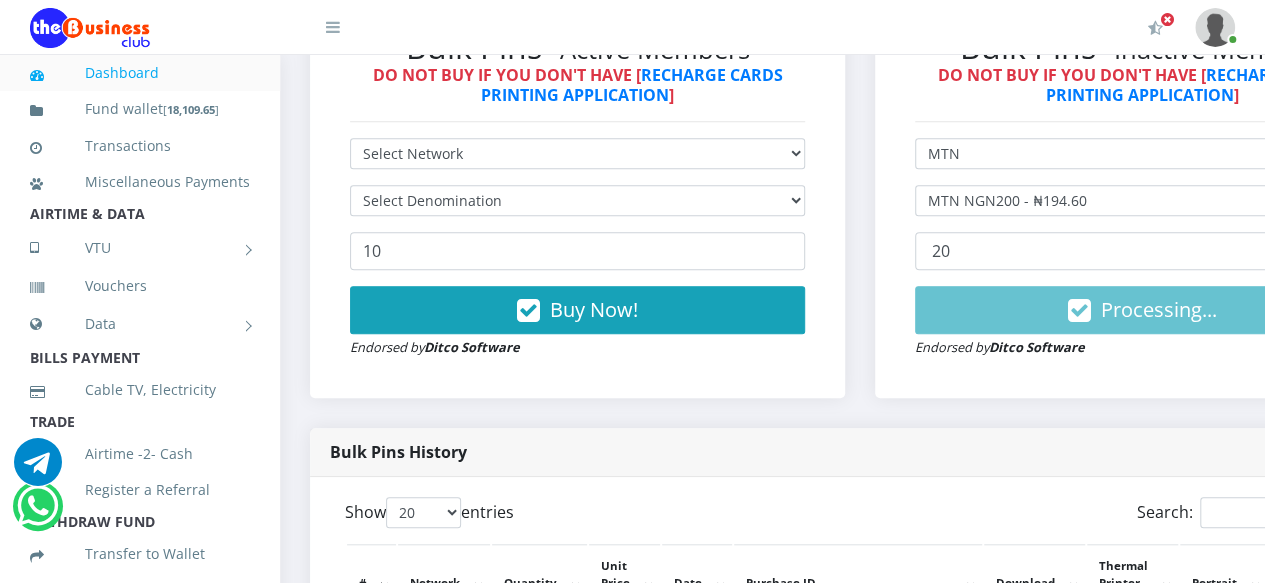 scroll, scrollTop: 602, scrollLeft: 0, axis: vertical 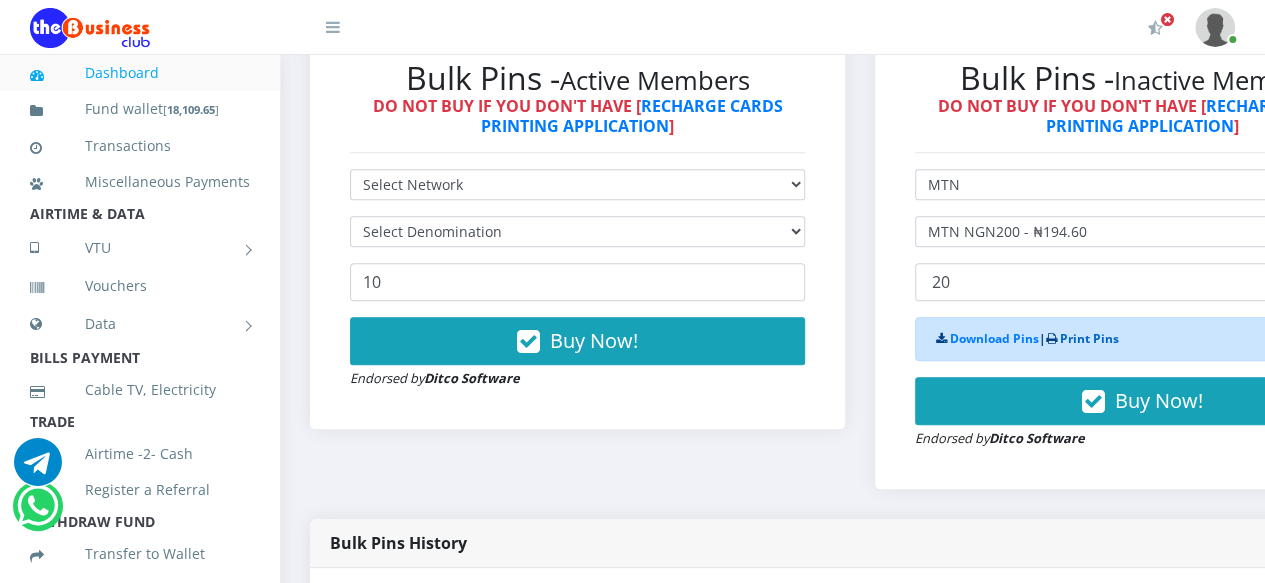 click on "Print Pins" at bounding box center [1089, 338] 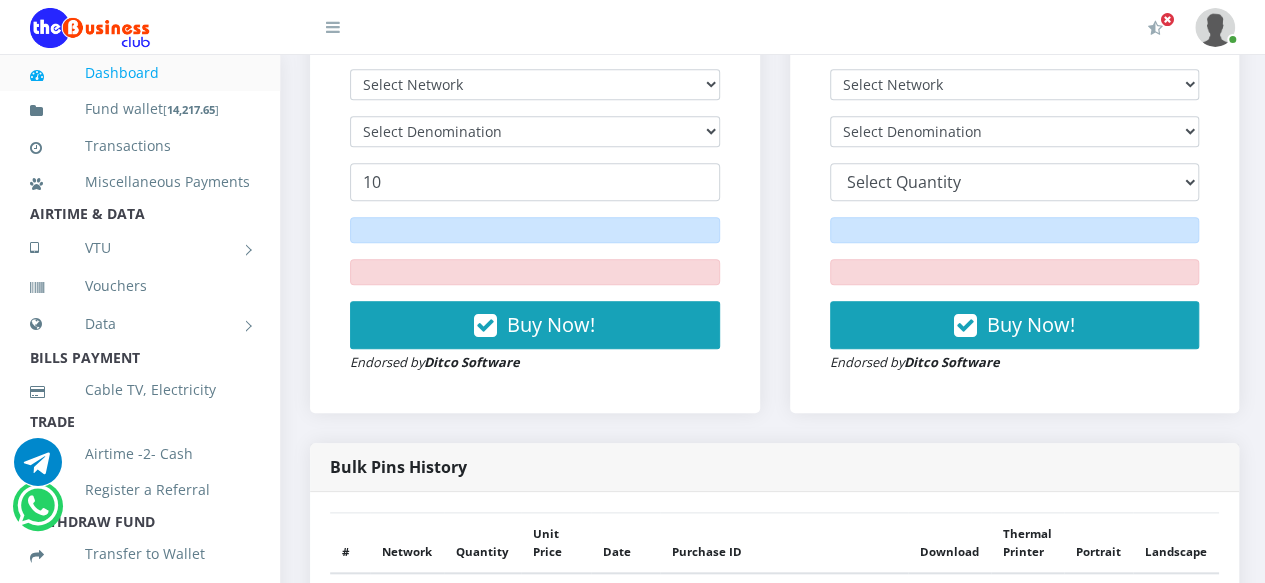 scroll, scrollTop: 900, scrollLeft: 0, axis: vertical 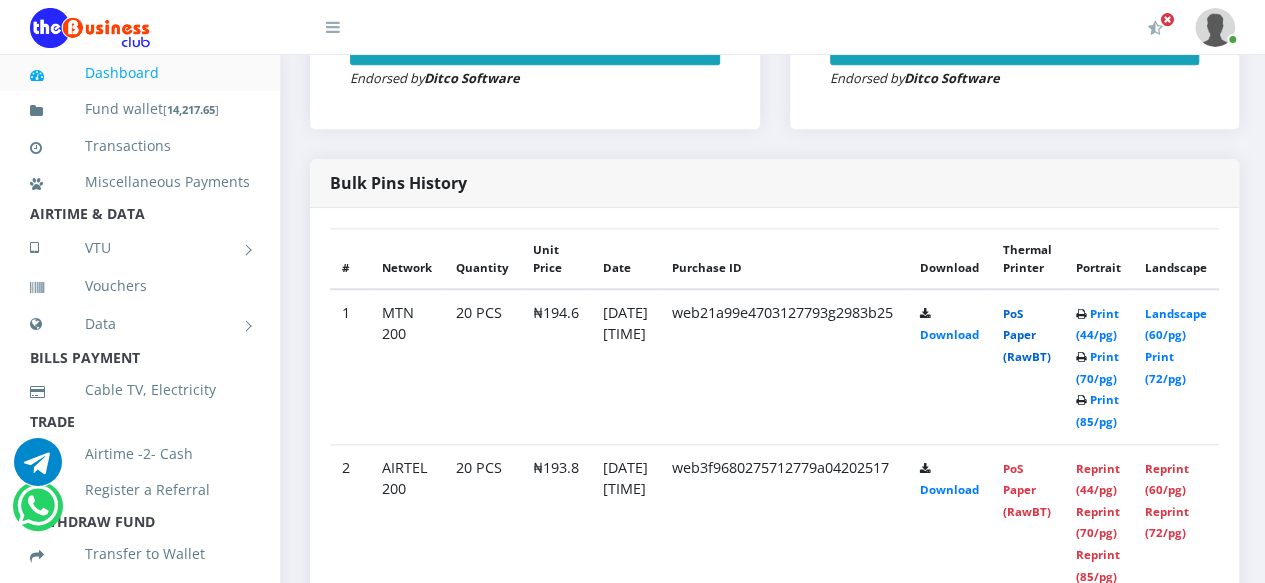 click on "PoS Paper (RawBT)" at bounding box center [1027, 335] 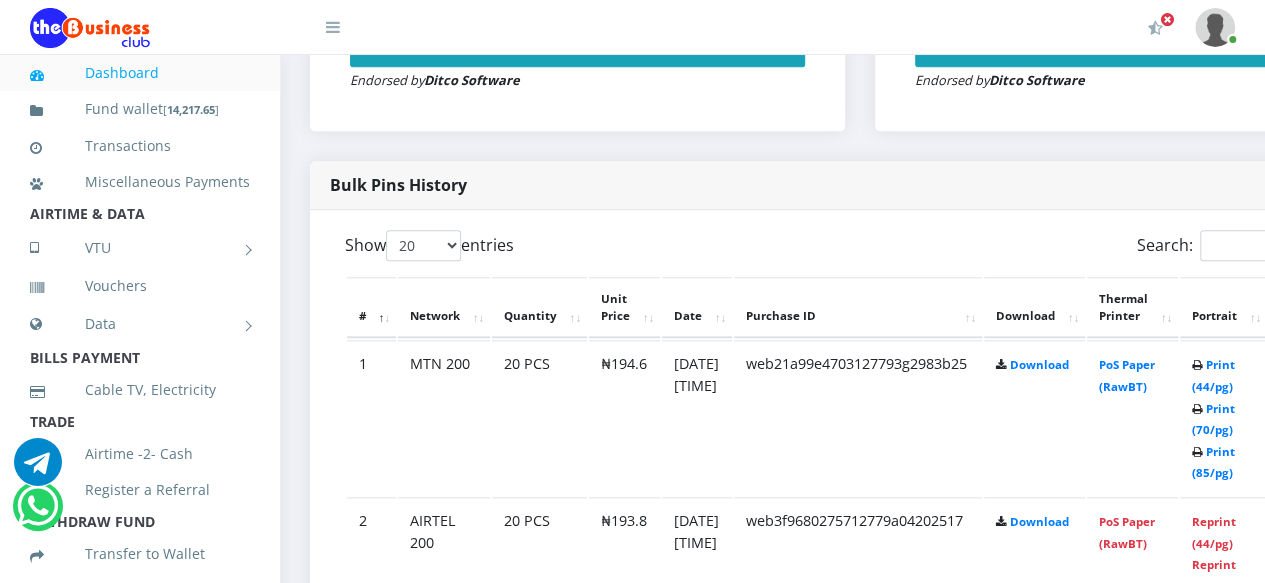 scroll, scrollTop: 902, scrollLeft: 0, axis: vertical 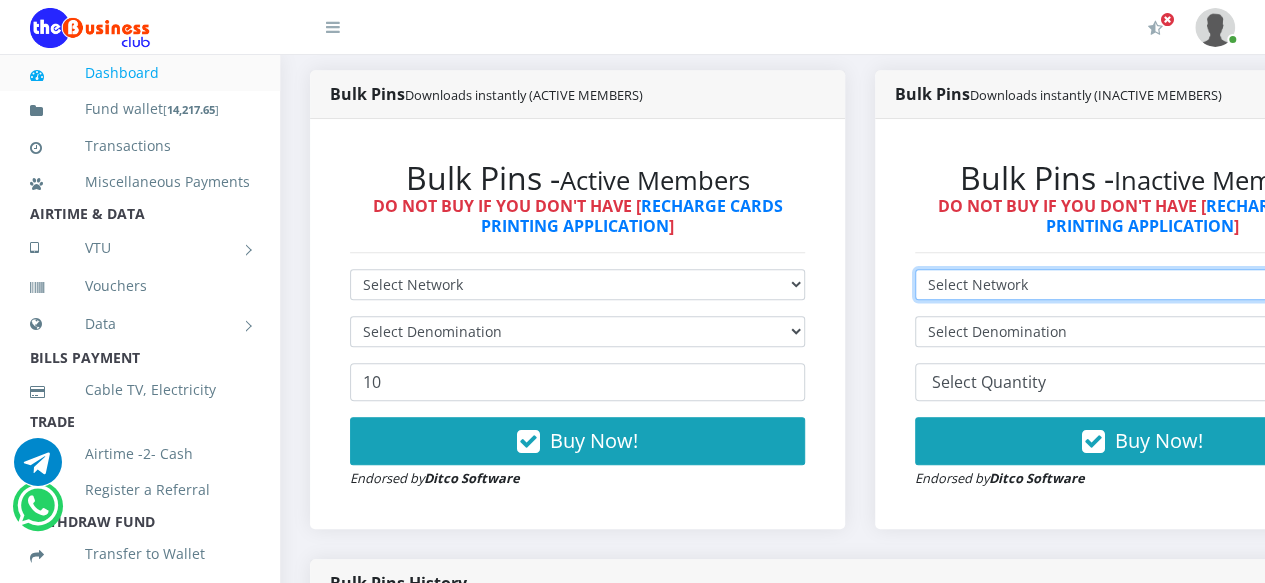 click on "Select Network
MTN
Globacom
9Mobile
Airtel" at bounding box center (1142, 284) 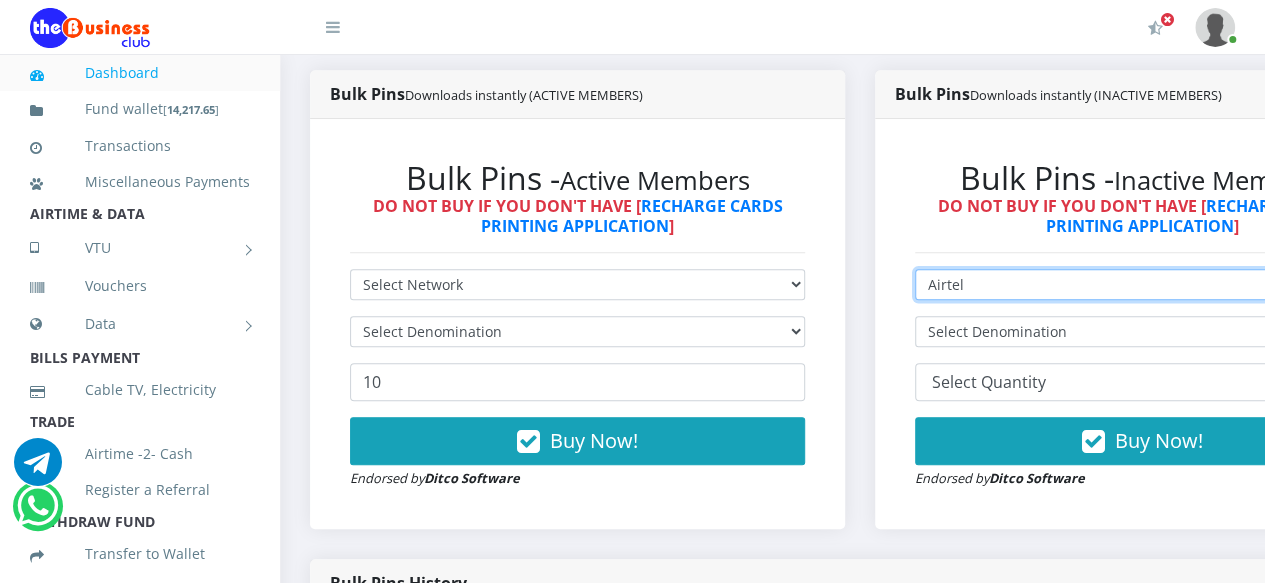 click on "Select Network
MTN
Globacom
9Mobile
Airtel" at bounding box center [1142, 284] 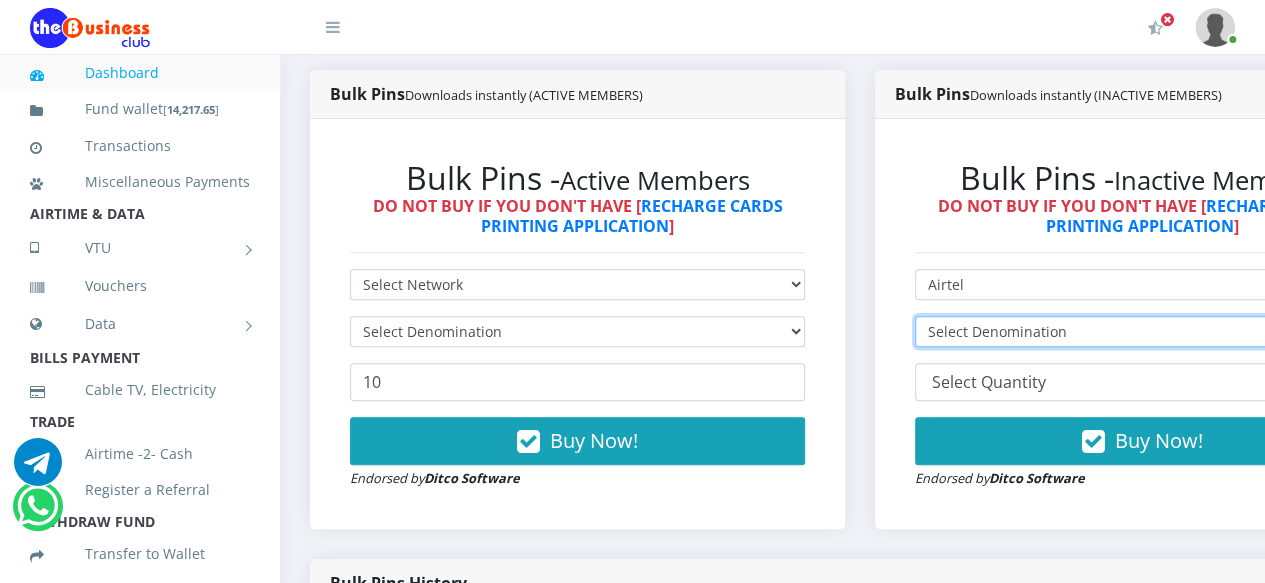 click on "Select Denomination Airtel NGN100 - ₦96.90 Airtel NGN200 - ₦193.80 Airtel NGN500 - ₦484.50 Airtel NGN1000 - ₦969.00" at bounding box center (1142, 331) 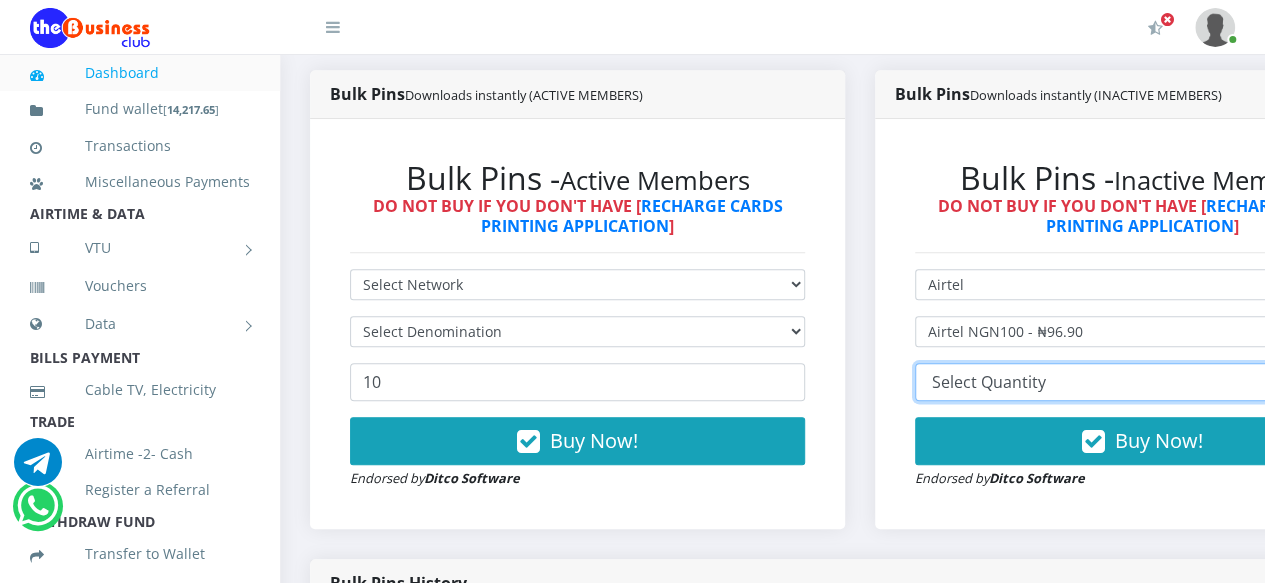 click on "10
20
30
40
44 (Online Printing, Portrait)
60 (Online Printing, Landscape)
70 (Online Printing, Portrait)
72 (Online Printing, Landscape)
85 (Online Printing, Portrait)
100
150
200
300
500" at bounding box center (1142, 382) 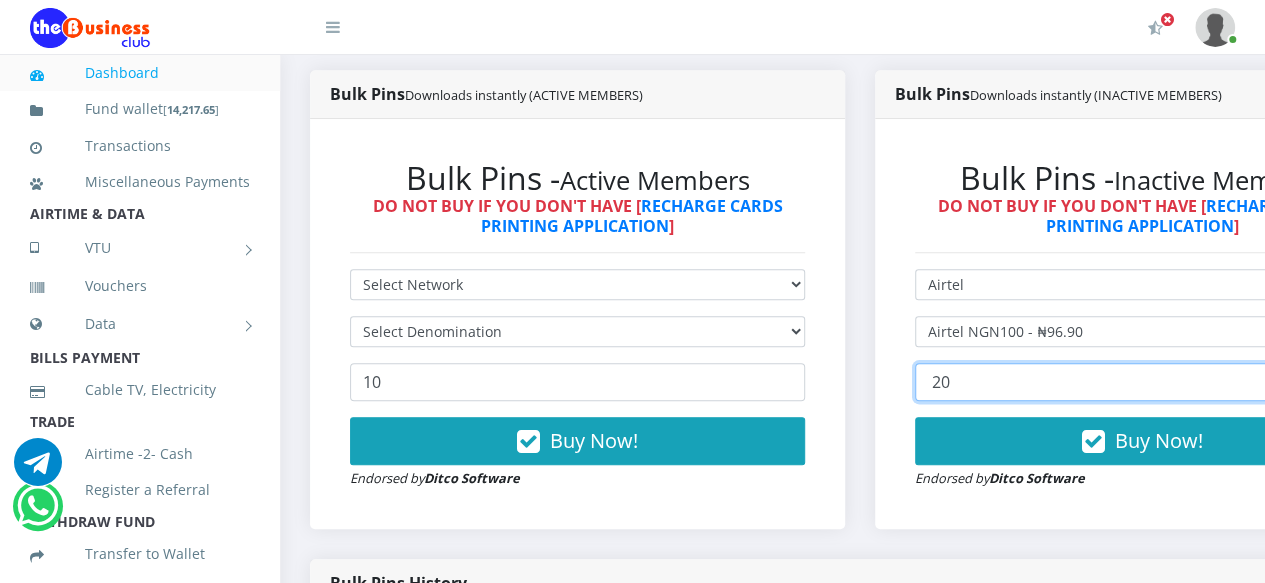 click on "10
20
30
40
44 (Online Printing, Portrait)
60 (Online Printing, Landscape)
70 (Online Printing, Portrait)
72 (Online Printing, Landscape)
85 (Online Printing, Portrait)
100
150
200
300
500" at bounding box center [1142, 382] 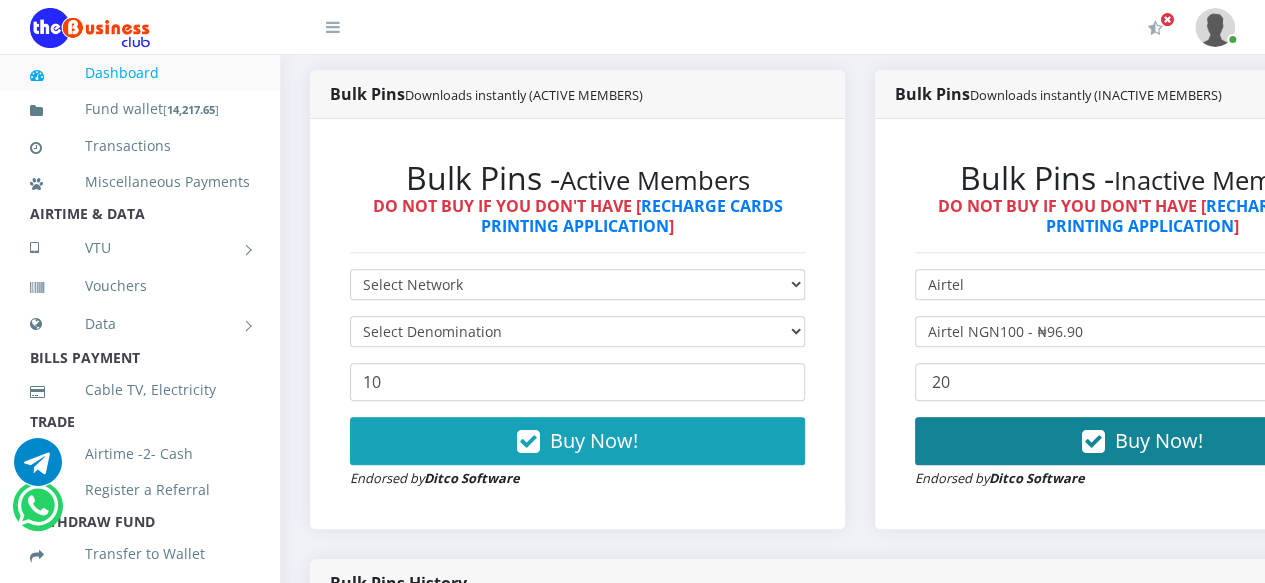 click at bounding box center (1093, 442) 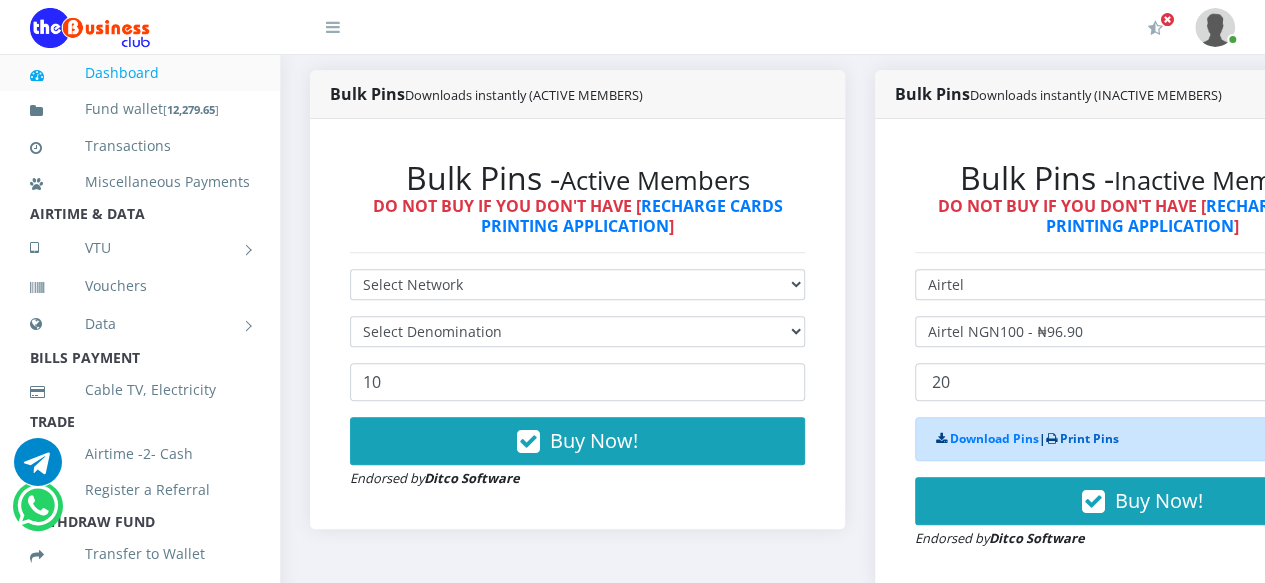 click on "Print Pins" at bounding box center (1089, 438) 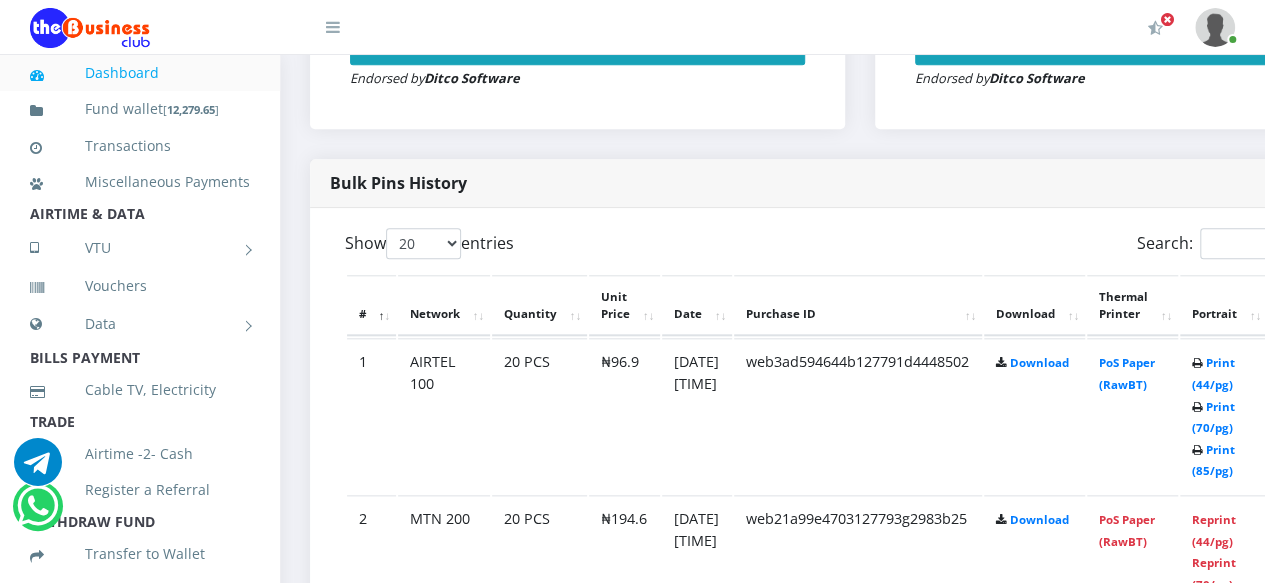 scroll, scrollTop: 0, scrollLeft: 0, axis: both 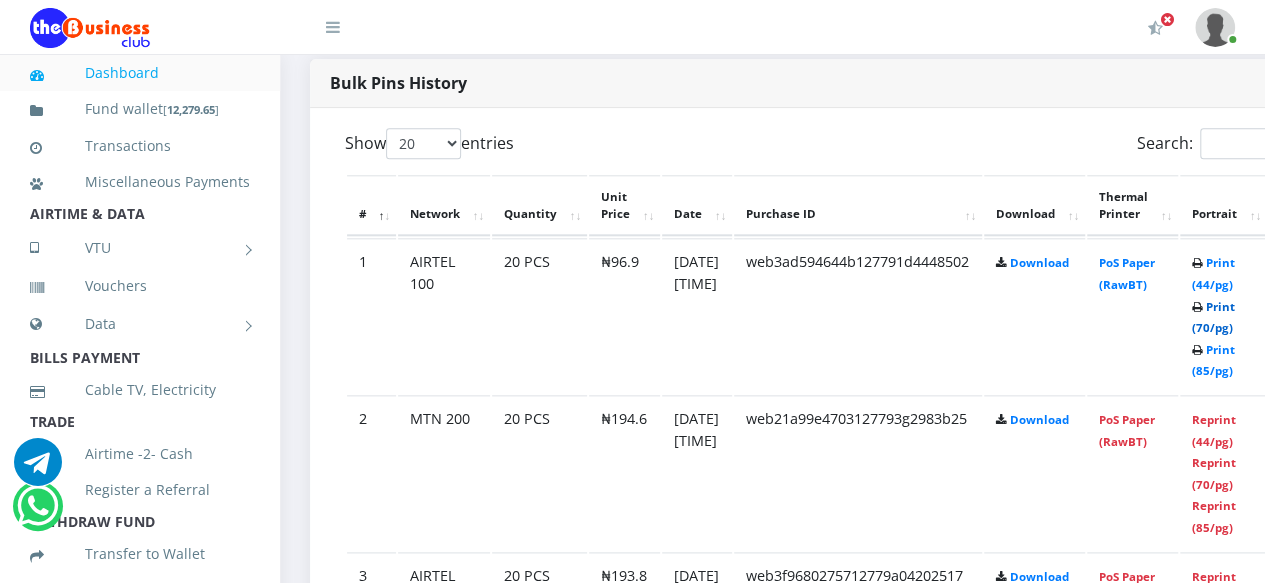 click on "Print (70/pg)" at bounding box center [1213, 317] 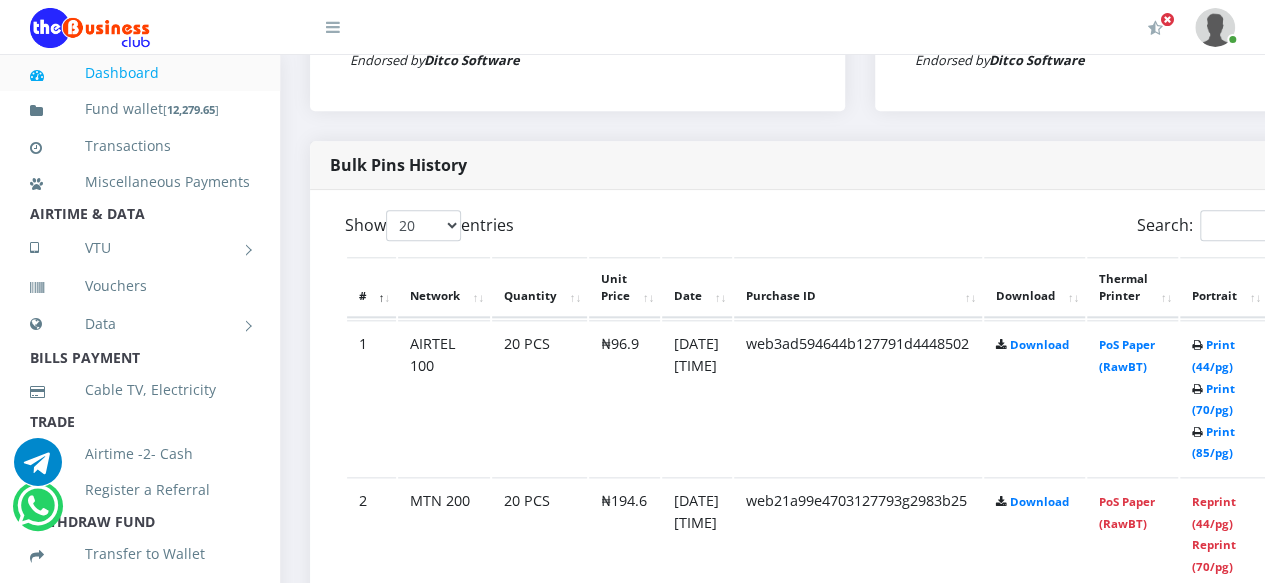 scroll, scrollTop: 0, scrollLeft: 0, axis: both 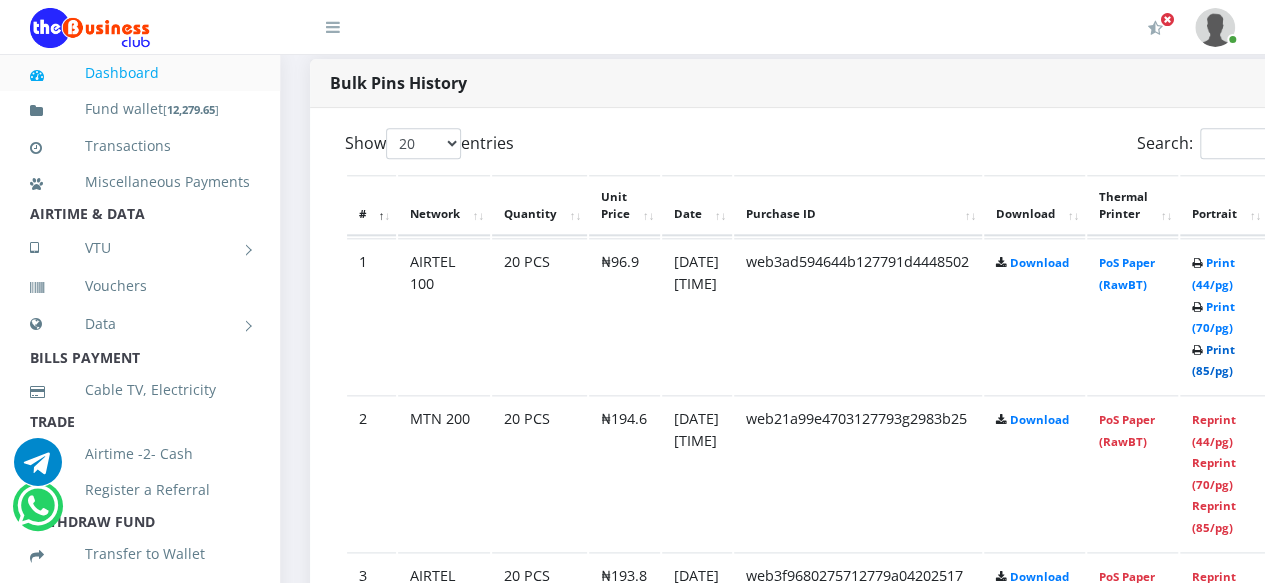 click on "Print (85/pg)" at bounding box center [1213, 360] 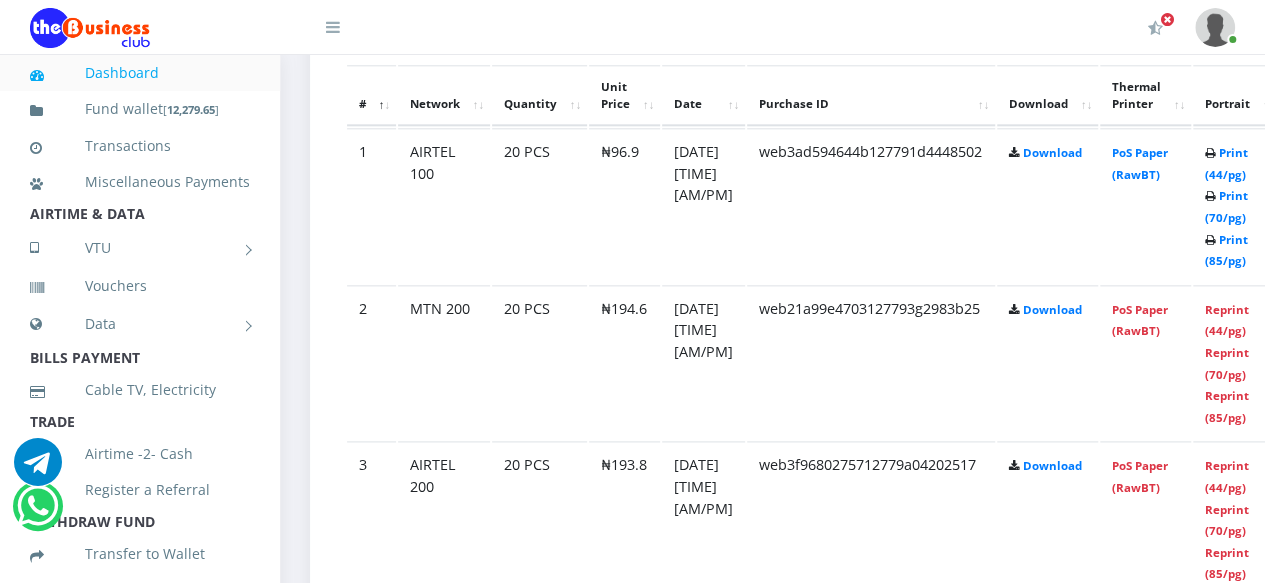 scroll, scrollTop: 922, scrollLeft: 0, axis: vertical 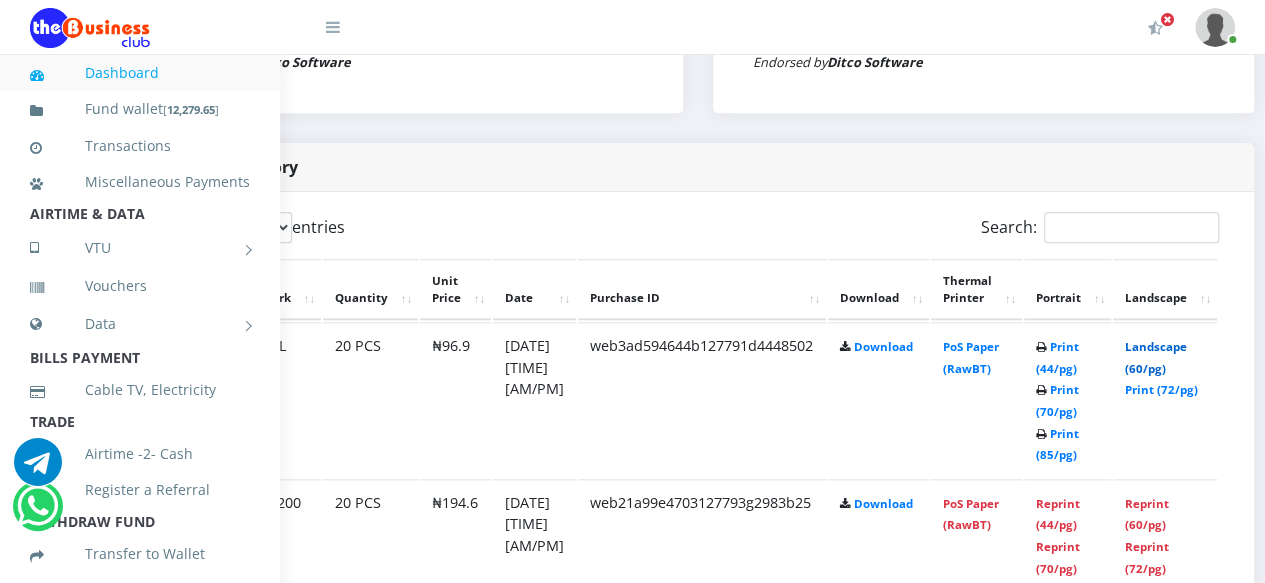 click on "Landscape (60/pg)" at bounding box center [1156, 357] 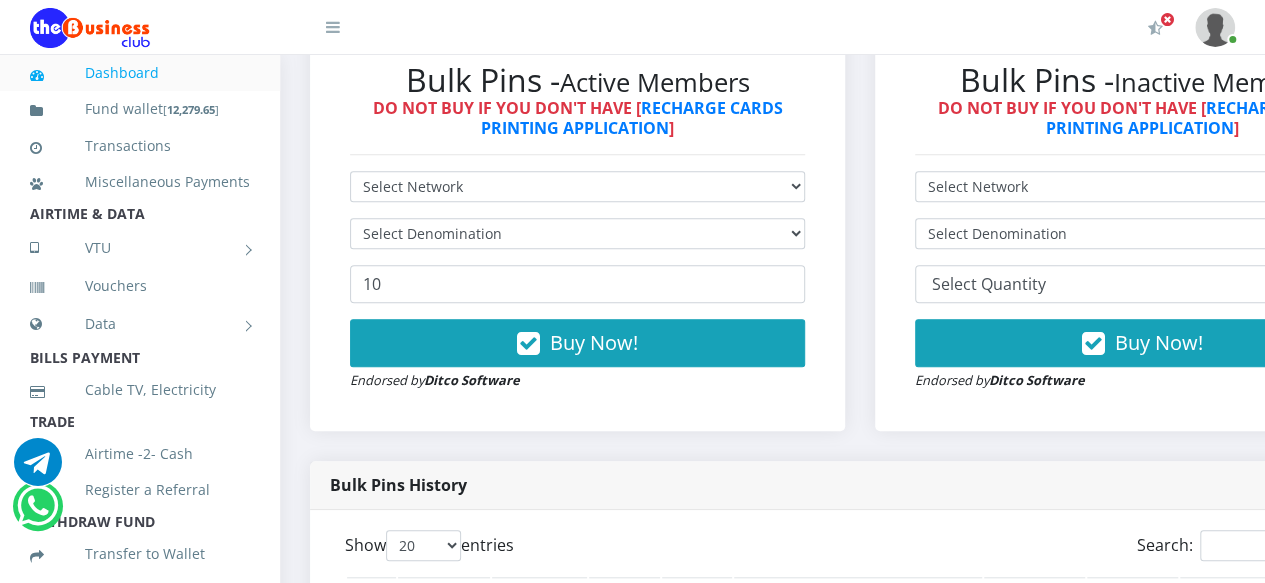 scroll, scrollTop: 649, scrollLeft: 0, axis: vertical 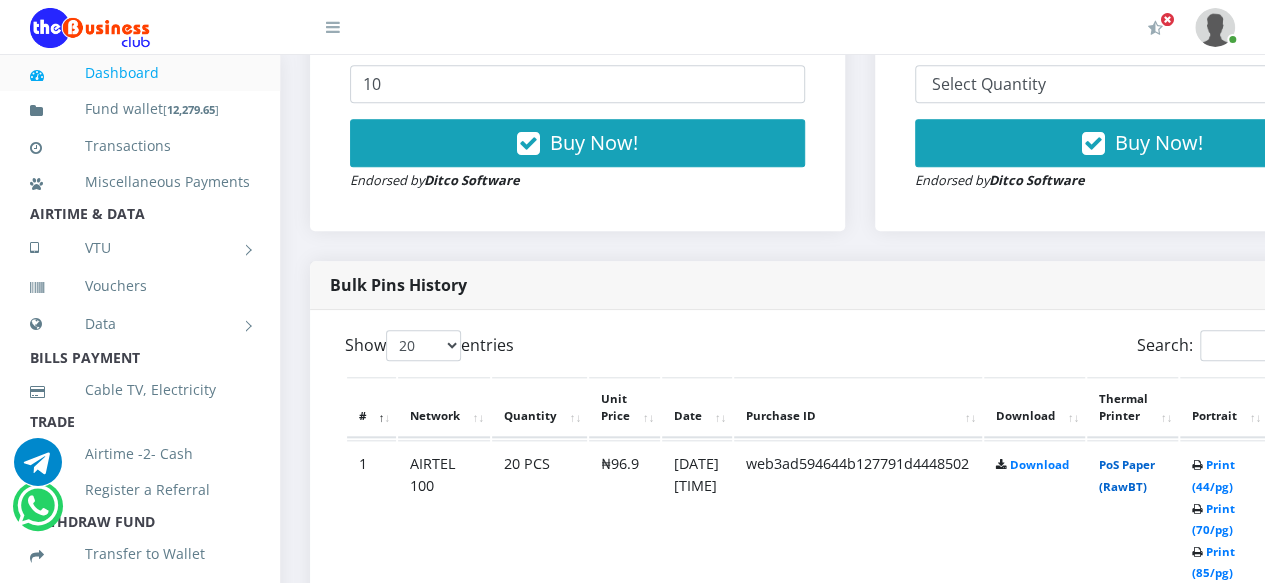 click on "PoS Paper (RawBT)" at bounding box center (1127, 475) 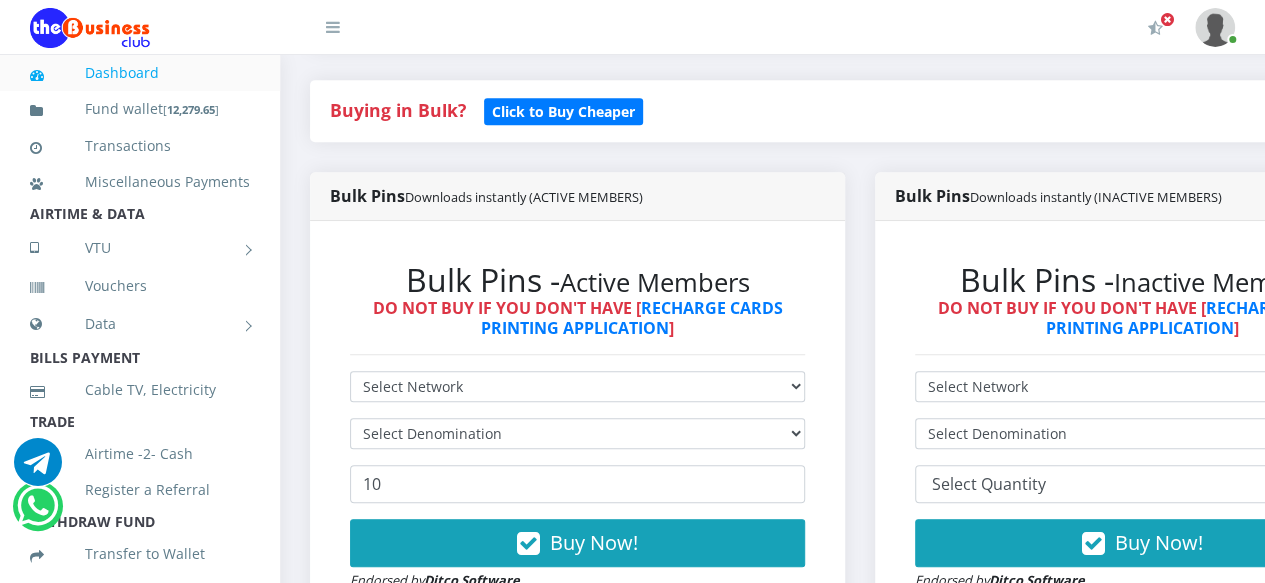 scroll, scrollTop: 0, scrollLeft: 0, axis: both 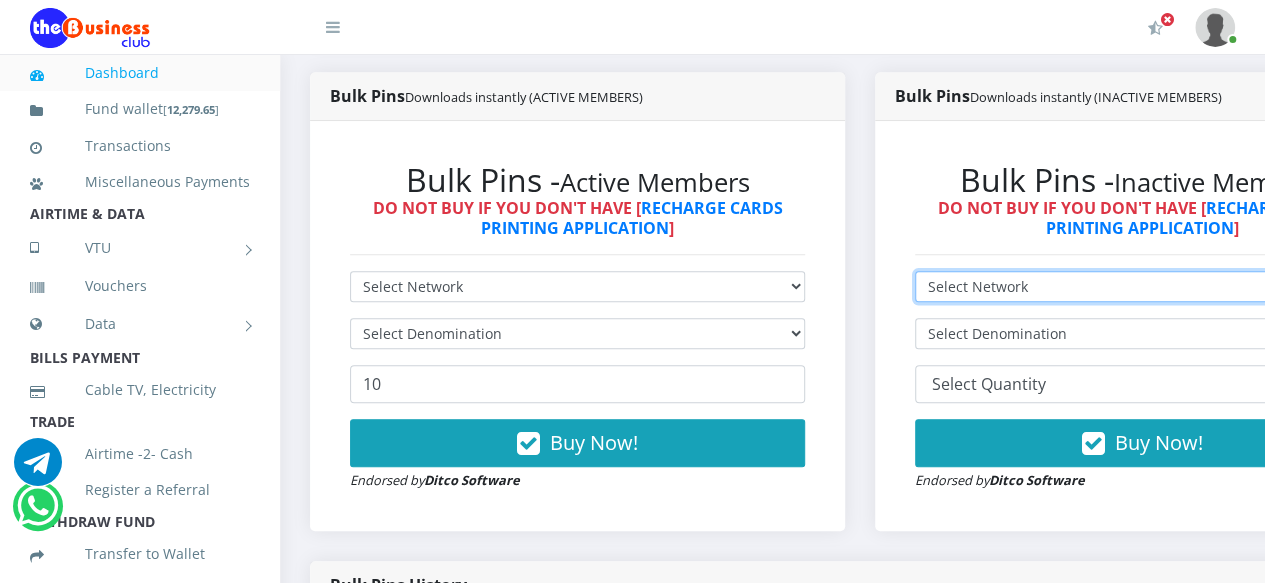 click on "Select Network
MTN
Globacom
9Mobile
Airtel" at bounding box center [1142, 286] 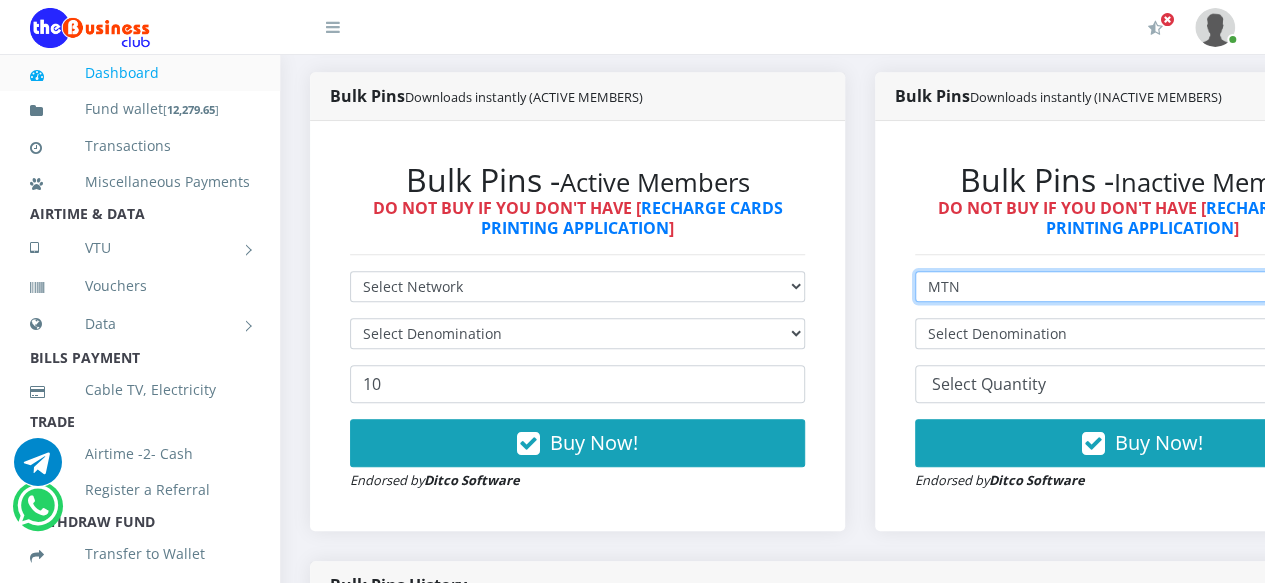 click on "Select Network
MTN
Globacom
9Mobile
Airtel" at bounding box center [1142, 286] 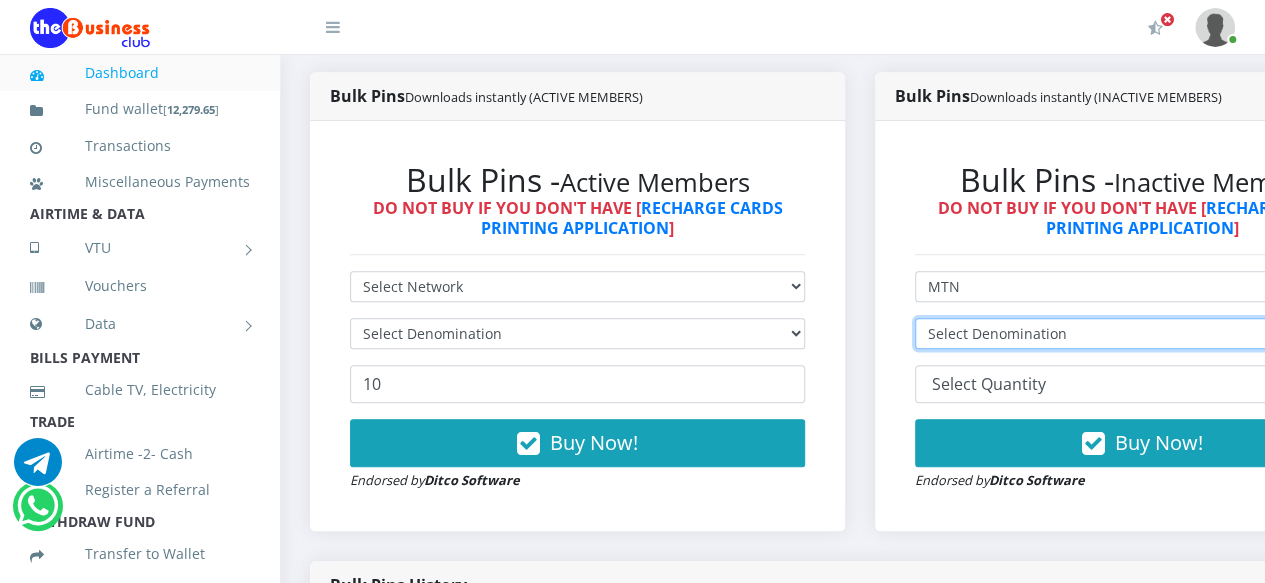 click on "Select Denomination MTN NGN100 - ₦97.30 MTN NGN200 - ₦194.60 MTN NGN400 - ₦389.20 MTN NGN500 - ₦486.50 MTN NGN1000 - ₦973.00 MTN NGN1500 - ₦1,459.50" at bounding box center [1142, 333] 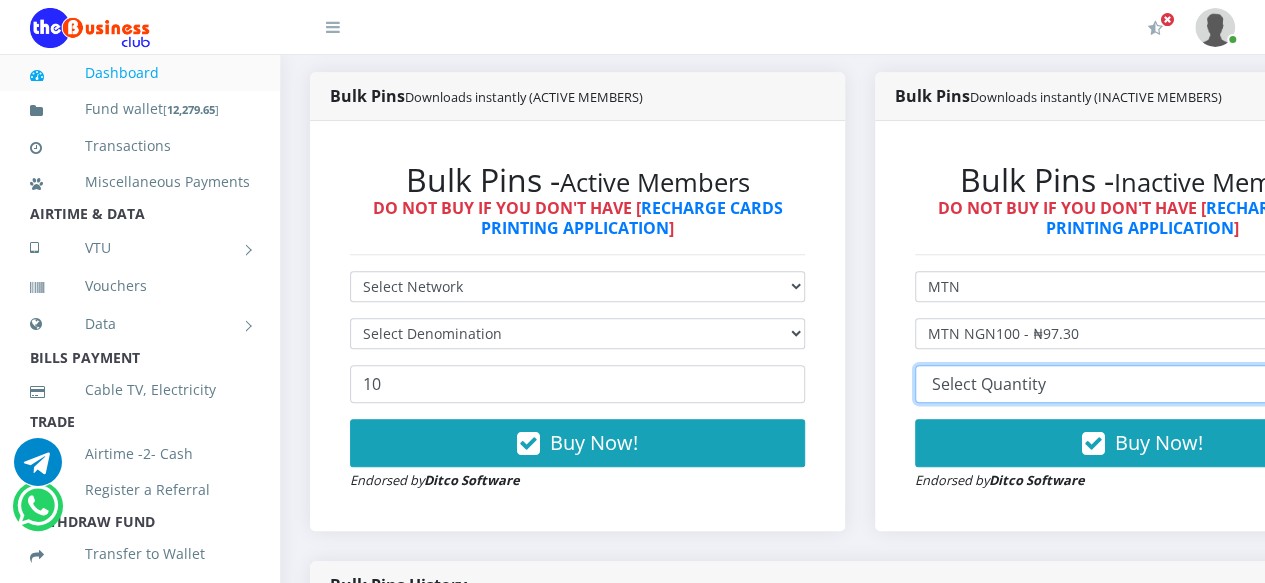 click on "10
20
30
40
44 (Online Printing, Portrait)
60 (Online Printing, Landscape)
70 (Online Printing, Portrait)
72 (Online Printing, Landscape)
85 (Online Printing, Portrait)
100
150
200
300
500" at bounding box center (1142, 384) 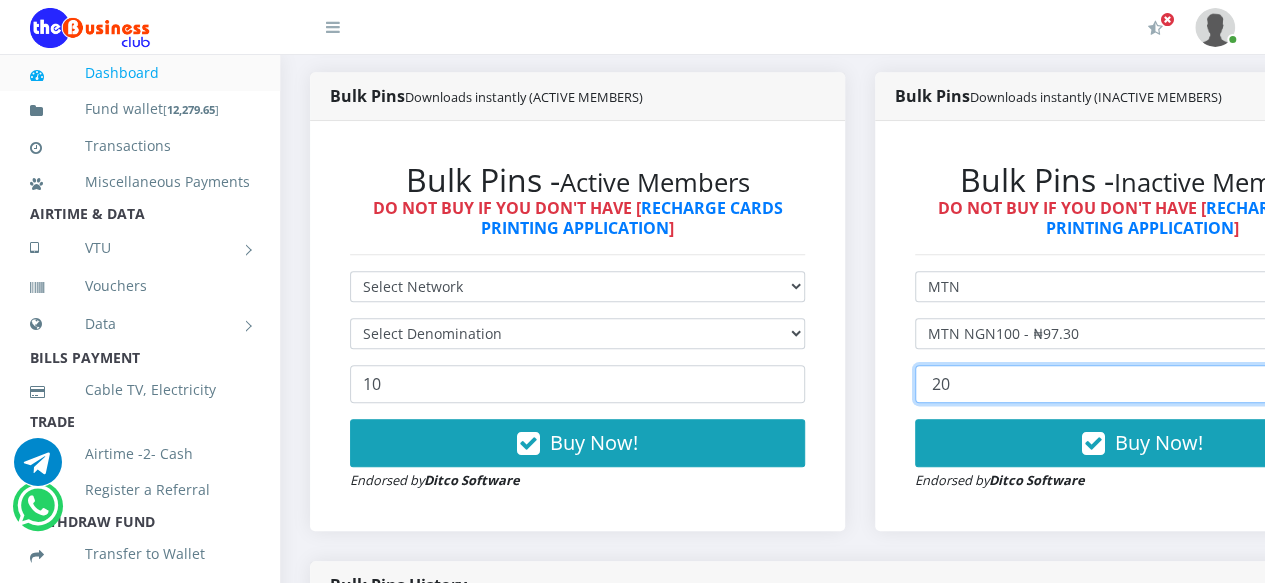 click on "10
20
30
40
44 (Online Printing, Portrait)
60 (Online Printing, Landscape)
70 (Online Printing, Portrait)
72 (Online Printing, Landscape)
85 (Online Printing, Portrait)
100
150
200
300
500" at bounding box center (1142, 384) 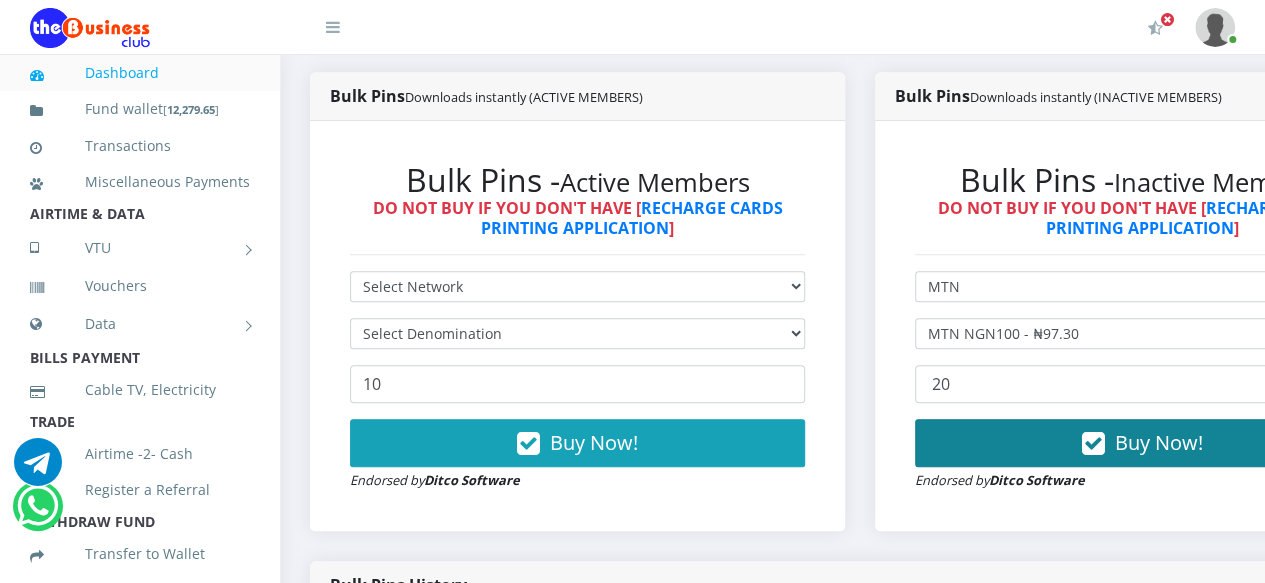 click on "Buy Now!" at bounding box center (1142, 443) 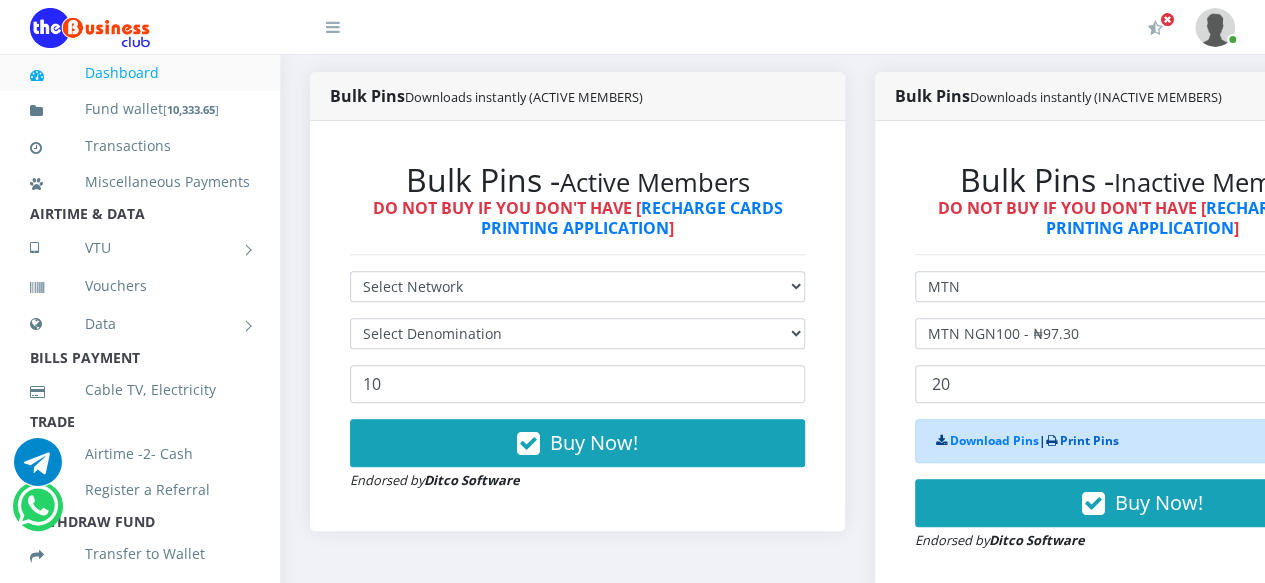 click on "Print Pins" at bounding box center [1089, 440] 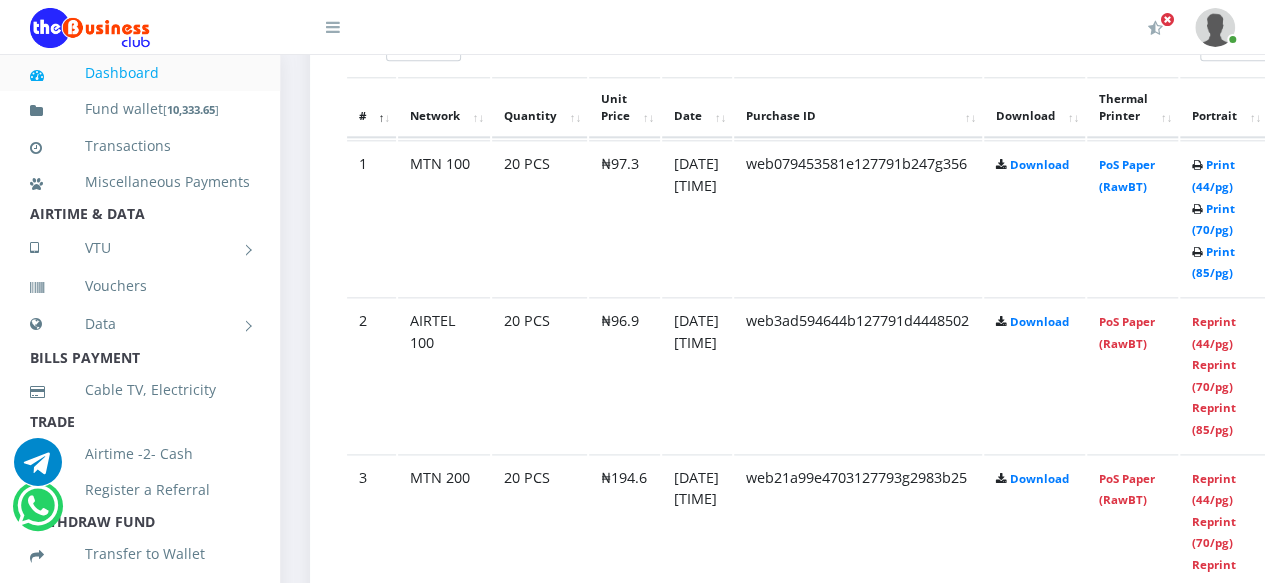 scroll, scrollTop: 0, scrollLeft: 0, axis: both 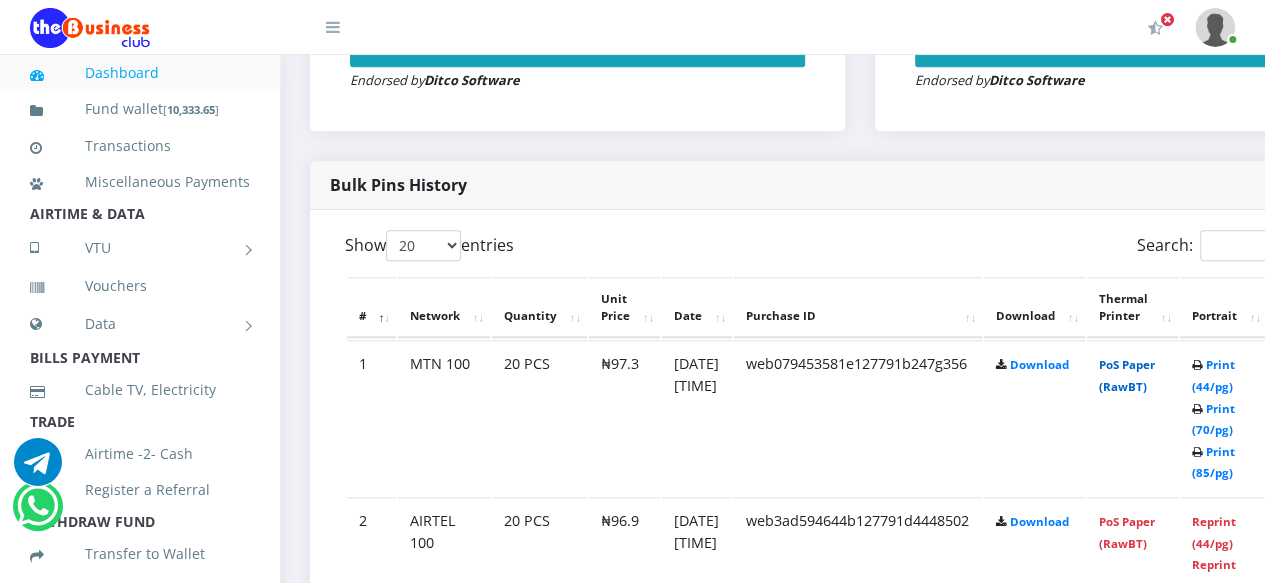 click on "PoS Paper (RawBT)" at bounding box center [1127, 375] 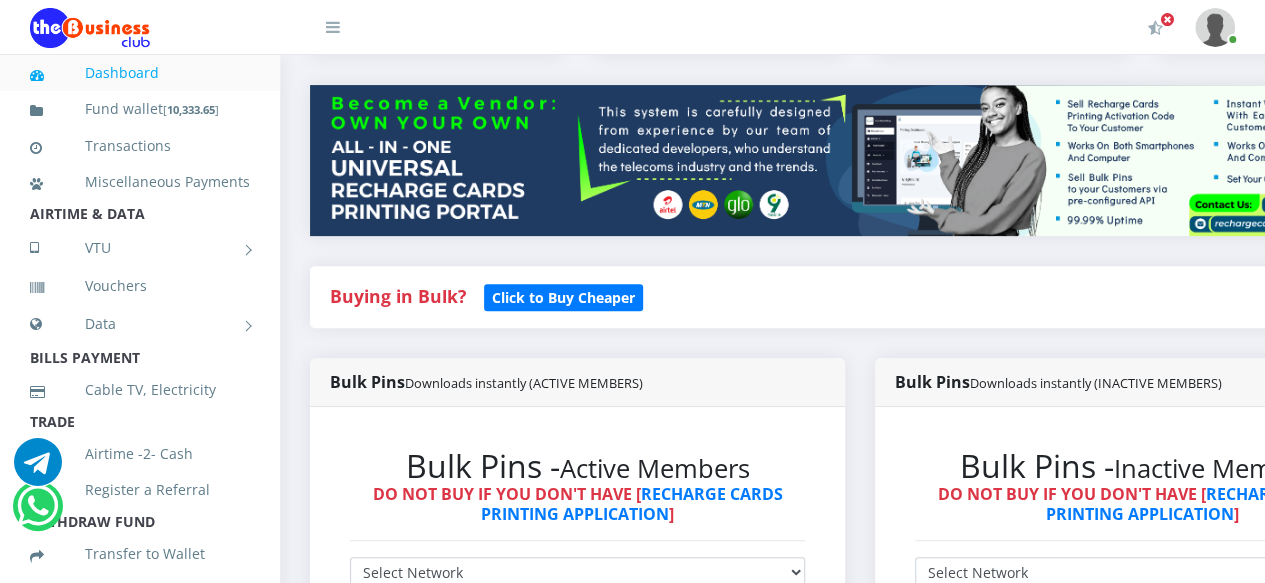 scroll, scrollTop: 200, scrollLeft: 0, axis: vertical 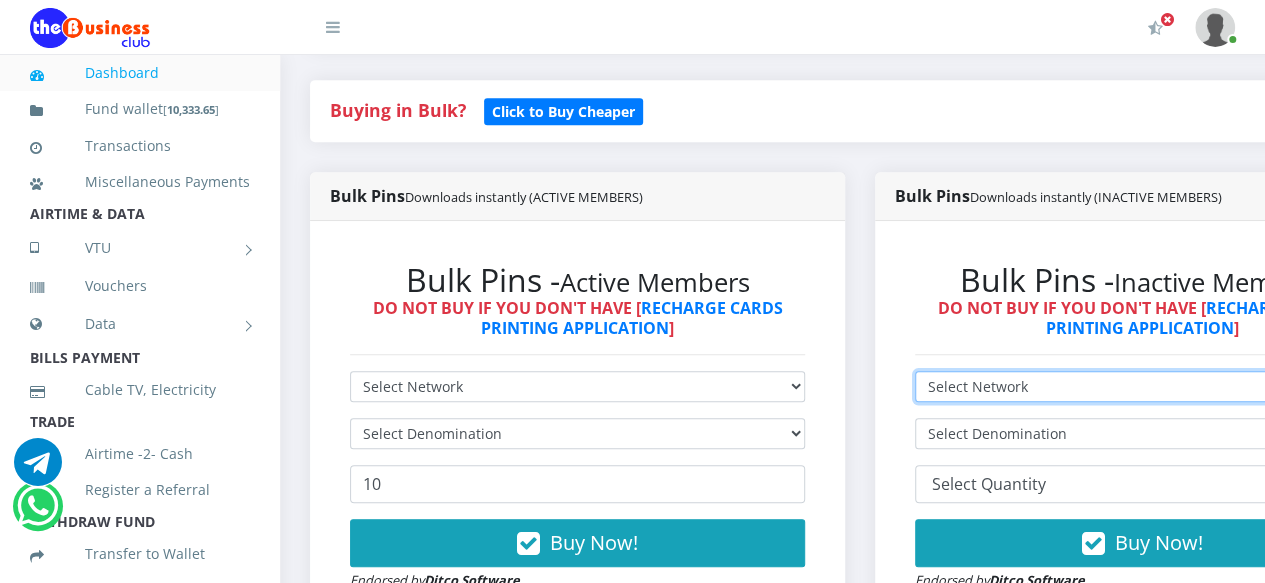 click on "Select Network
MTN
Globacom
9Mobile
Airtel" at bounding box center [1142, 386] 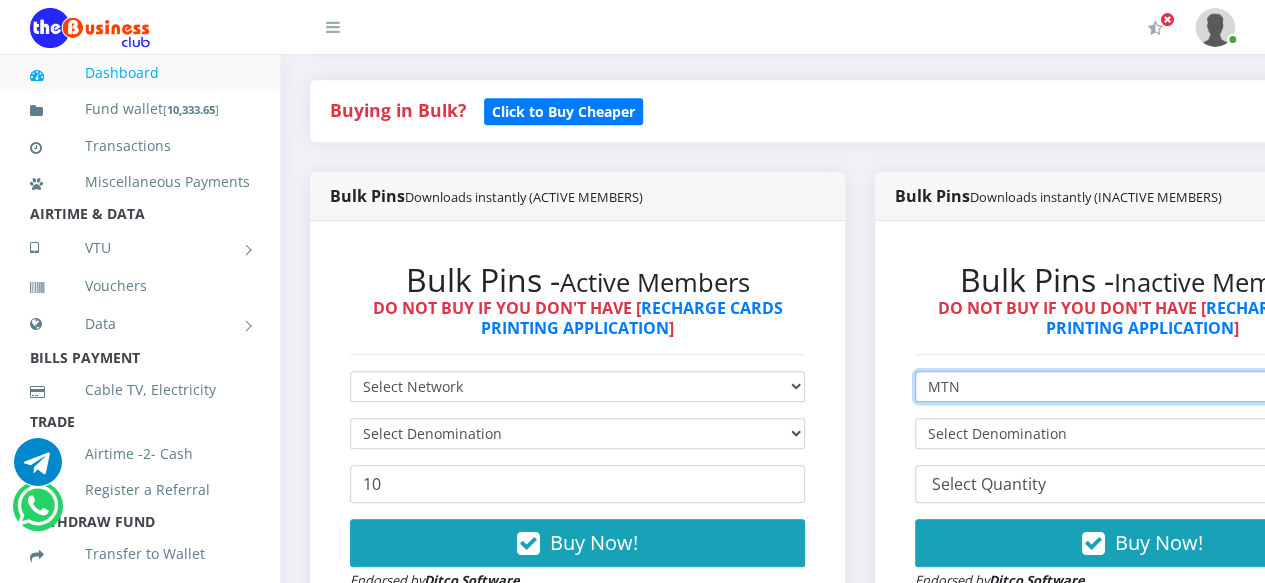 click on "Select Network
MTN
Globacom
9Mobile
Airtel" at bounding box center [1142, 386] 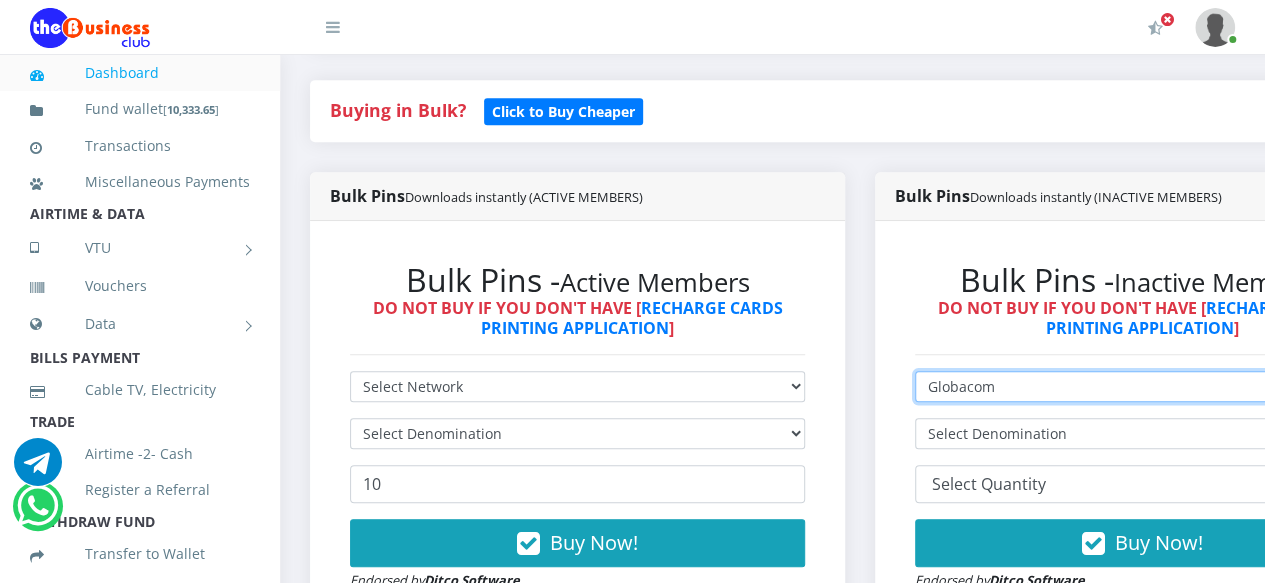 click on "Select Network
MTN
Globacom
9Mobile
Airtel" at bounding box center (1142, 386) 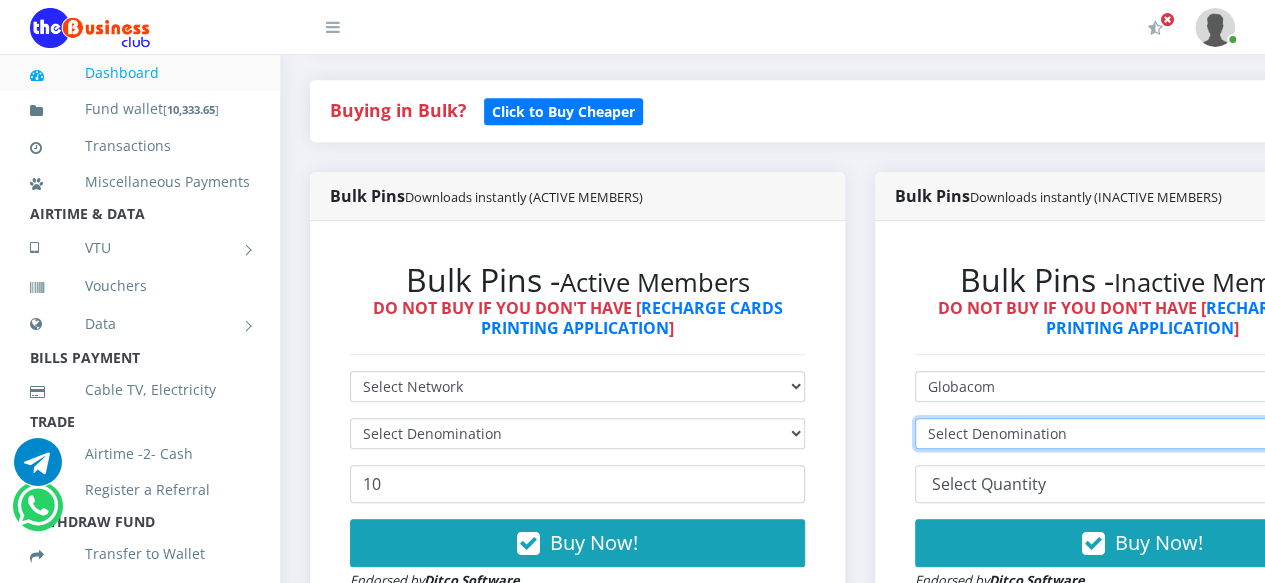 click on "Select Denomination Glo NGN100 - ₦97.00 Glo NGN200 - ₦194.00 Glo NGN500 - ₦485.00 Glo NGN1000 - ₦970.00" at bounding box center (1142, 433) 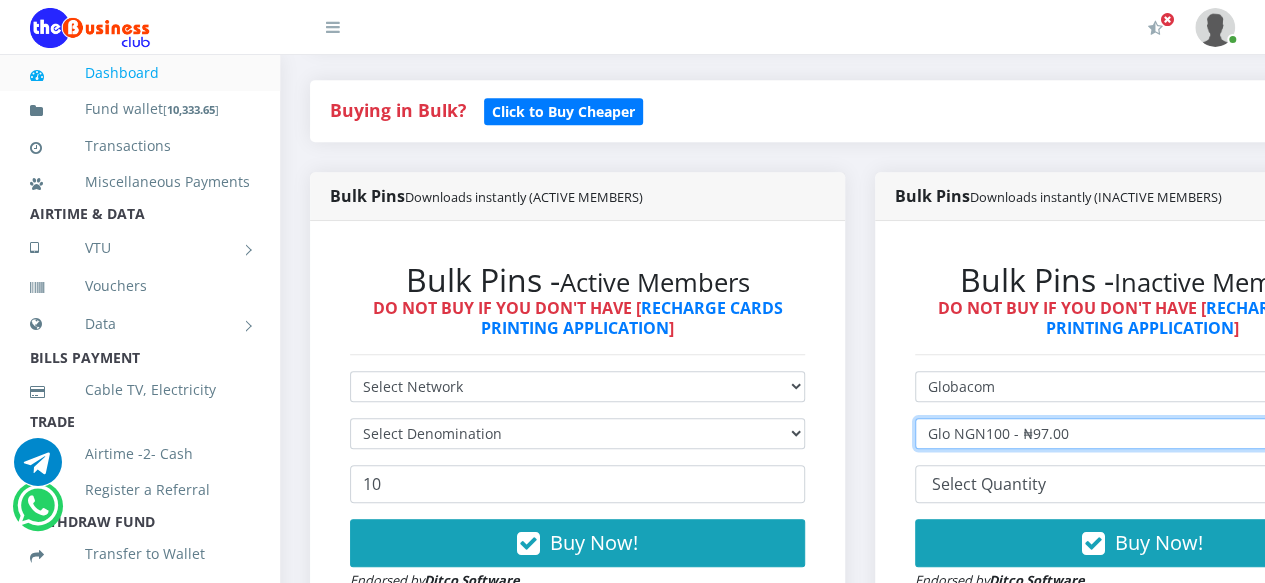 click on "Select Denomination Glo NGN100 - ₦97.00 Glo NGN200 - ₦194.00 Glo NGN500 - ₦485.00 Glo NGN1000 - ₦970.00" at bounding box center [1142, 433] 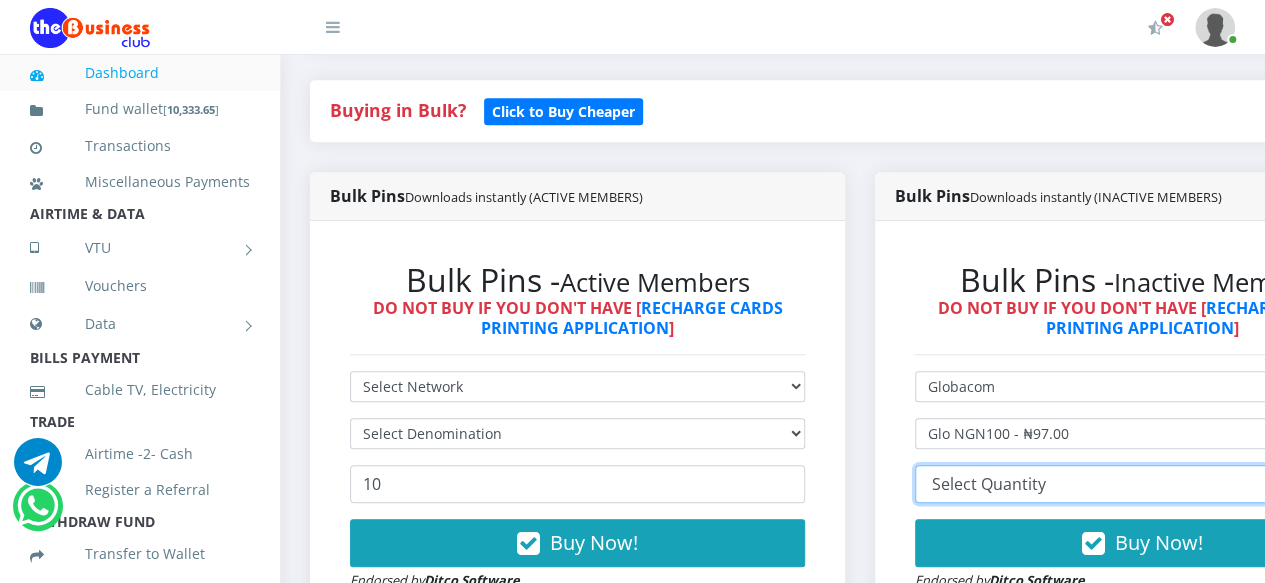 click on "10
20
30
40
44 (Online Printing, Portrait)
60 (Online Printing, Landscape)
70 (Online Printing, Portrait)
72 (Online Printing, Landscape)
85 (Online Printing, Portrait)
100
150
200
300
500" at bounding box center [1142, 484] 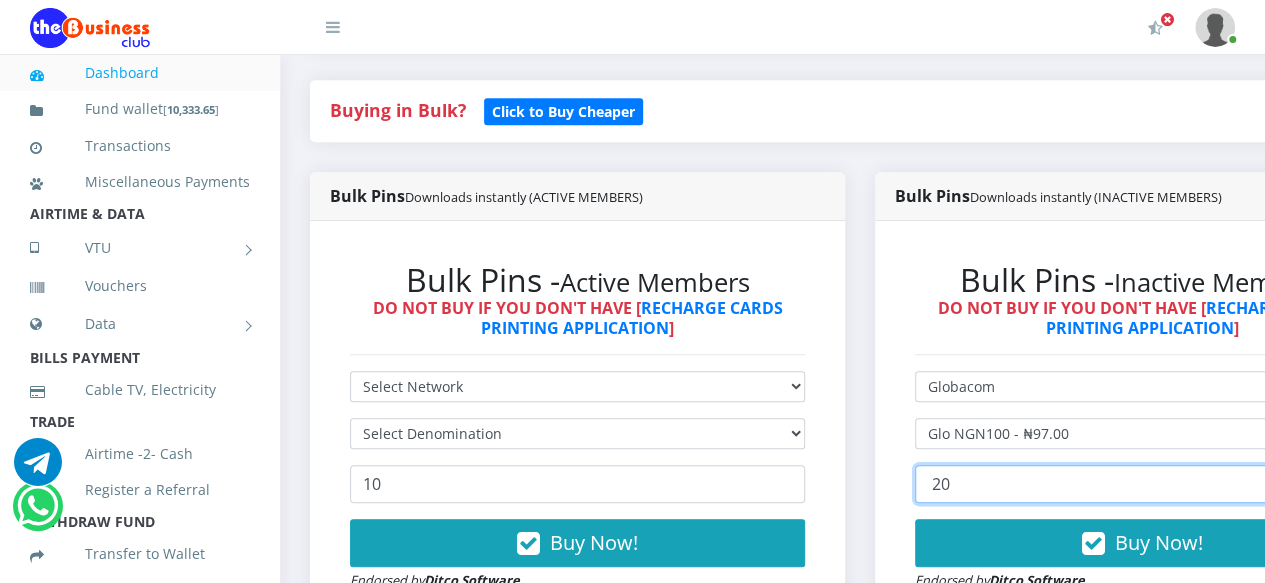 click on "10
20
30
40
44 (Online Printing, Portrait)
60 (Online Printing, Landscape)
70 (Online Printing, Portrait)
72 (Online Printing, Landscape)
85 (Online Printing, Portrait)
100
150
200
300
500" at bounding box center (1142, 484) 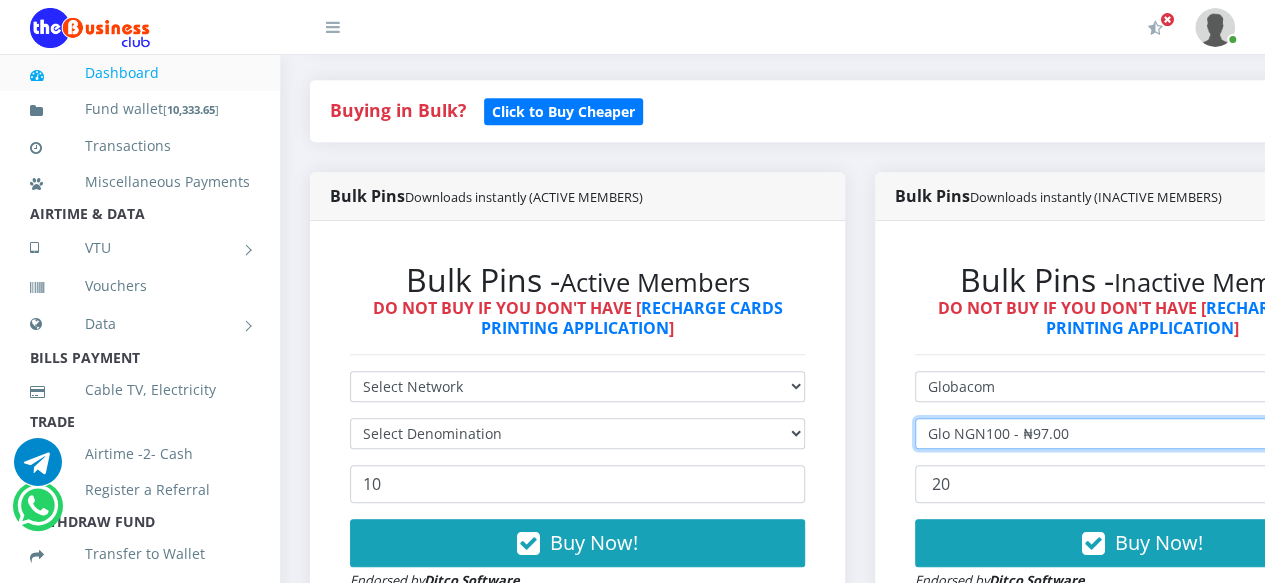 click on "Select Denomination Glo NGN100 - ₦97.00 Glo NGN200 - ₦194.00 Glo NGN500 - ₦485.00 Glo NGN1000 - ₦970.00" at bounding box center [1142, 433] 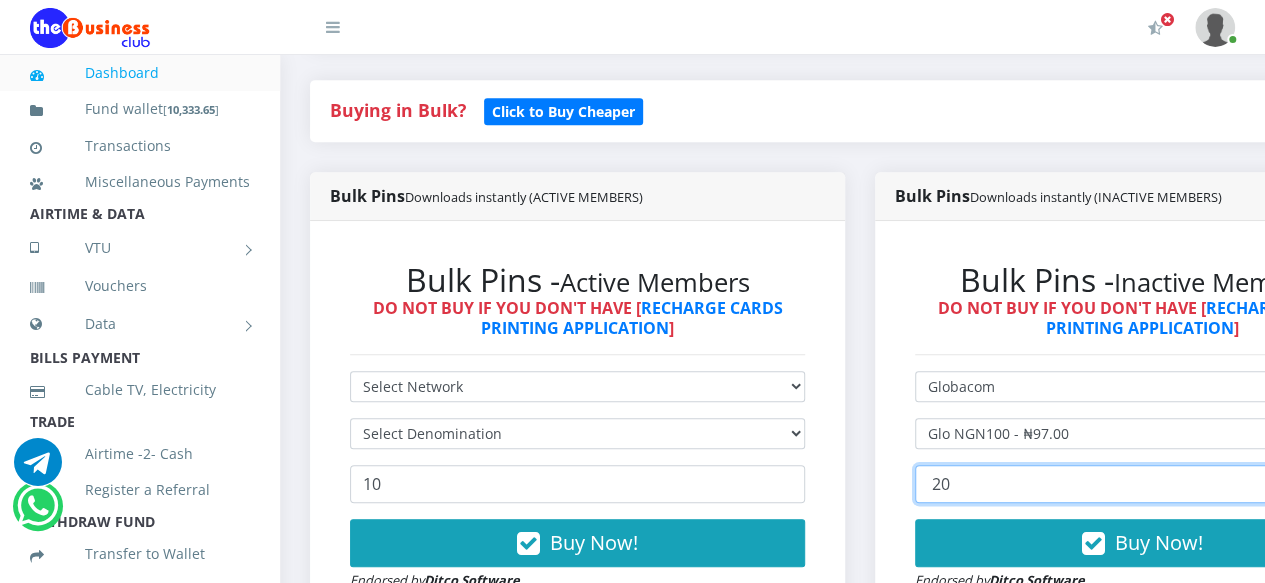 click on "10
20
30
40
44 (Online Printing, Portrait)
60 (Online Printing, Landscape)
70 (Online Printing, Portrait)
72 (Online Printing, Landscape)
85 (Online Printing, Portrait)
100
150
200
300
500" at bounding box center [1142, 484] 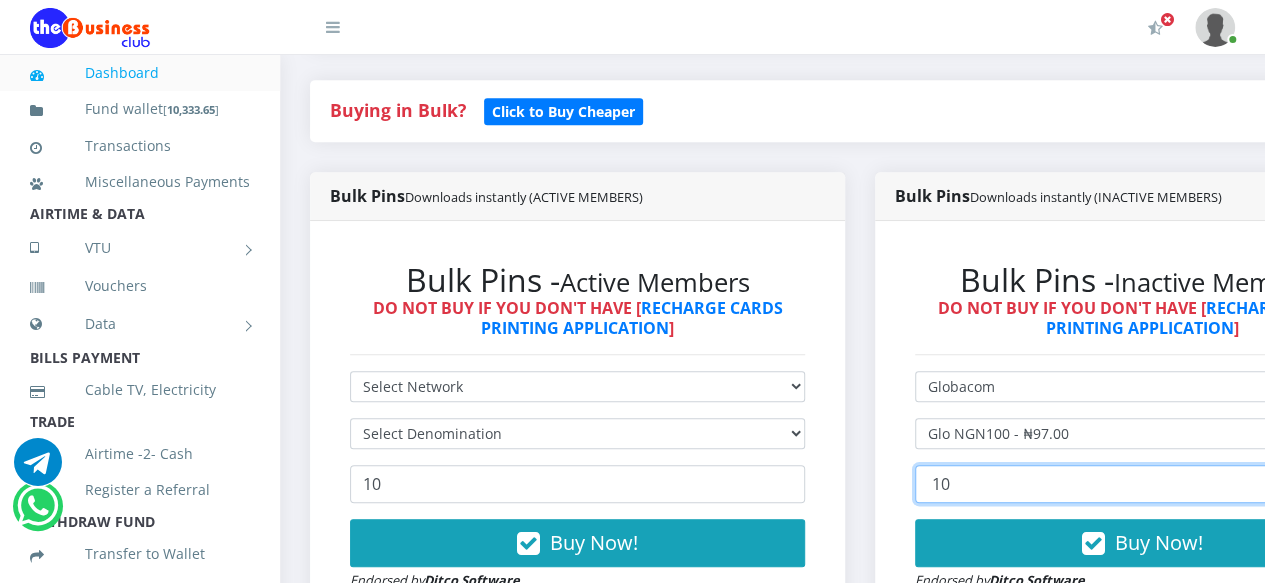 click on "10
20
30
40
44 (Online Printing, Portrait)
60 (Online Printing, Landscape)
70 (Online Printing, Portrait)
72 (Online Printing, Landscape)
85 (Online Printing, Portrait)
100
150
200
300
500" at bounding box center (1142, 484) 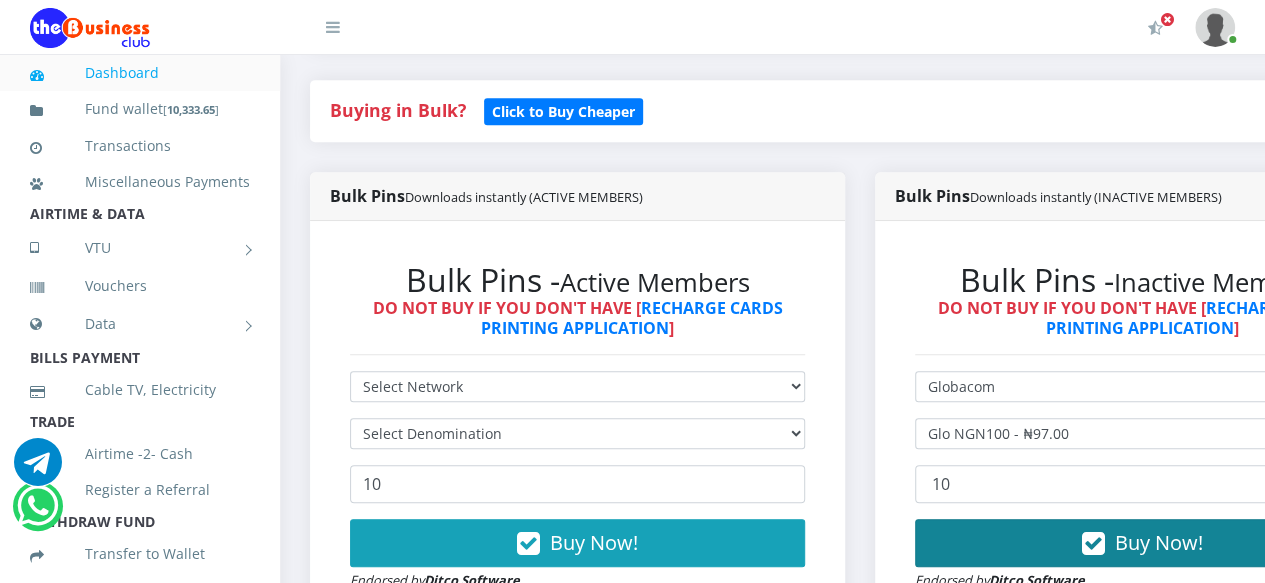 click at bounding box center [1093, 544] 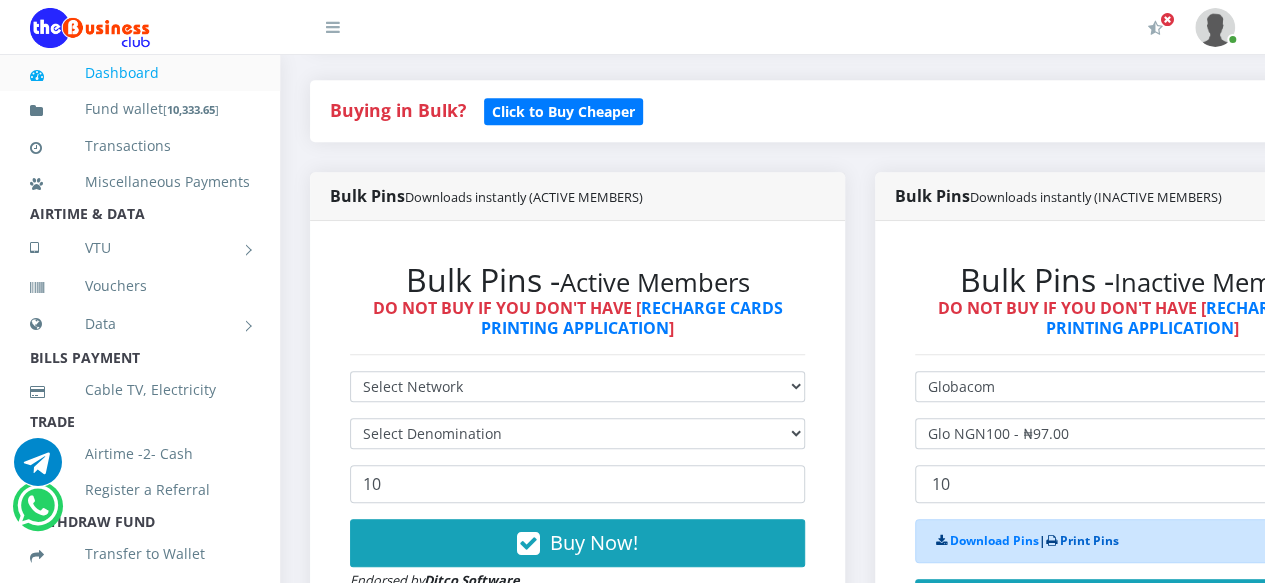 click on "Print Pins" at bounding box center (1089, 540) 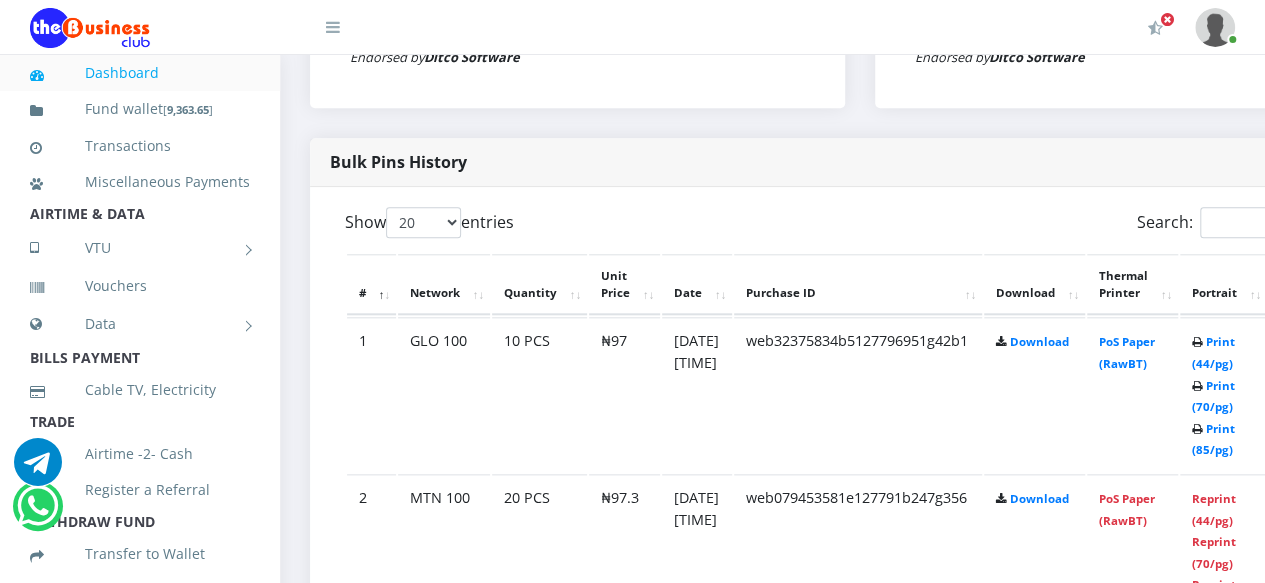 scroll, scrollTop: 0, scrollLeft: 0, axis: both 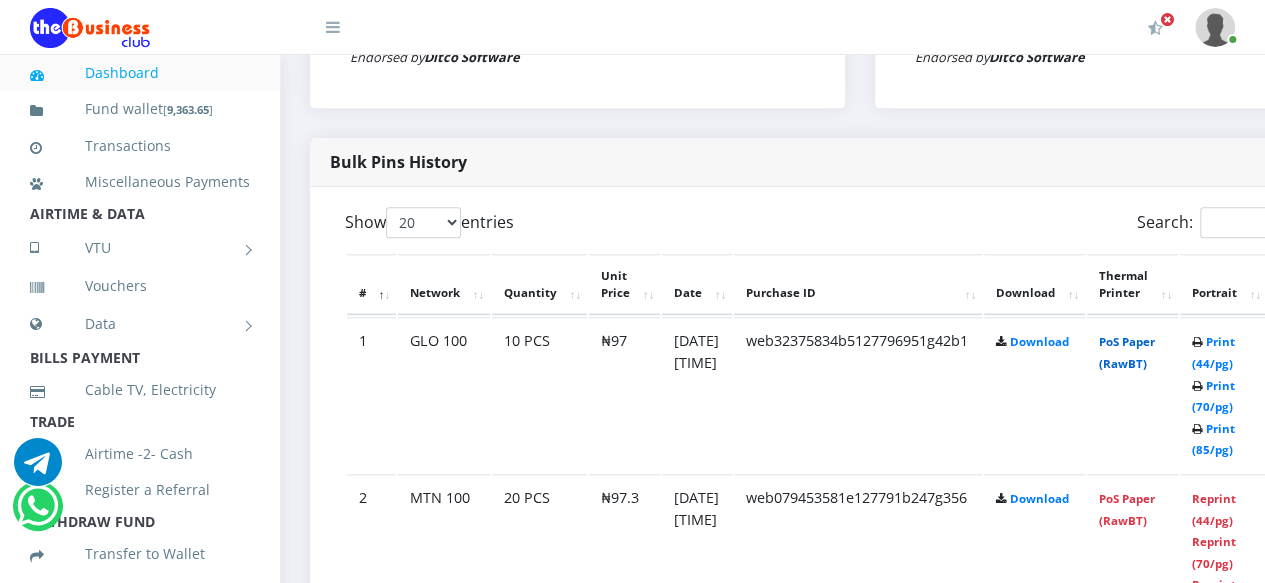 click on "PoS Paper (RawBT)" at bounding box center [1127, 352] 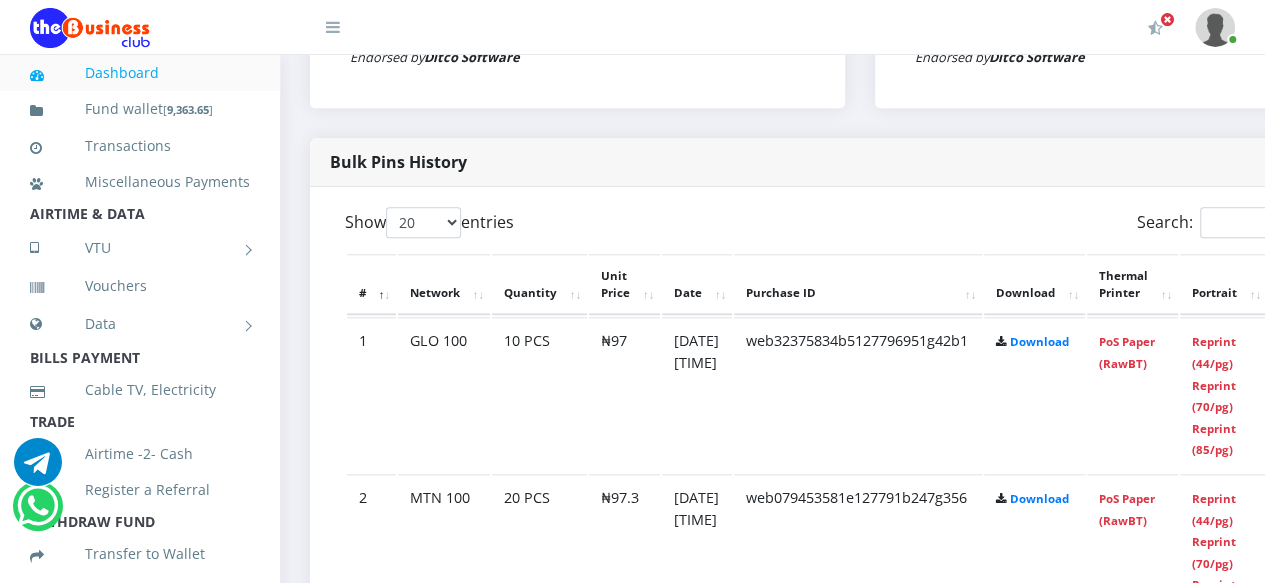 scroll, scrollTop: 523, scrollLeft: 0, axis: vertical 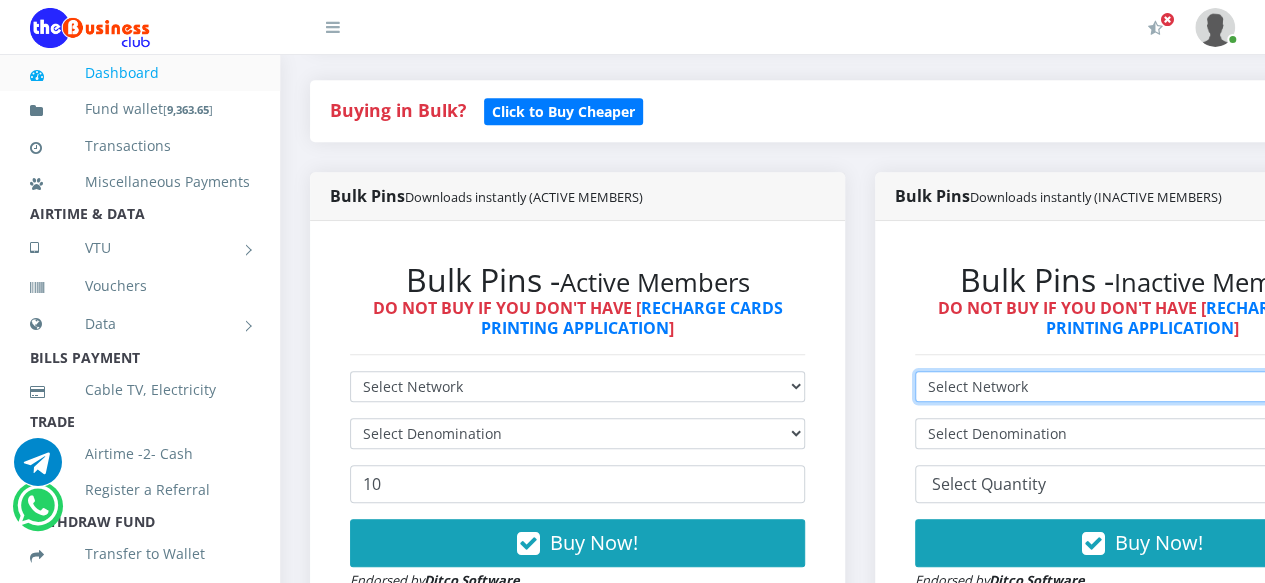 click on "Select Network
MTN
Globacom
9Mobile
Airtel" at bounding box center (1142, 386) 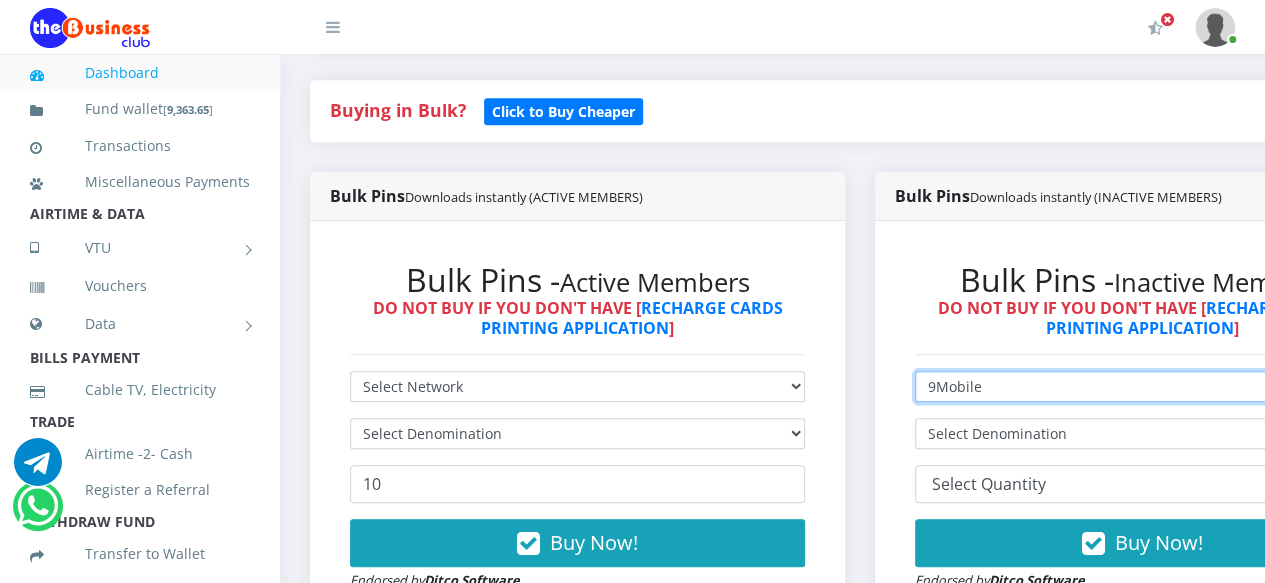 click on "Select Network
MTN
Globacom
9Mobile
Airtel" at bounding box center [1142, 386] 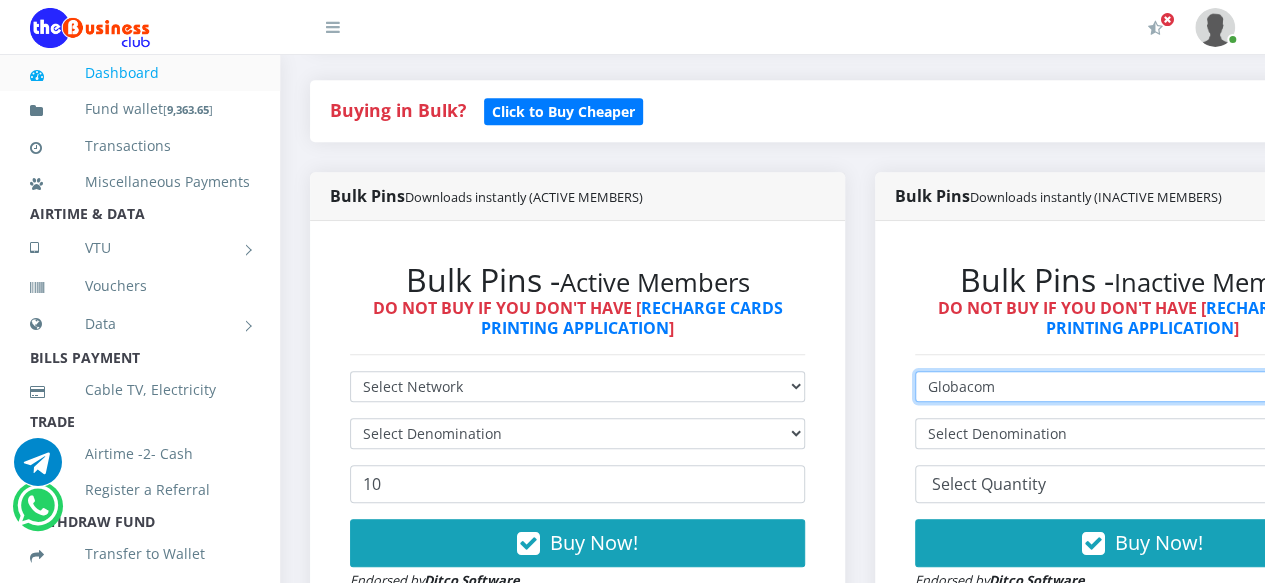 click on "Select Network
MTN
Globacom
9Mobile
Airtel" at bounding box center (1142, 386) 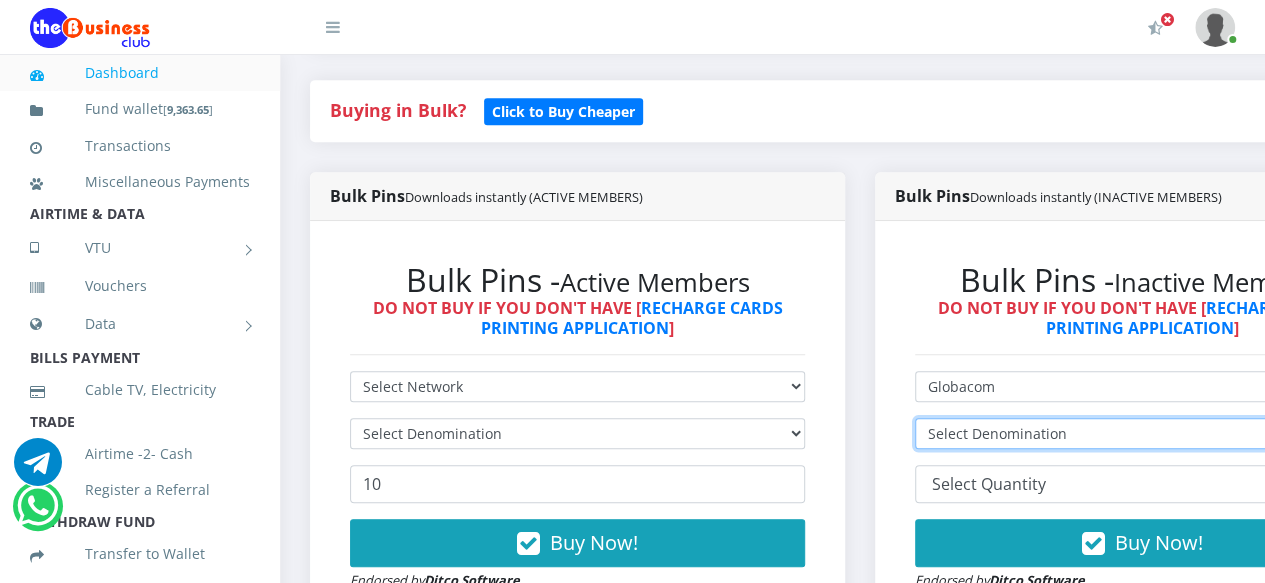 click on "Select Denomination" at bounding box center (1142, 433) 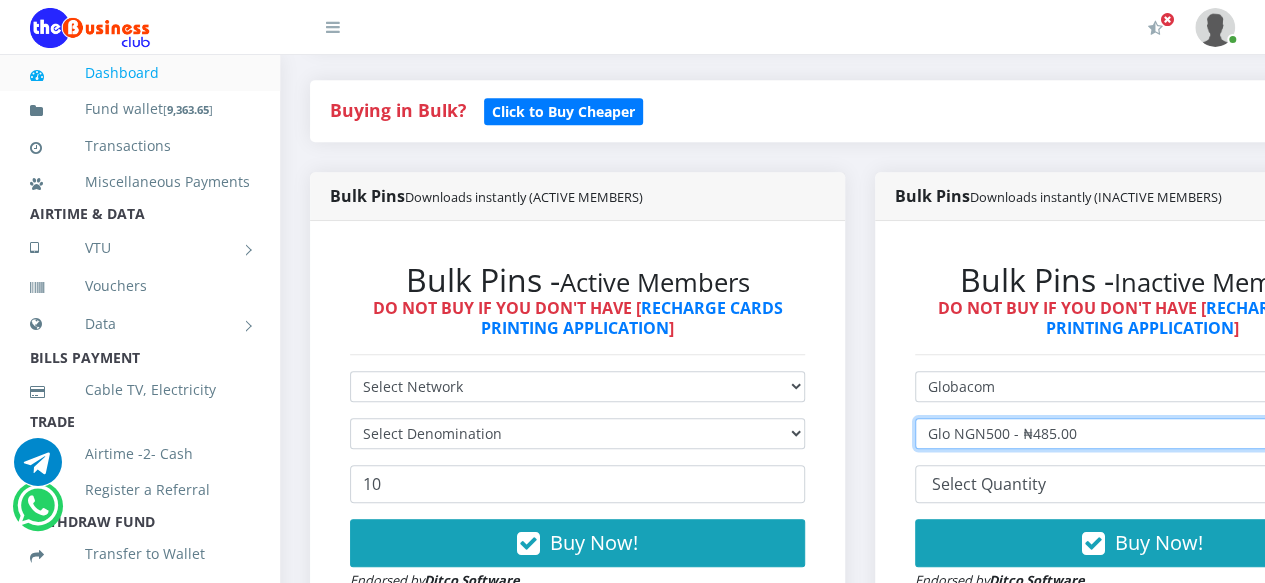 click on "Select Denomination Glo NGN100 - ₦97.00 Glo NGN200 - ₦194.00 Glo NGN500 - ₦485.00 Glo NGN1000 - ₦970.00" at bounding box center [1142, 433] 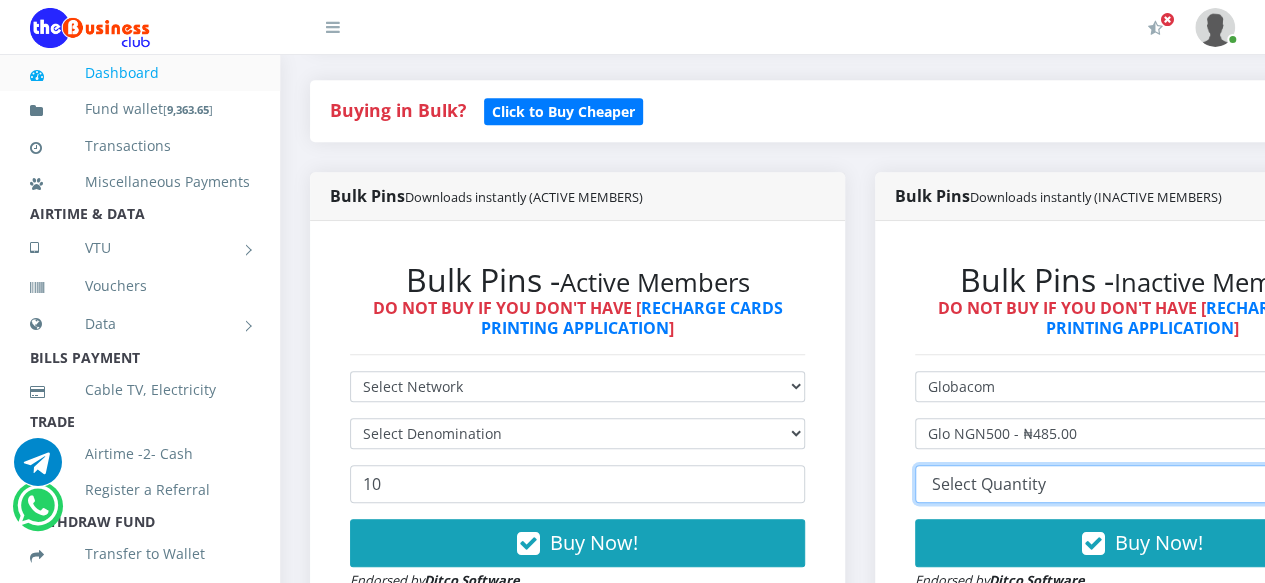 click on "10
20
30
40
44 (Online Printing, Portrait)
60 (Online Printing, Landscape)
70 (Online Printing, Portrait)
72 (Online Printing, Landscape)
85 (Online Printing, Portrait)
100
150
200
300
500" at bounding box center (1142, 484) 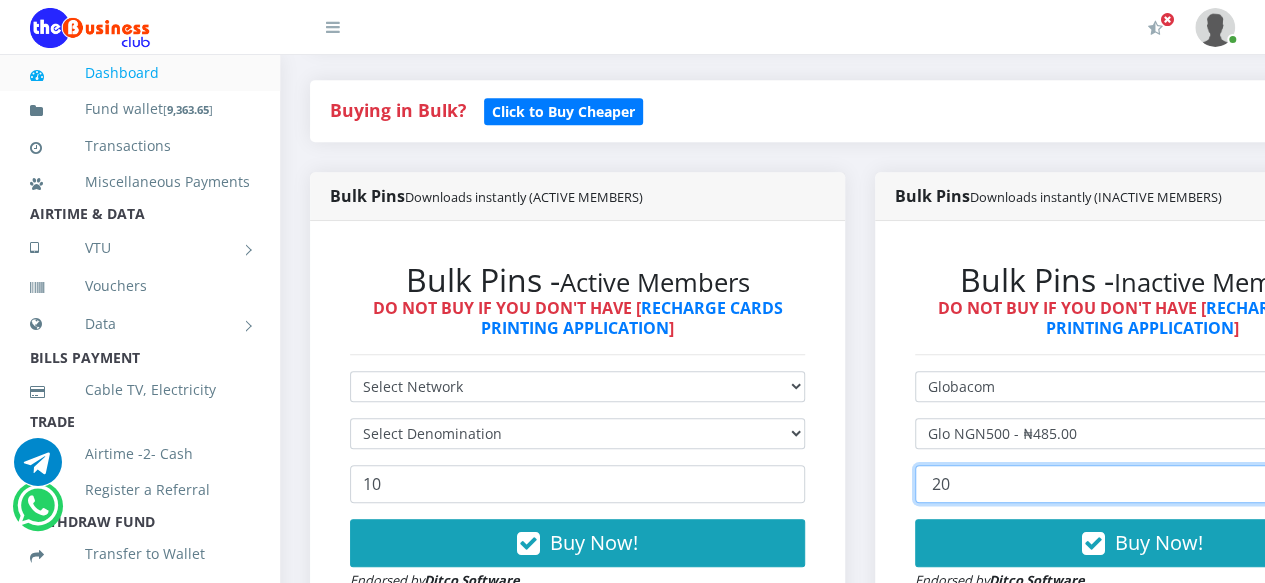 click on "10
20
30
40
44 (Online Printing, Portrait)
60 (Online Printing, Landscape)
70 (Online Printing, Portrait)
72 (Online Printing, Landscape)
85 (Online Printing, Portrait)
100
150
200
300
500" at bounding box center [1142, 484] 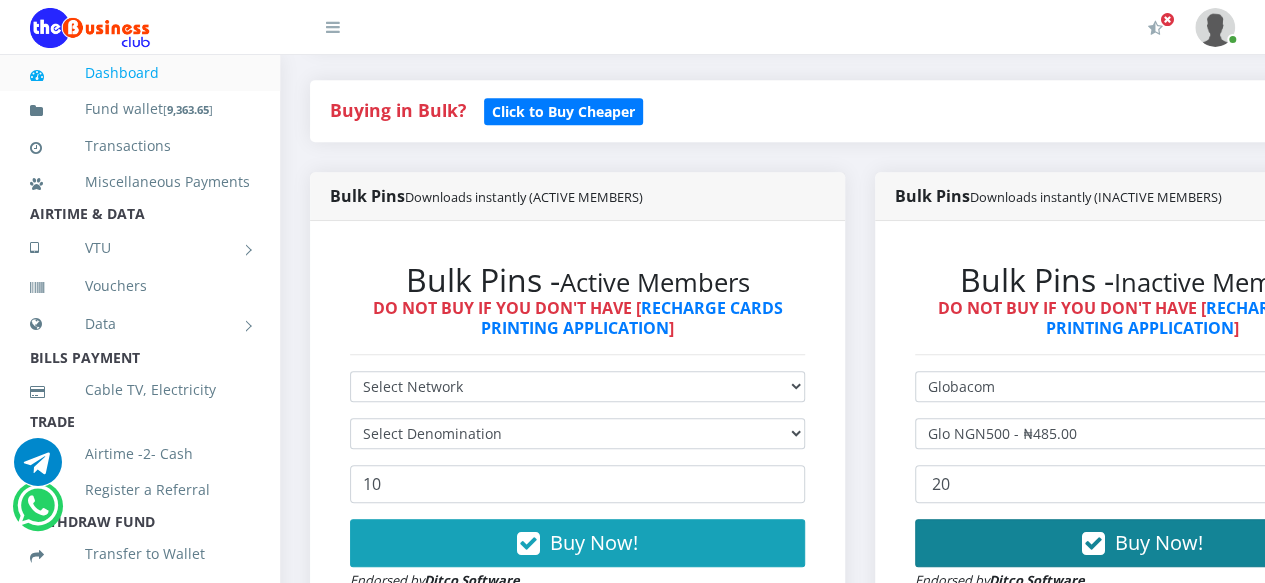 click at bounding box center (1093, 544) 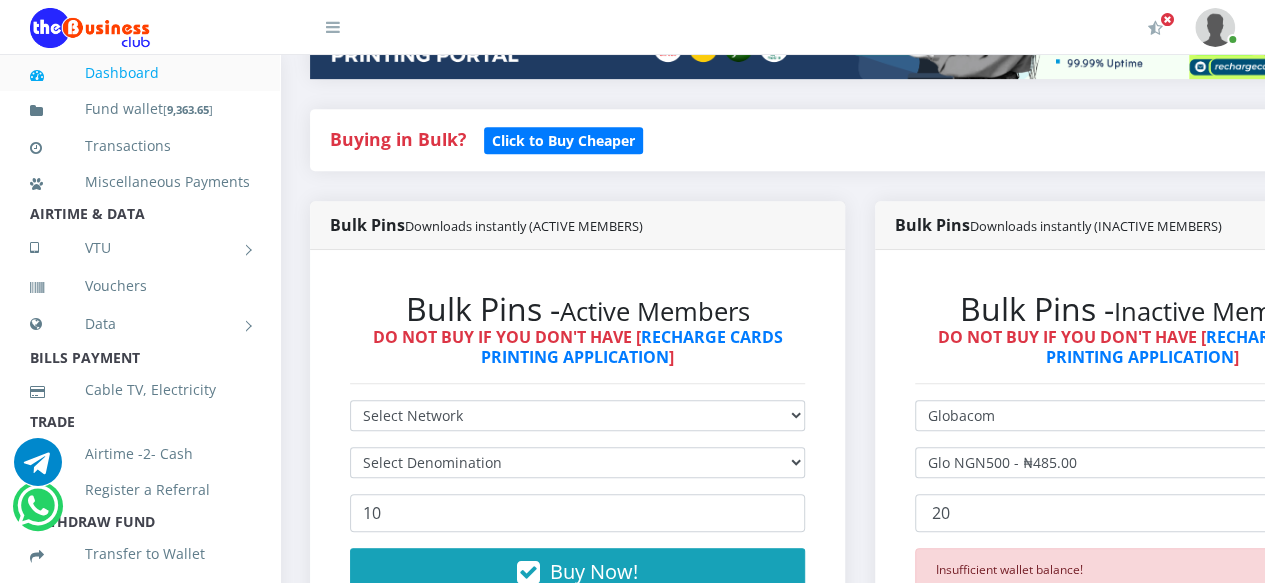 scroll, scrollTop: 200, scrollLeft: 0, axis: vertical 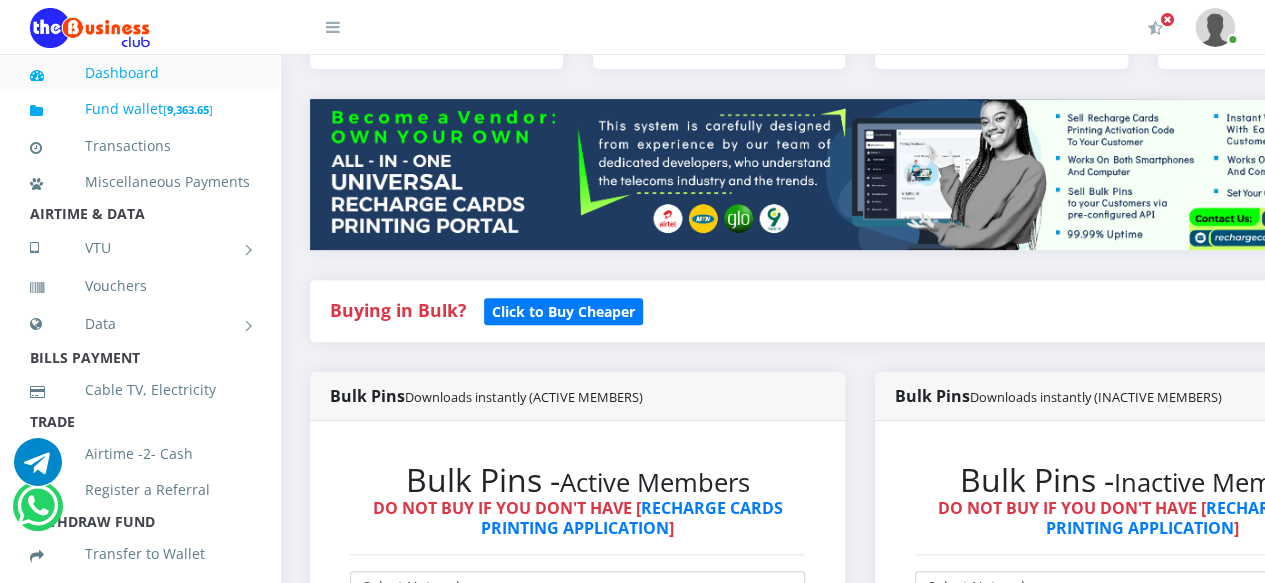 click on "9,363.65" at bounding box center [188, 109] 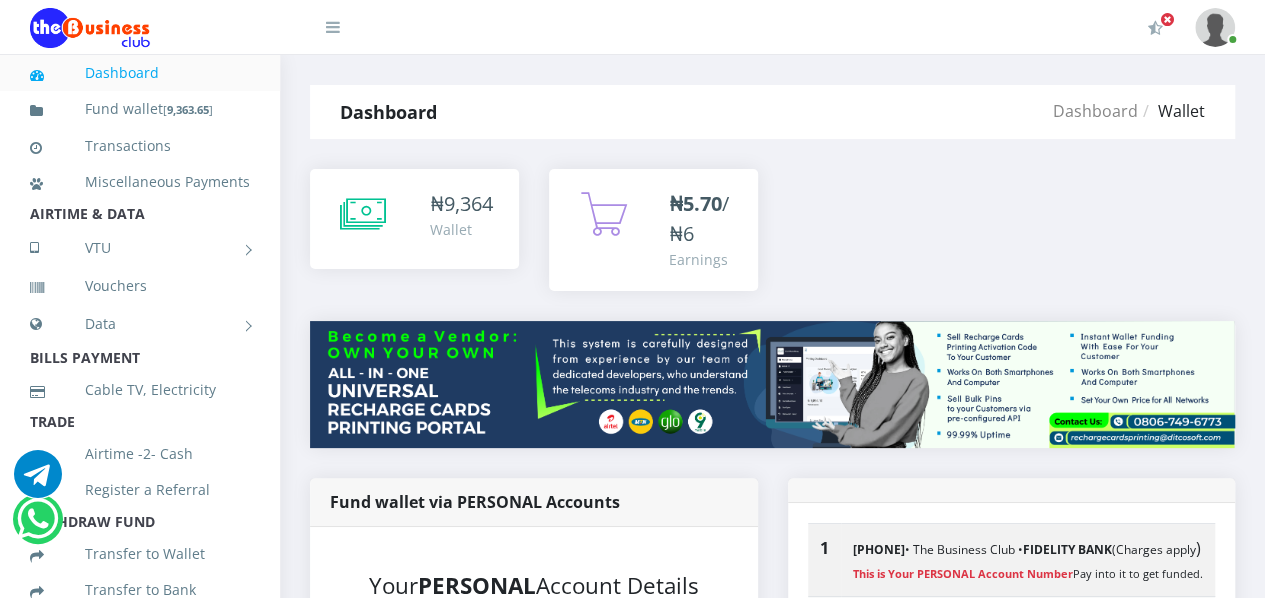 scroll, scrollTop: 397, scrollLeft: 0, axis: vertical 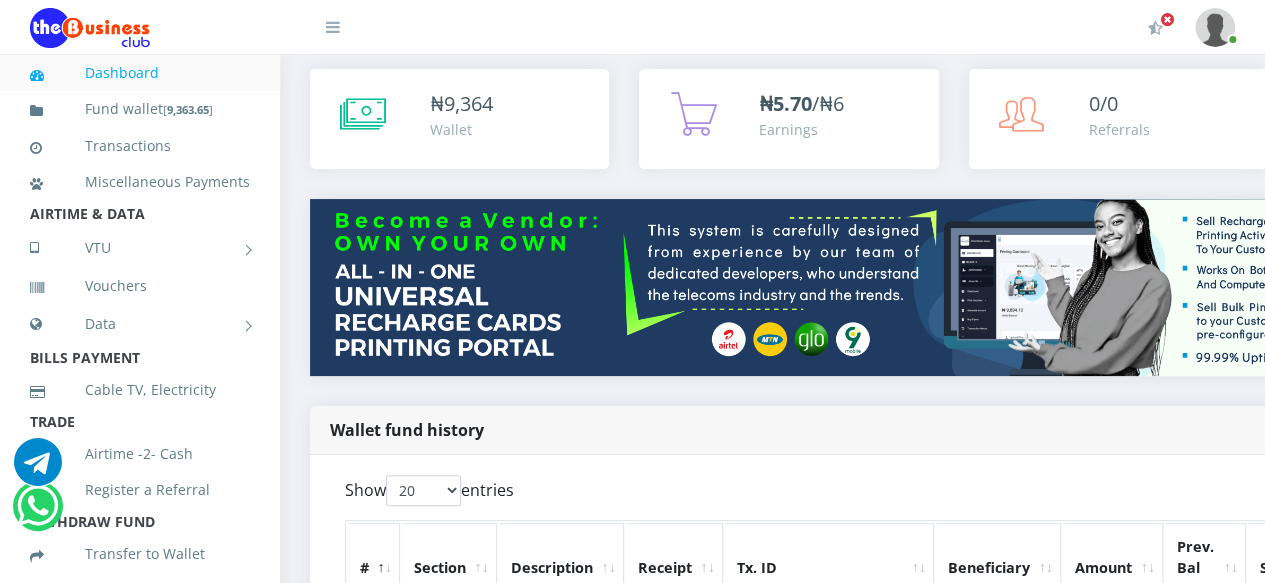 click on "Wallet" at bounding box center [461, 129] 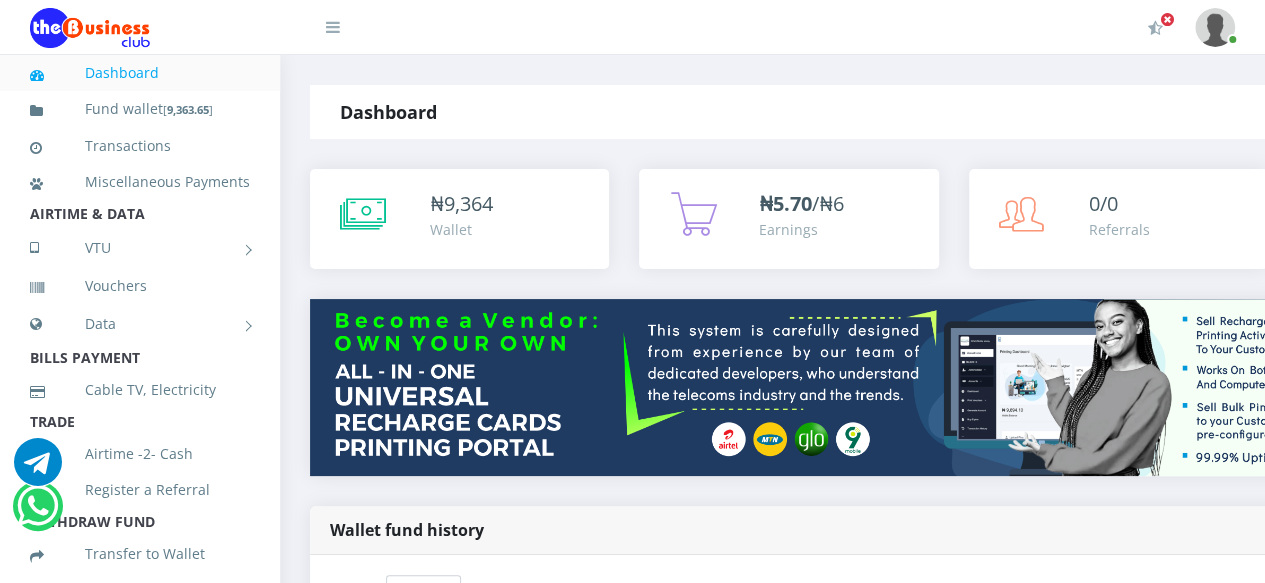 scroll, scrollTop: 0, scrollLeft: 0, axis: both 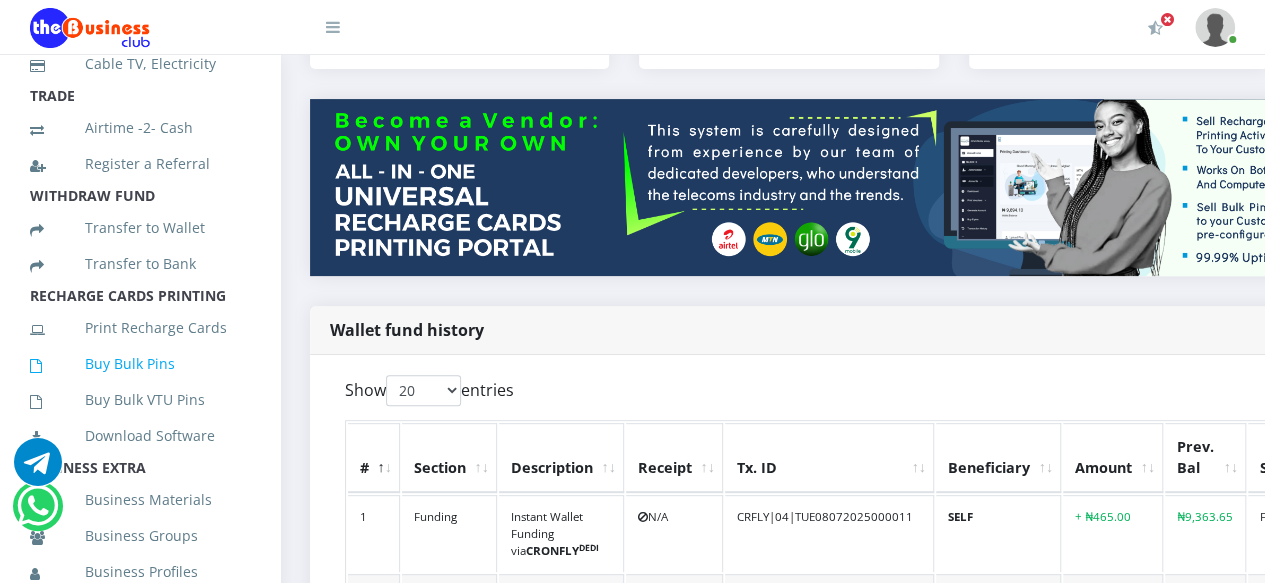 click on "Buy Bulk Pins" at bounding box center [140, 364] 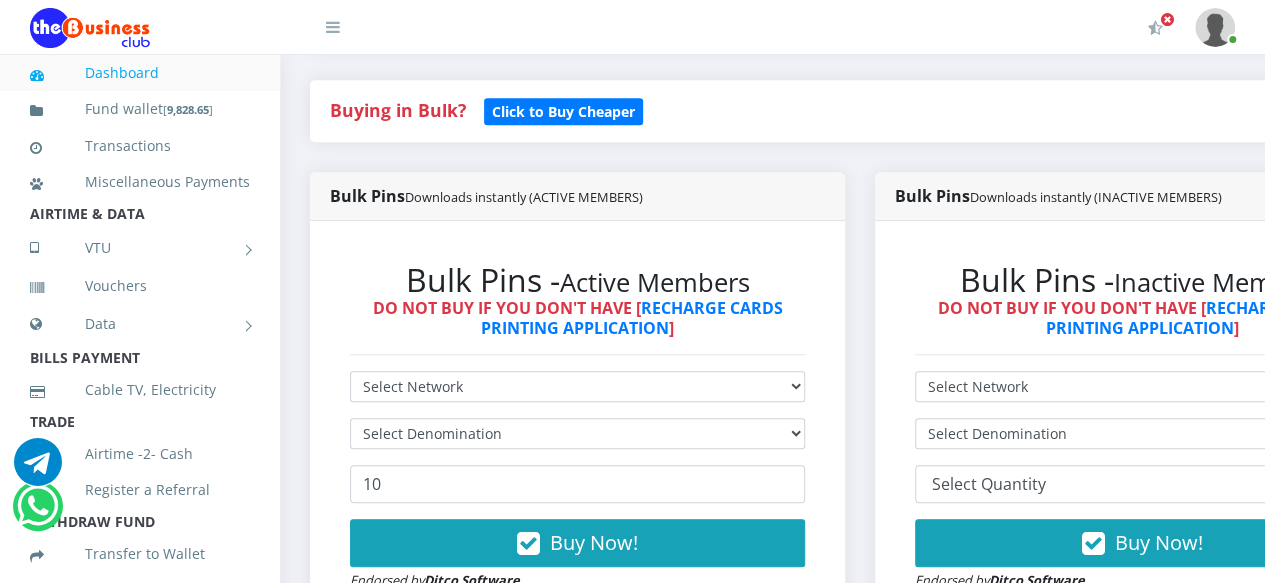 scroll, scrollTop: 378, scrollLeft: 0, axis: vertical 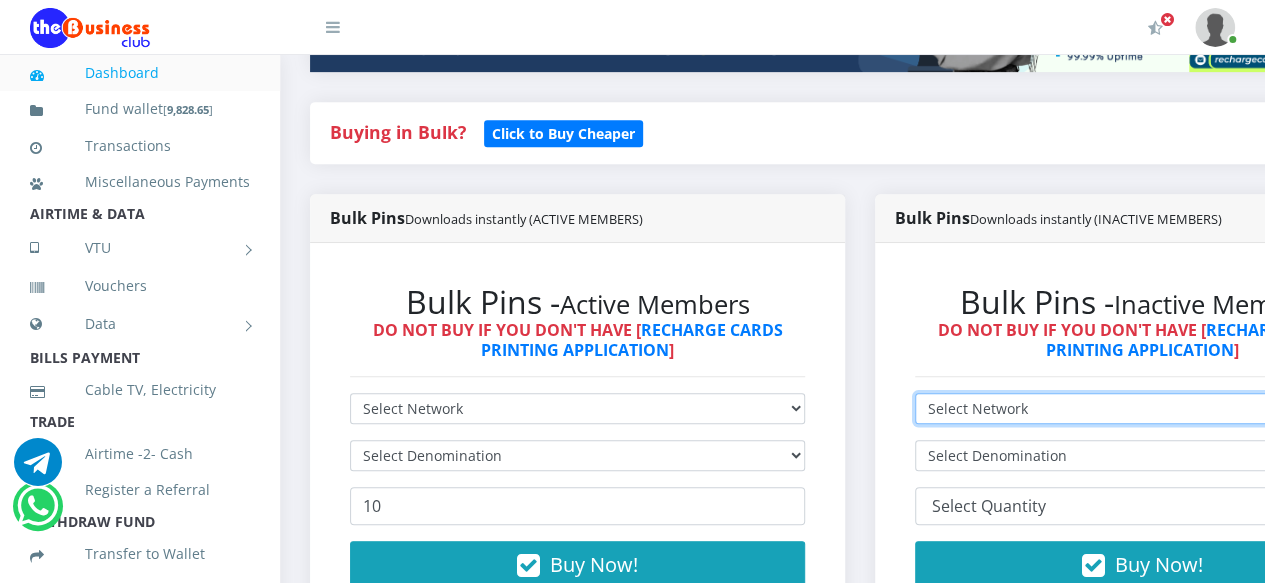 click on "Select Network
MTN
Globacom
9Mobile
Airtel" at bounding box center (1142, 408) 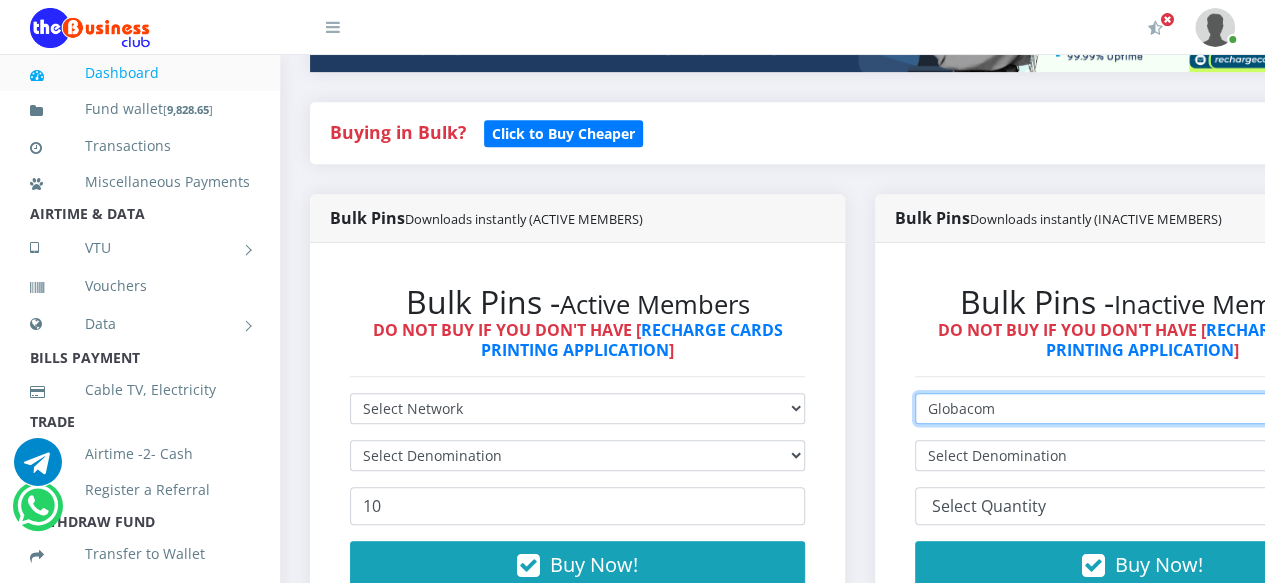 click on "Select Network
MTN
Globacom
9Mobile
Airtel" at bounding box center [1142, 408] 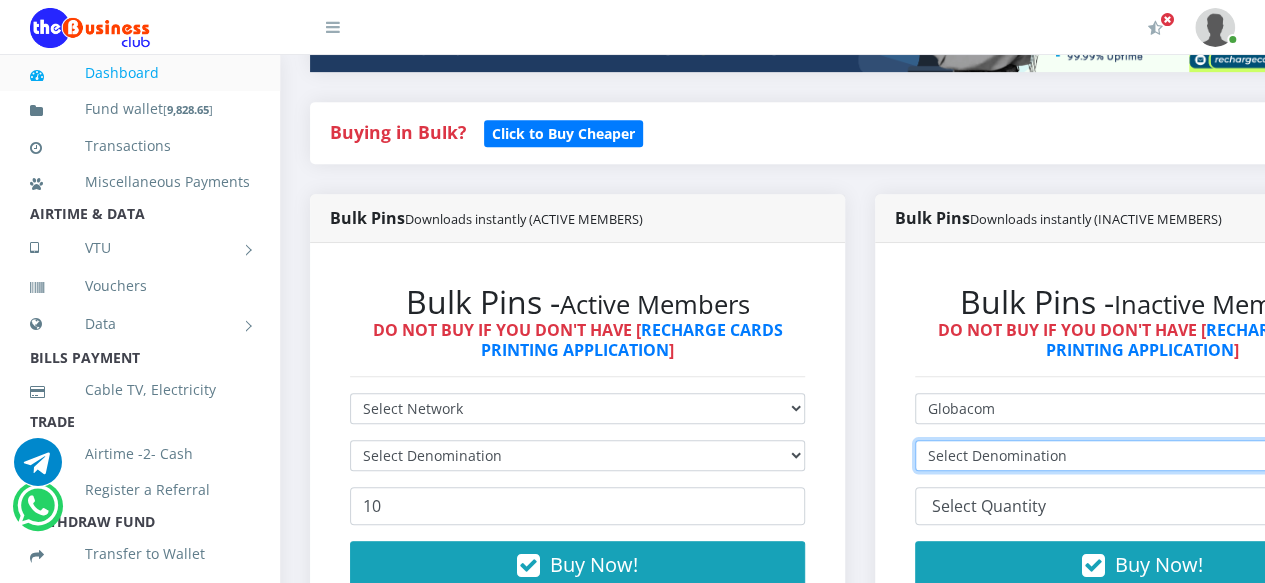 click on "Select Denomination" at bounding box center (1142, 455) 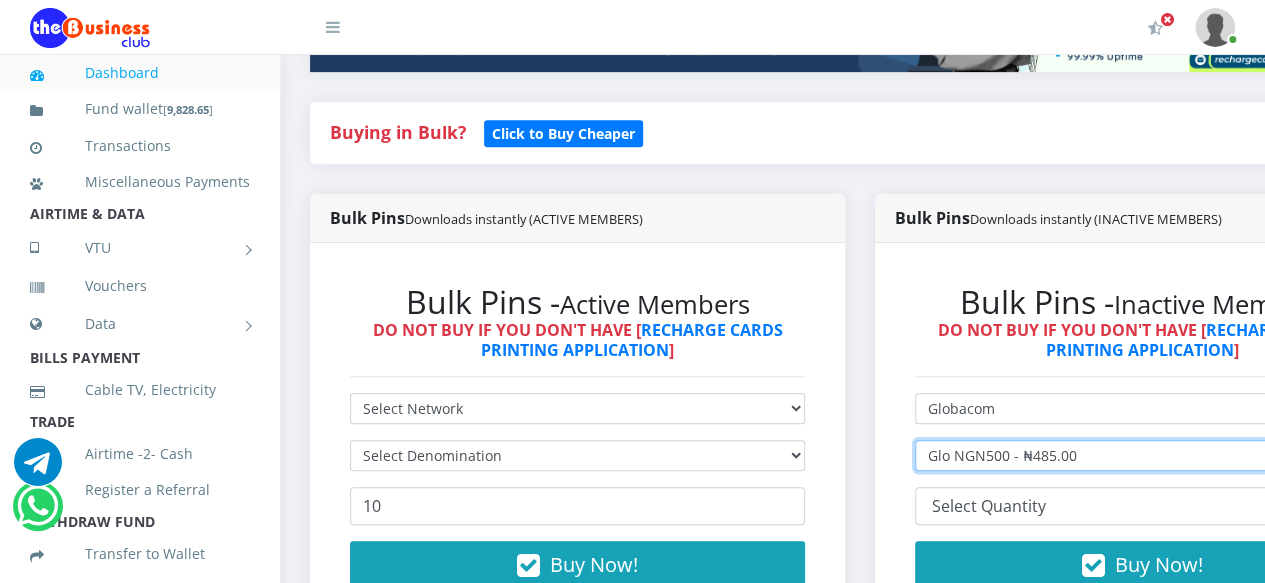 click on "Select Denomination Glo NGN100 - ₦97.00 Glo NGN200 - ₦194.00 Glo NGN500 - ₦485.00 Glo NGN1000 - ₦970.00" at bounding box center (1142, 455) 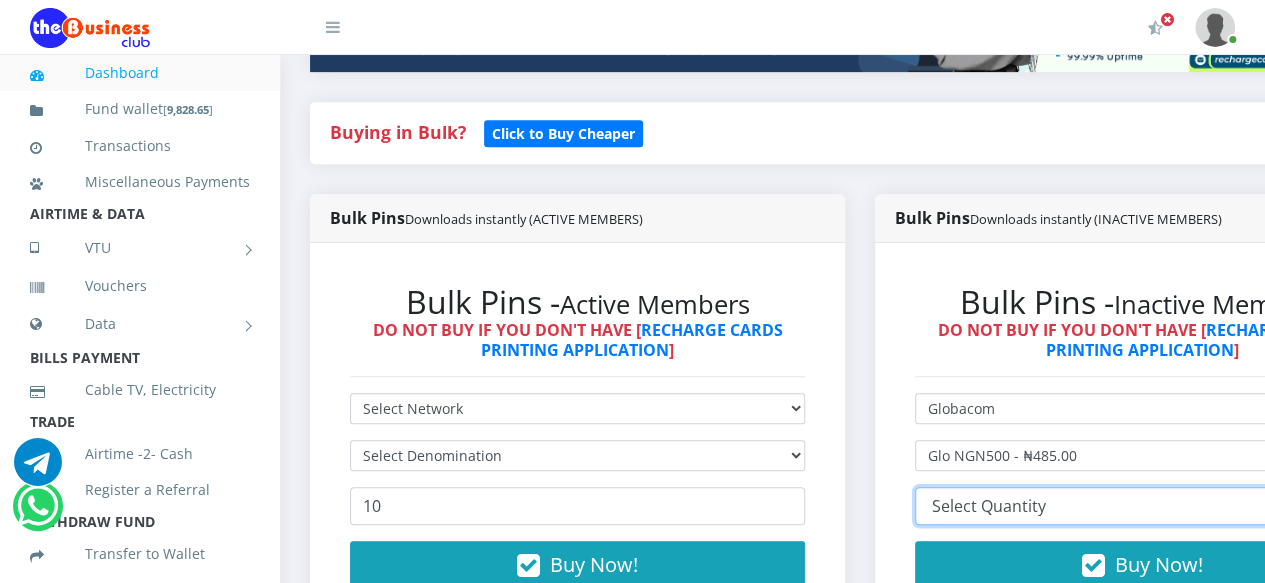 drag, startPoint x: 996, startPoint y: 512, endPoint x: 996, endPoint y: 501, distance: 11 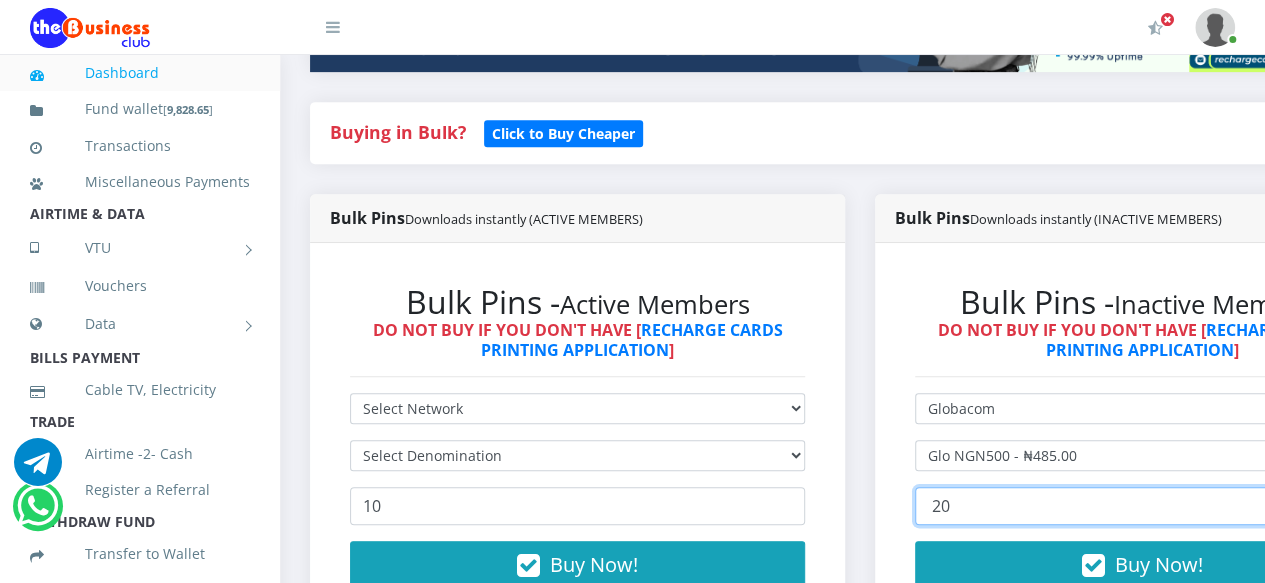 click on "10
20
30
40
44 (Online Printing, Portrait)
60 (Online Printing, Landscape)
70 (Online Printing, Portrait)
72 (Online Printing, Landscape)
85 (Online Printing, Portrait)
100
150
200
300
500" at bounding box center (1142, 506) 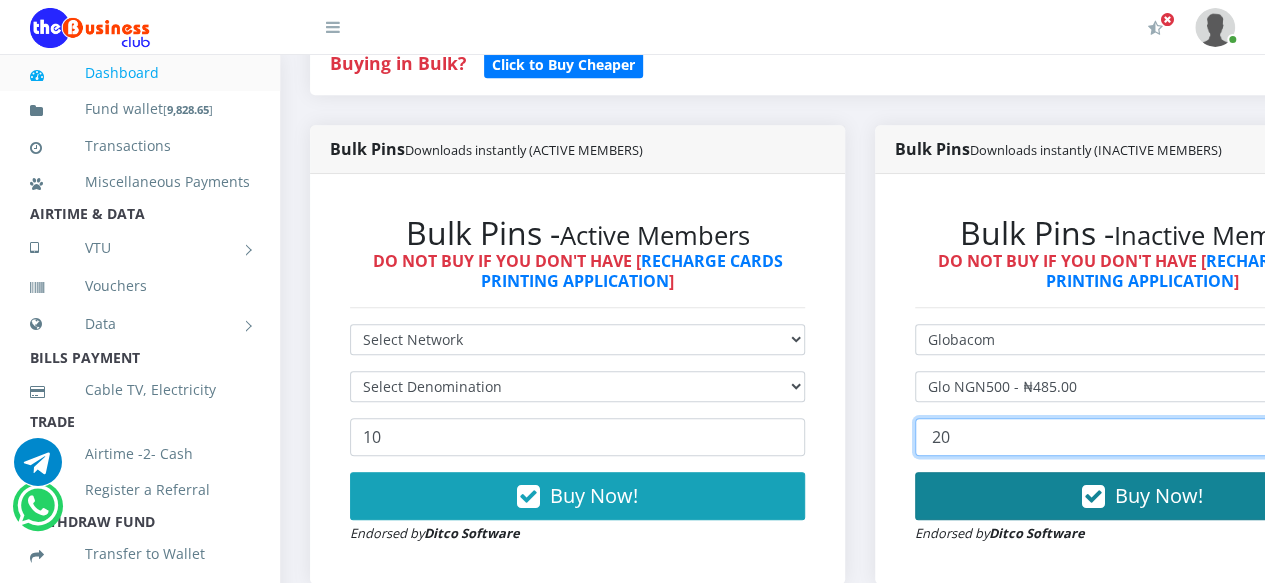 scroll, scrollTop: 478, scrollLeft: 0, axis: vertical 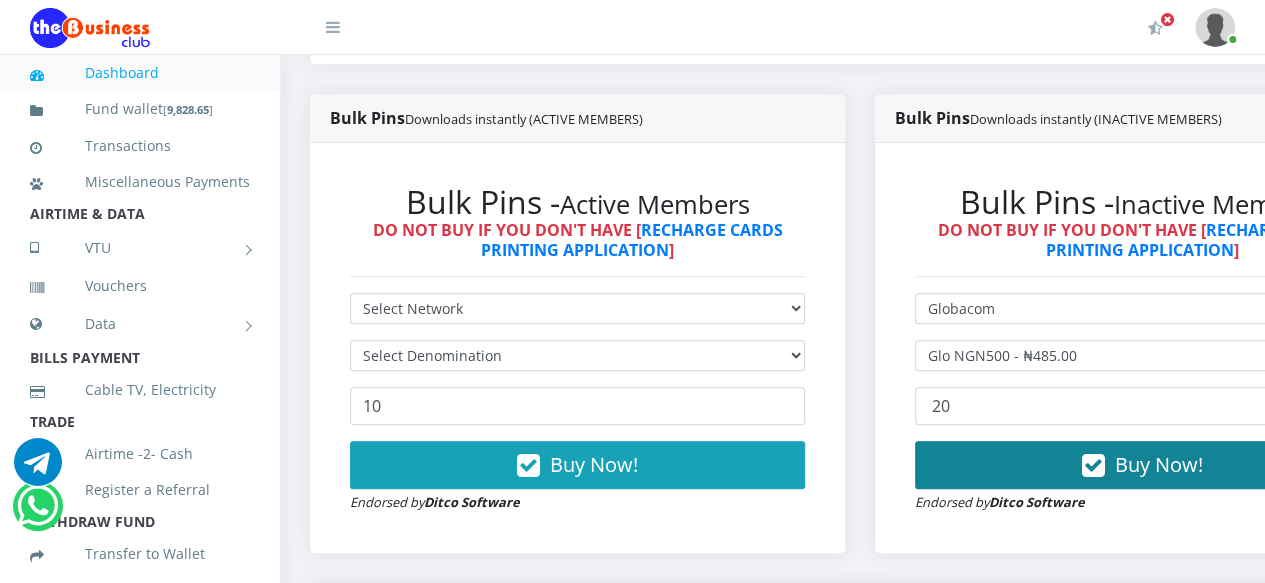 click on "Buy Now!" at bounding box center [1142, 465] 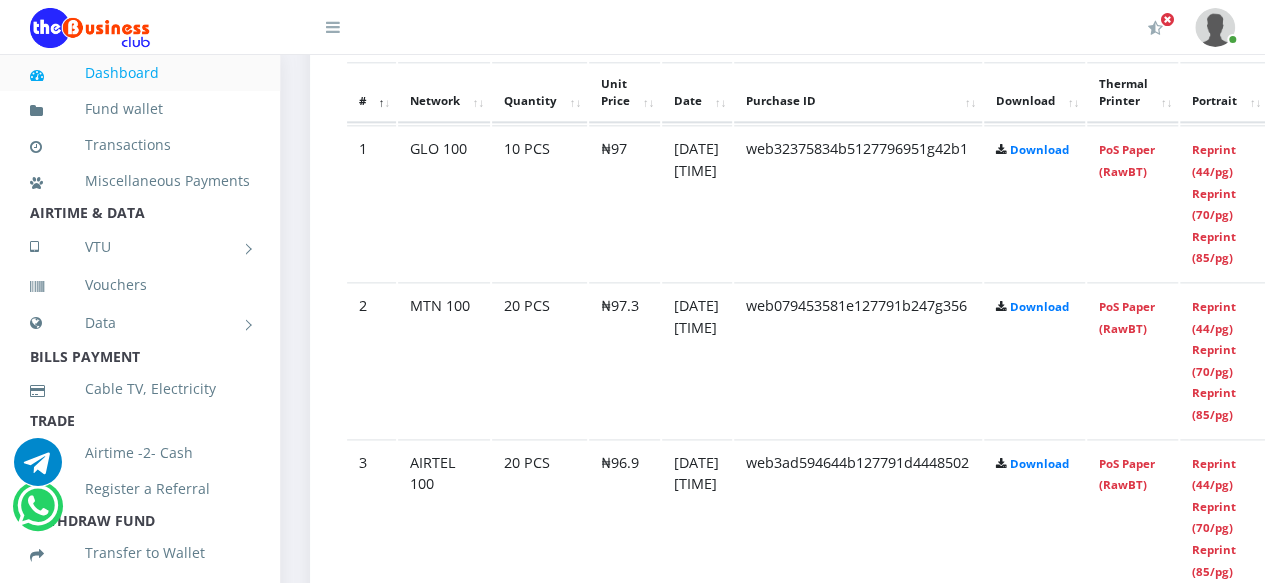 scroll, scrollTop: 1278, scrollLeft: 0, axis: vertical 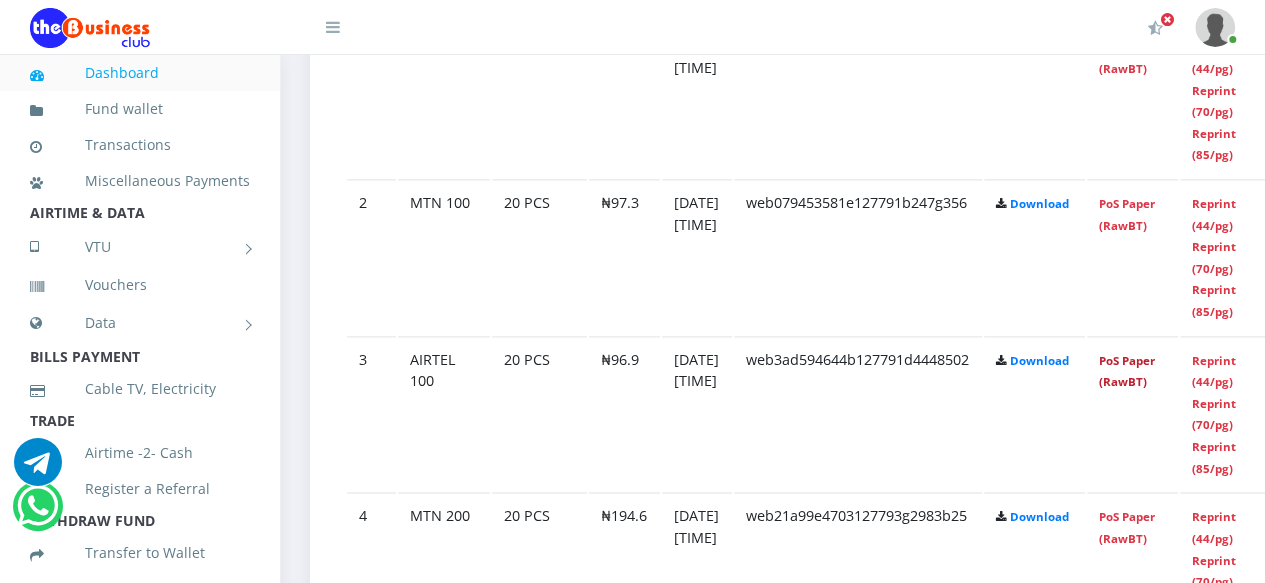 click on "PoS Paper (RawBT)" at bounding box center (1127, 371) 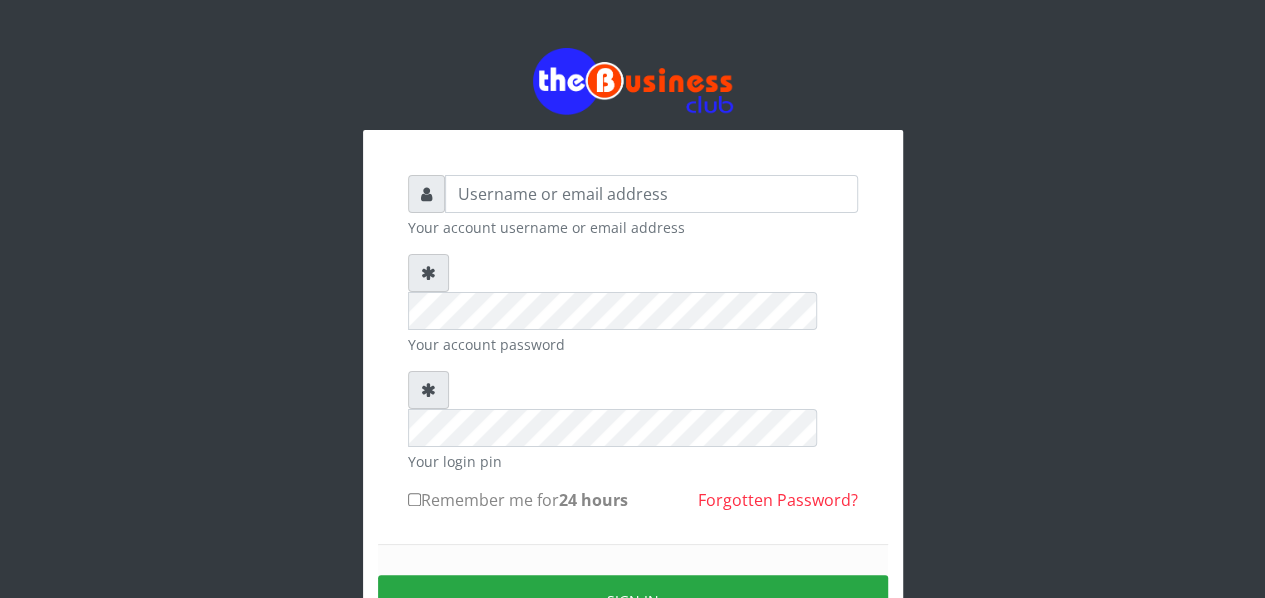 scroll, scrollTop: 0, scrollLeft: 0, axis: both 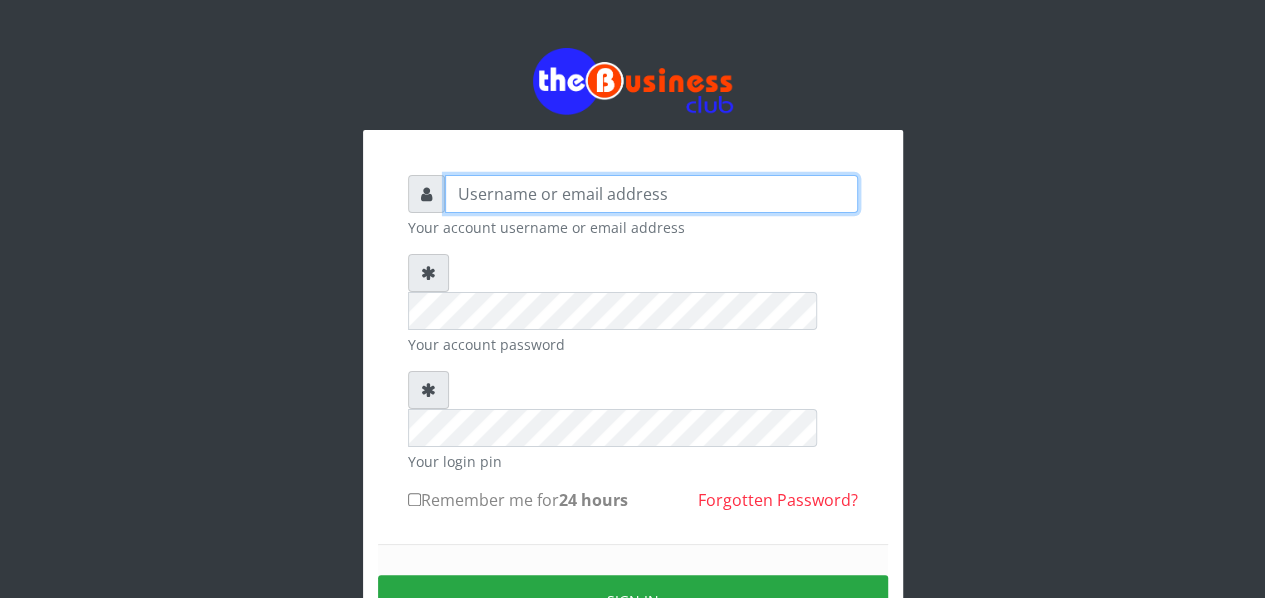 type on "[USERNAME]@[DOMAIN]" 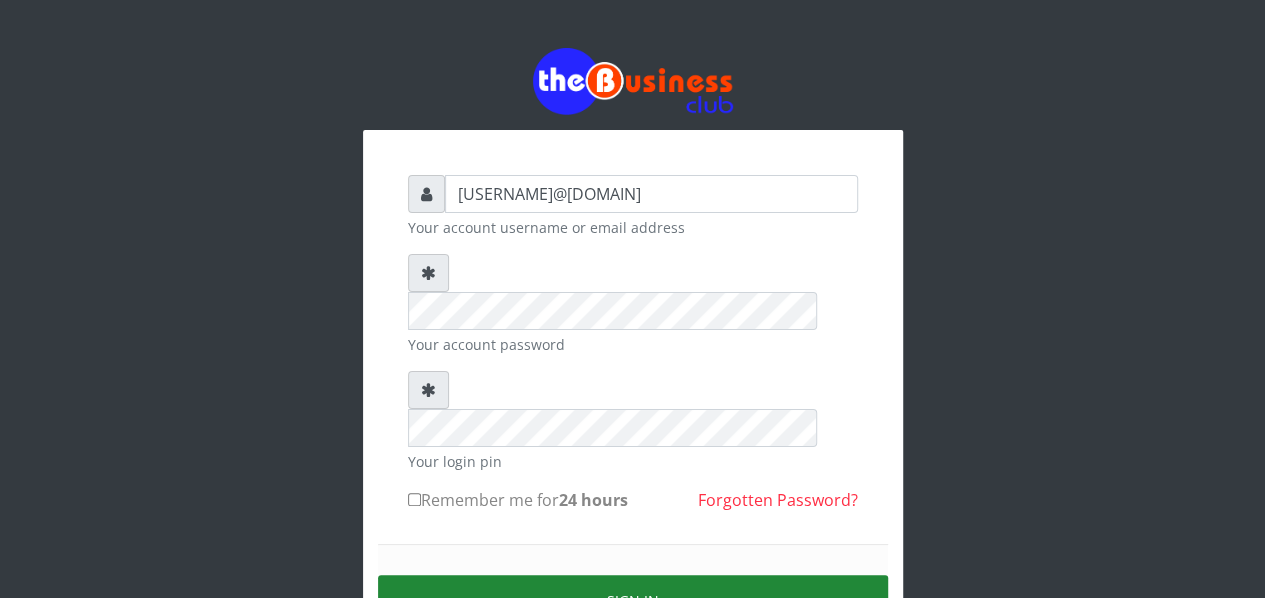 click on "Sign in" at bounding box center [633, 600] 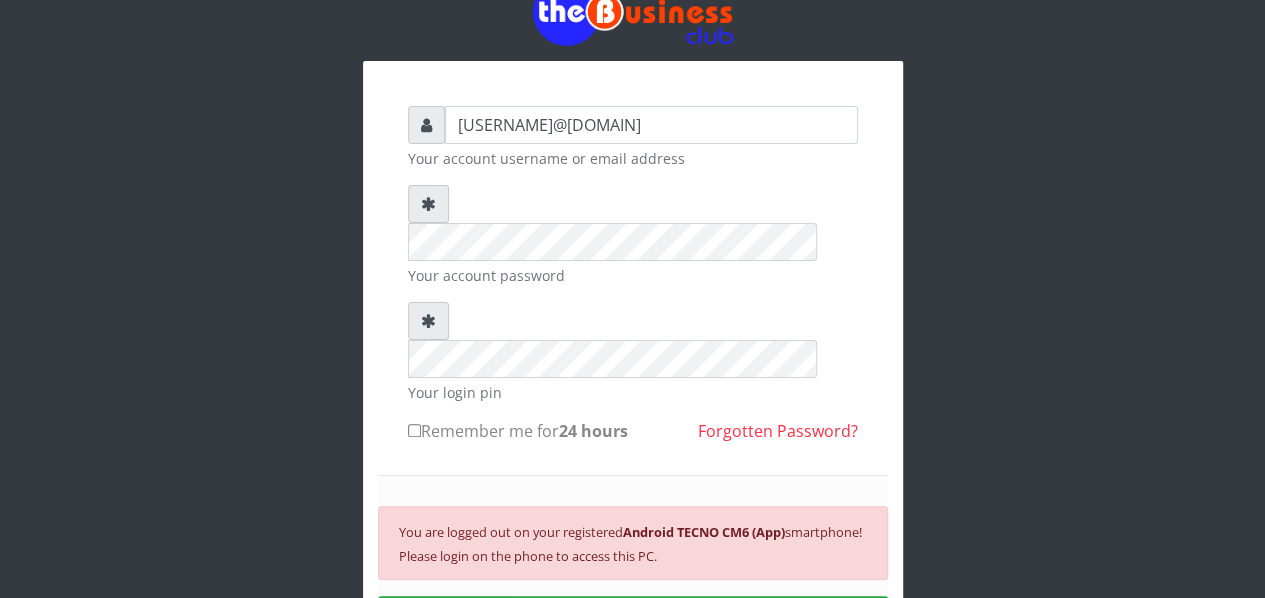 scroll, scrollTop: 100, scrollLeft: 0, axis: vertical 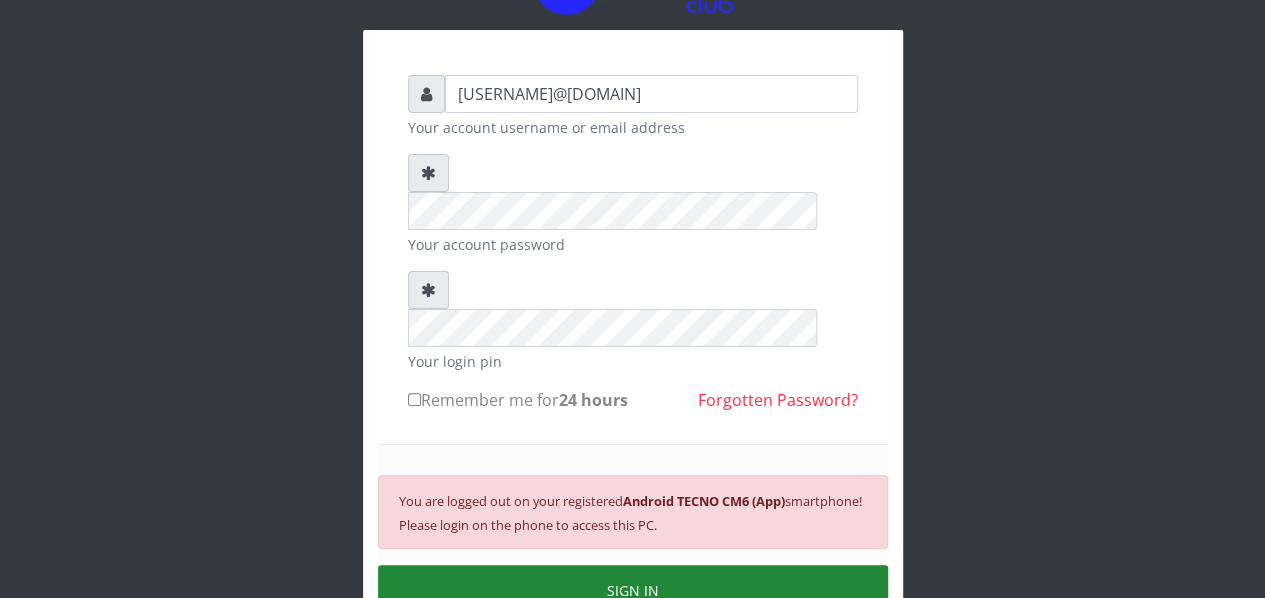 click on "SIGN IN" at bounding box center [633, 590] 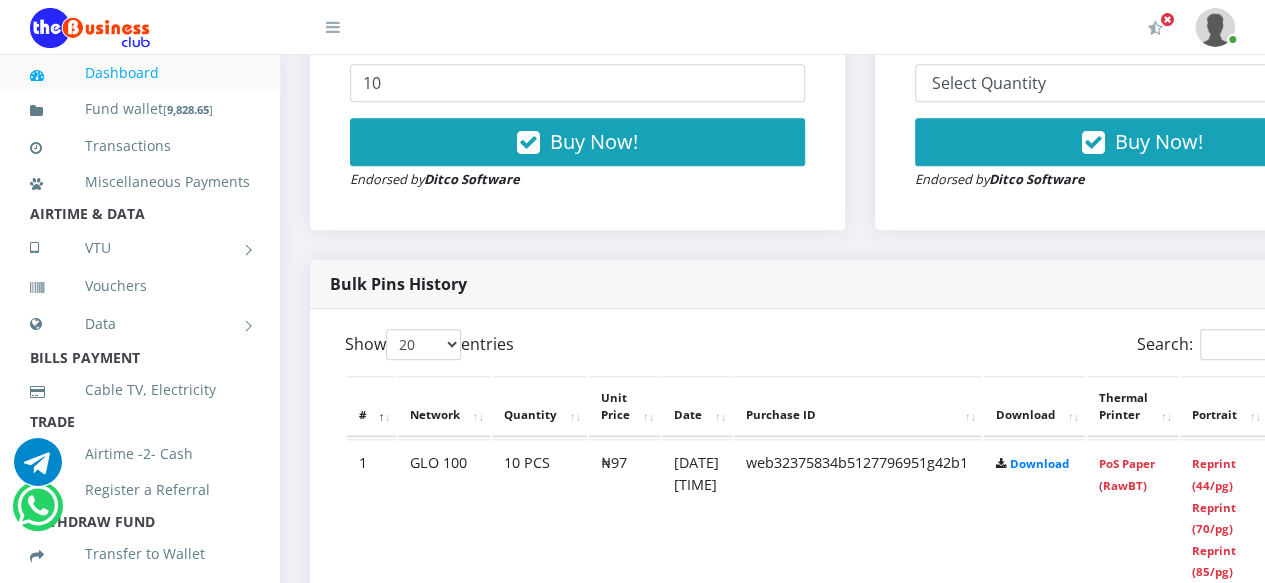 scroll, scrollTop: 912, scrollLeft: 0, axis: vertical 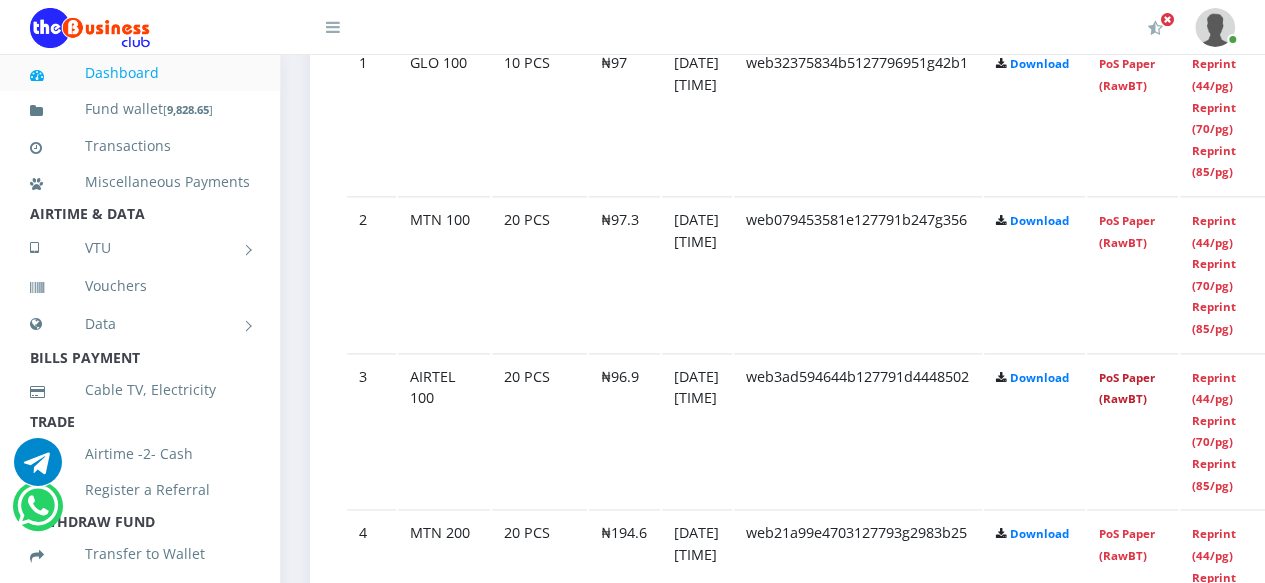 click on "PoS Paper (RawBT)" at bounding box center [1127, 388] 